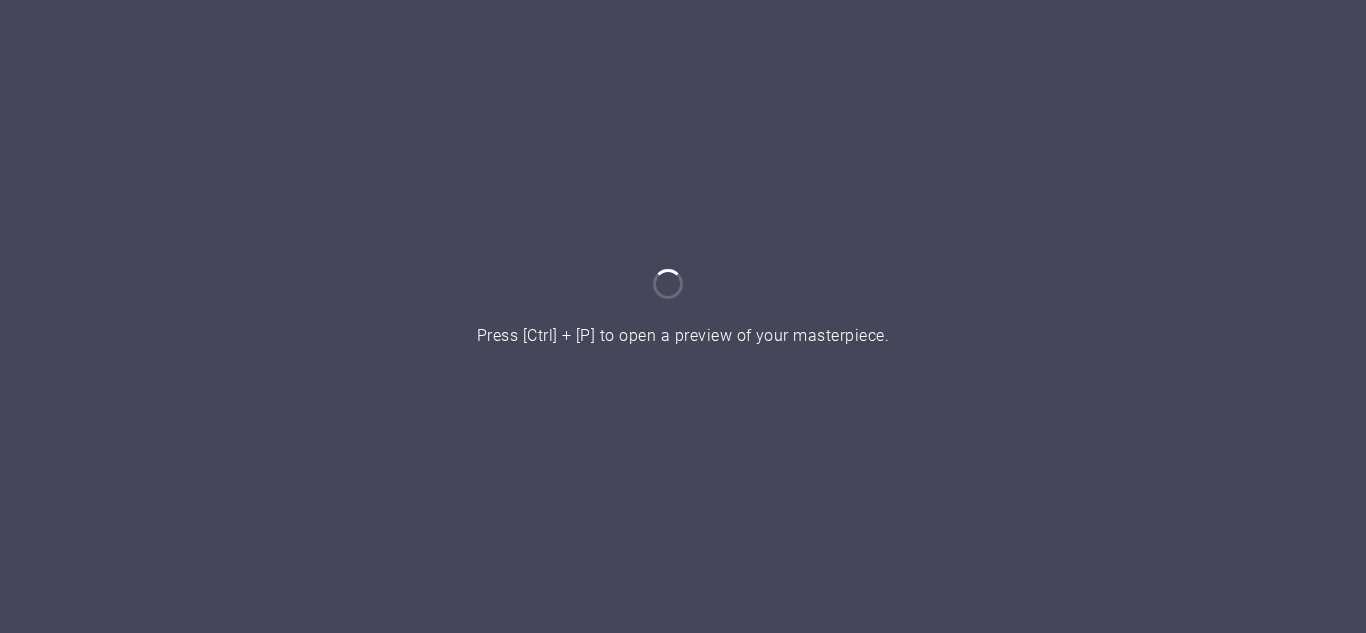 scroll, scrollTop: 0, scrollLeft: 0, axis: both 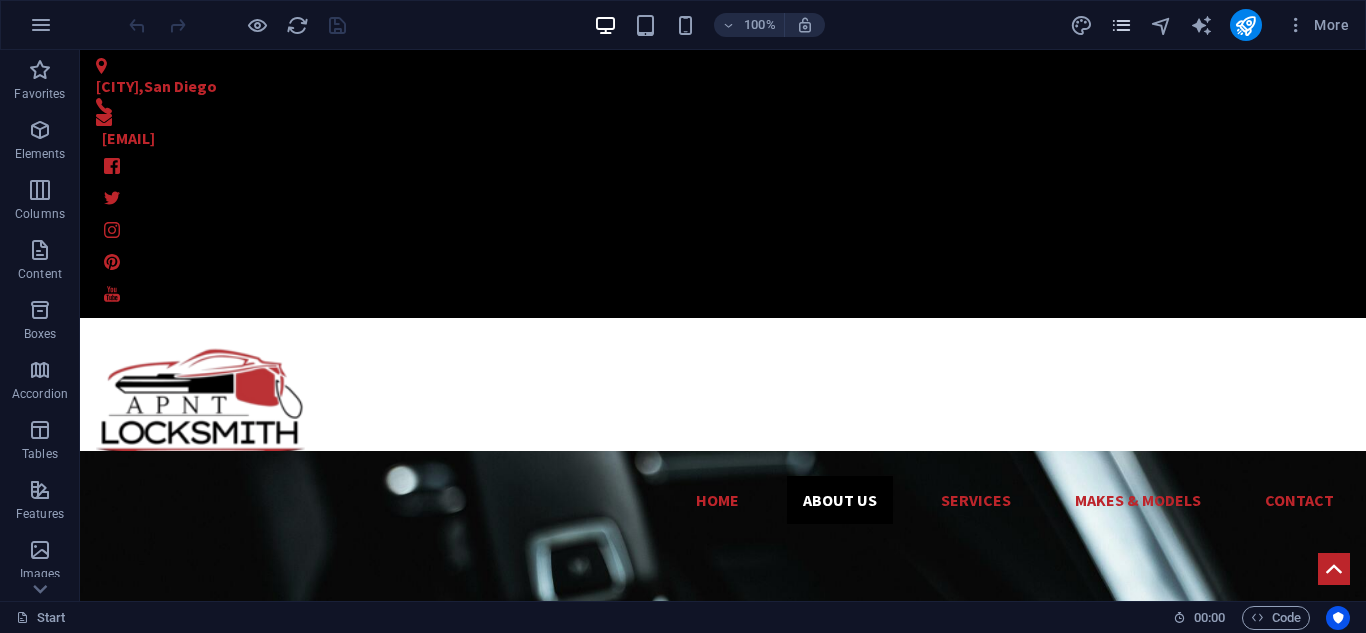 click at bounding box center [1121, 25] 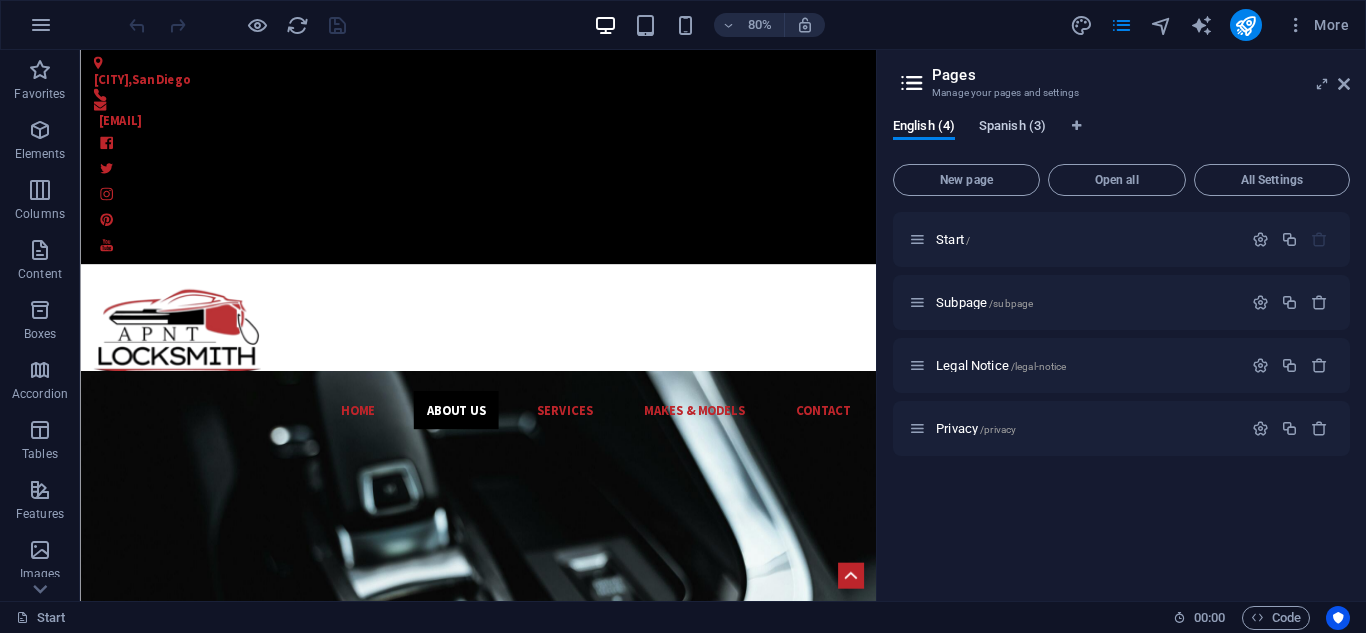click on "Spanish (3)" at bounding box center (1012, 128) 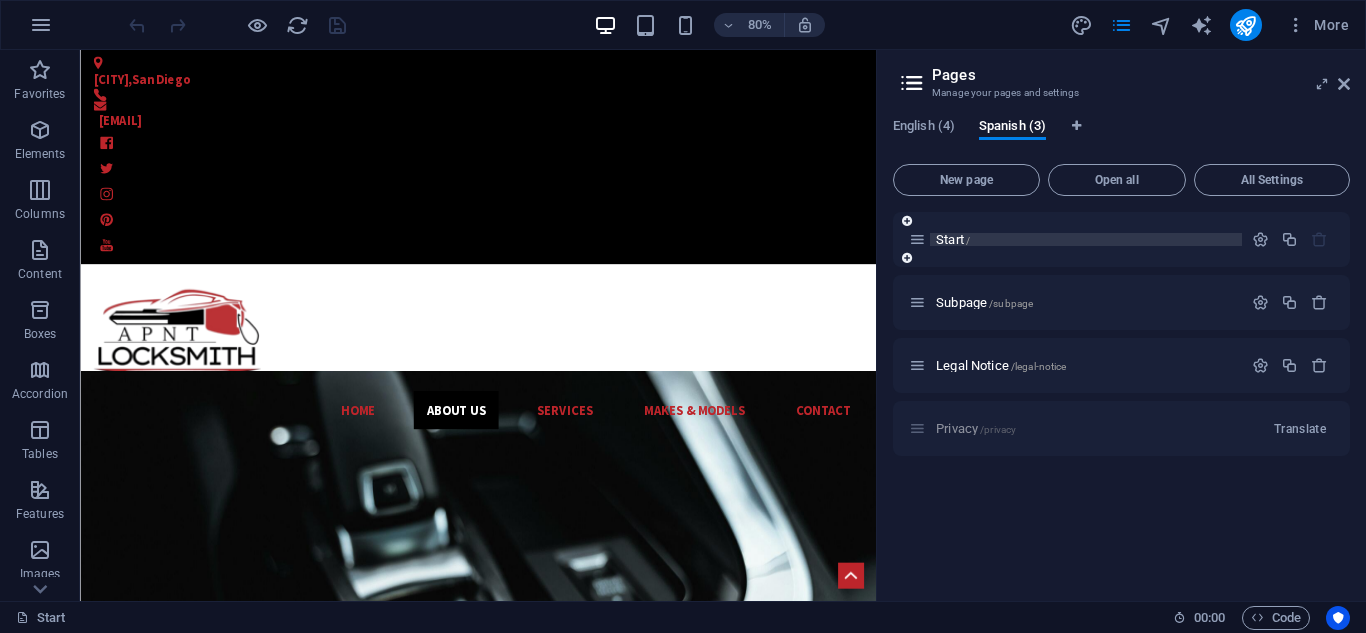 click on "Start /" at bounding box center (953, 239) 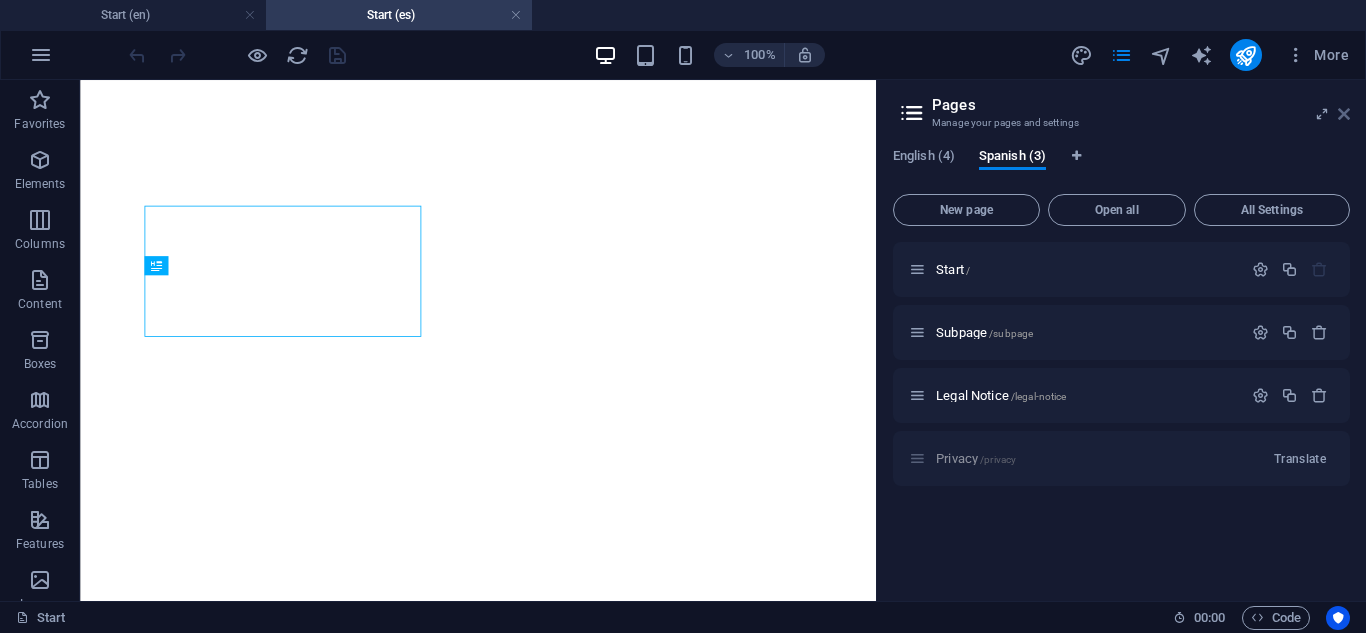 click on "More" at bounding box center (1317, 55) 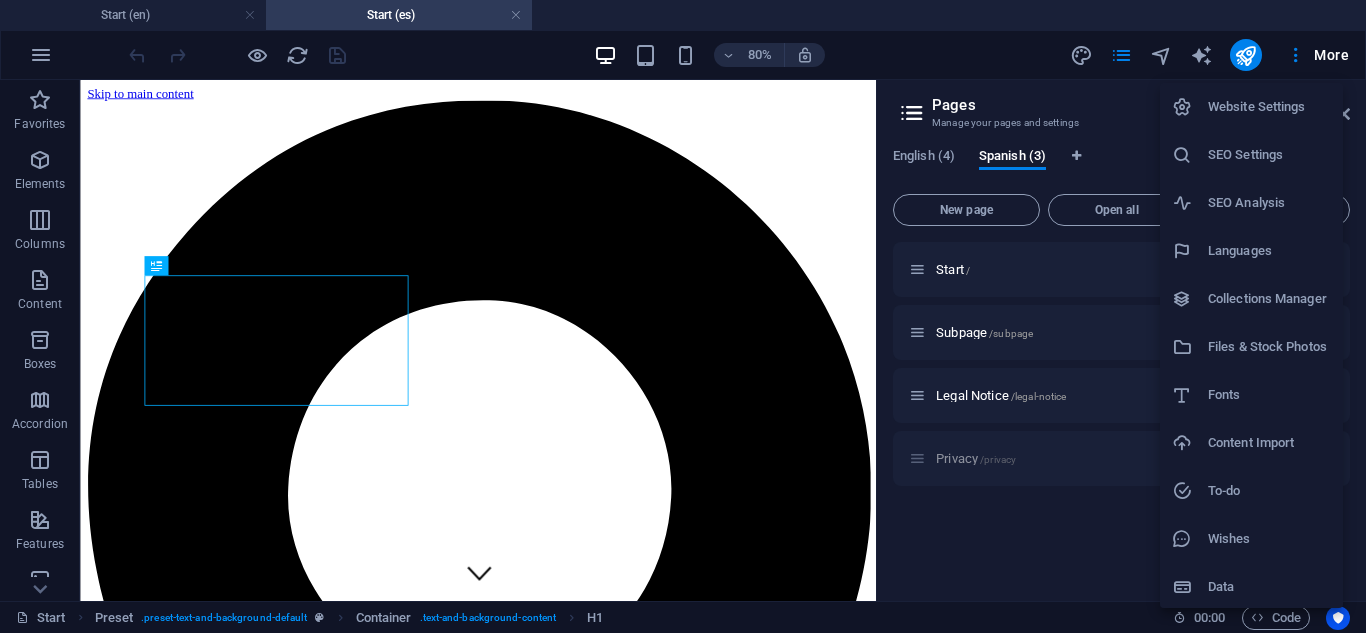 scroll, scrollTop: 702, scrollLeft: 0, axis: vertical 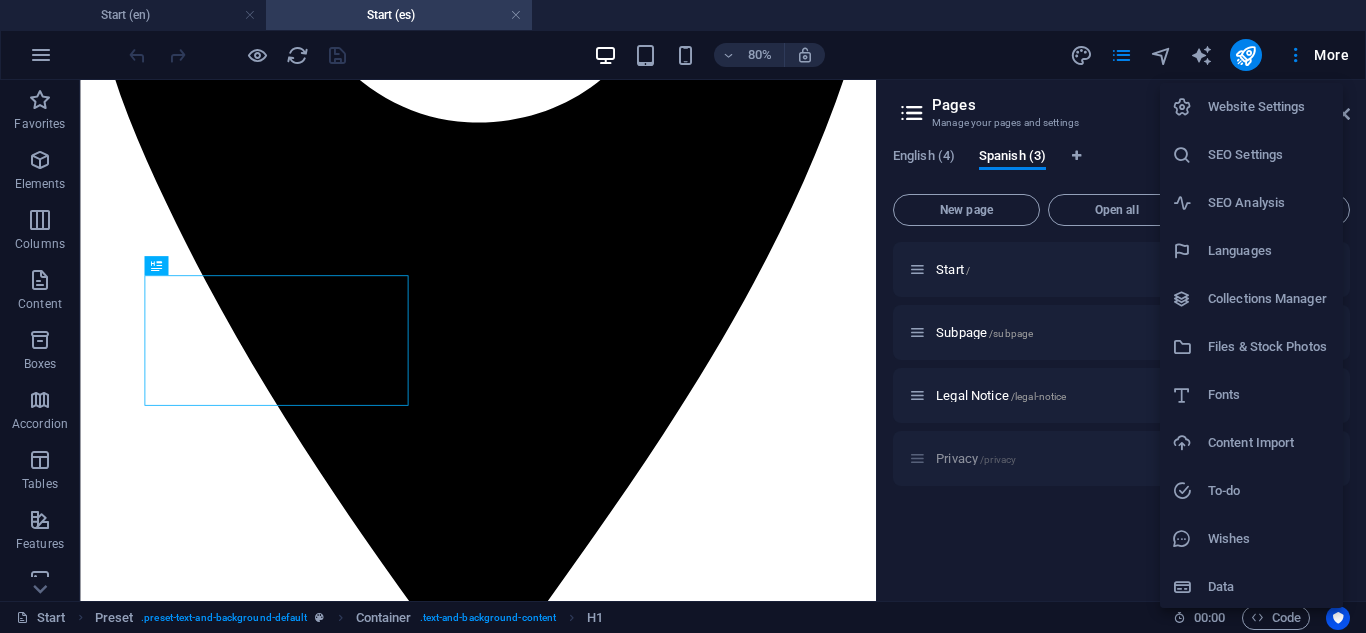 click at bounding box center (683, 316) 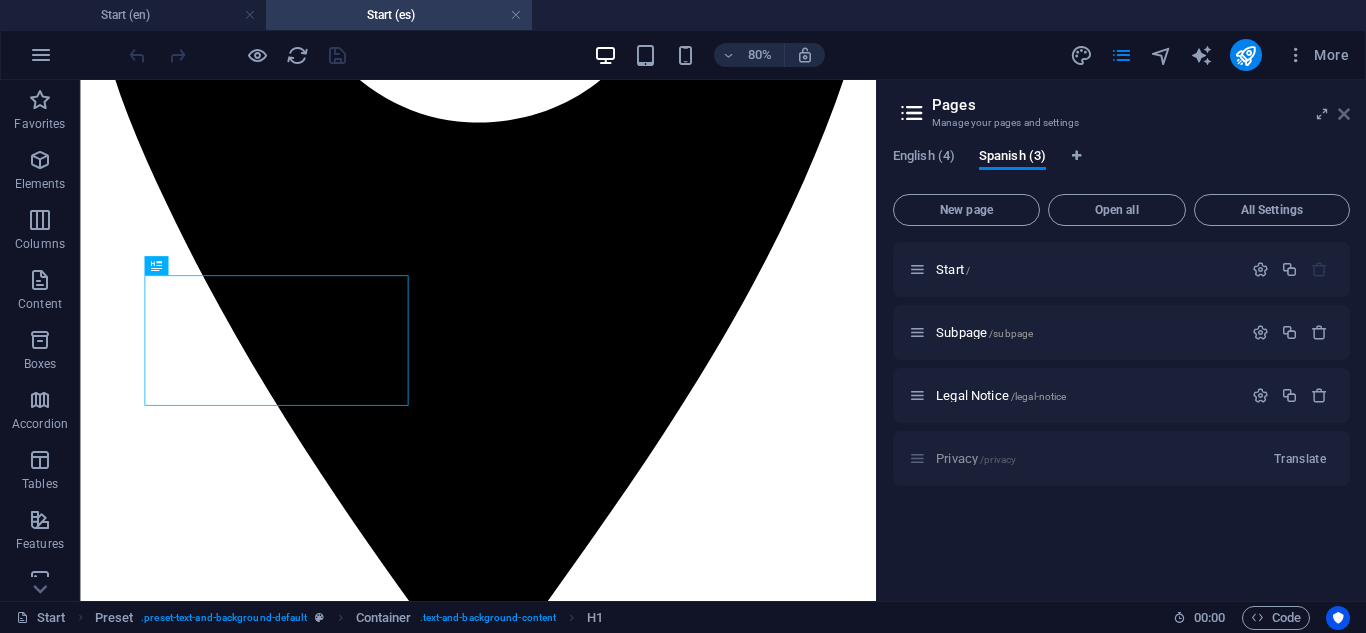 drag, startPoint x: 1339, startPoint y: 117, endPoint x: 1130, endPoint y: 92, distance: 210.4899 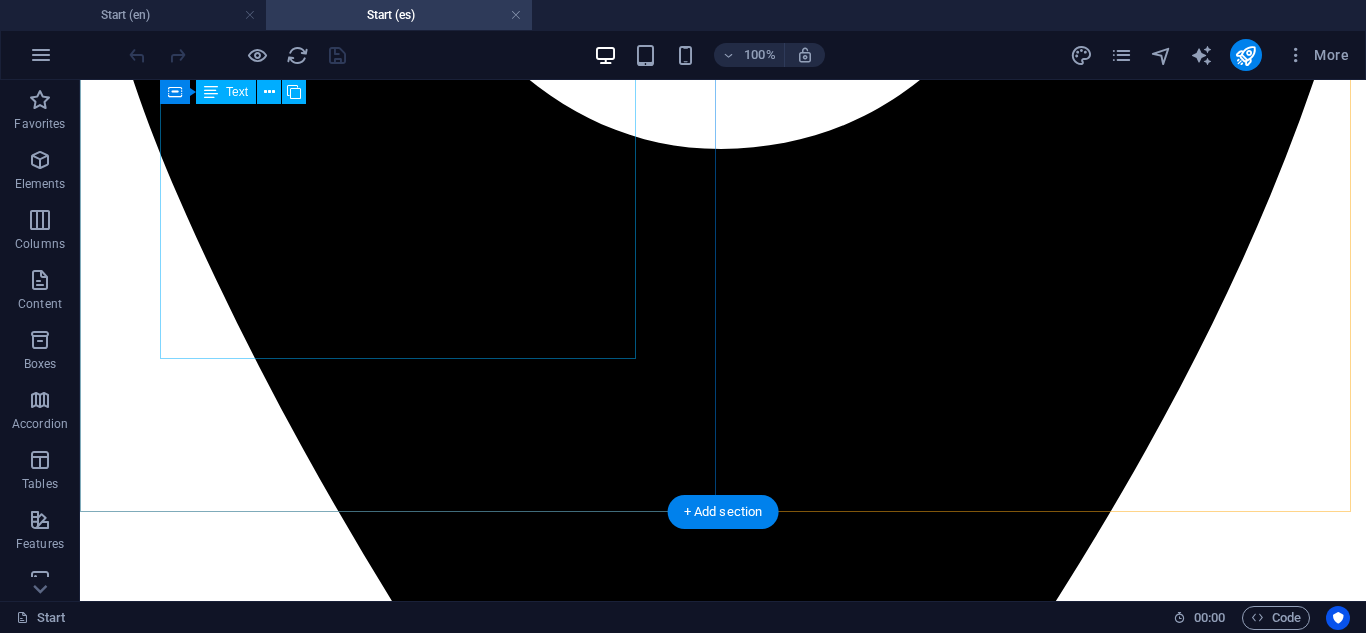 scroll, scrollTop: 602, scrollLeft: 0, axis: vertical 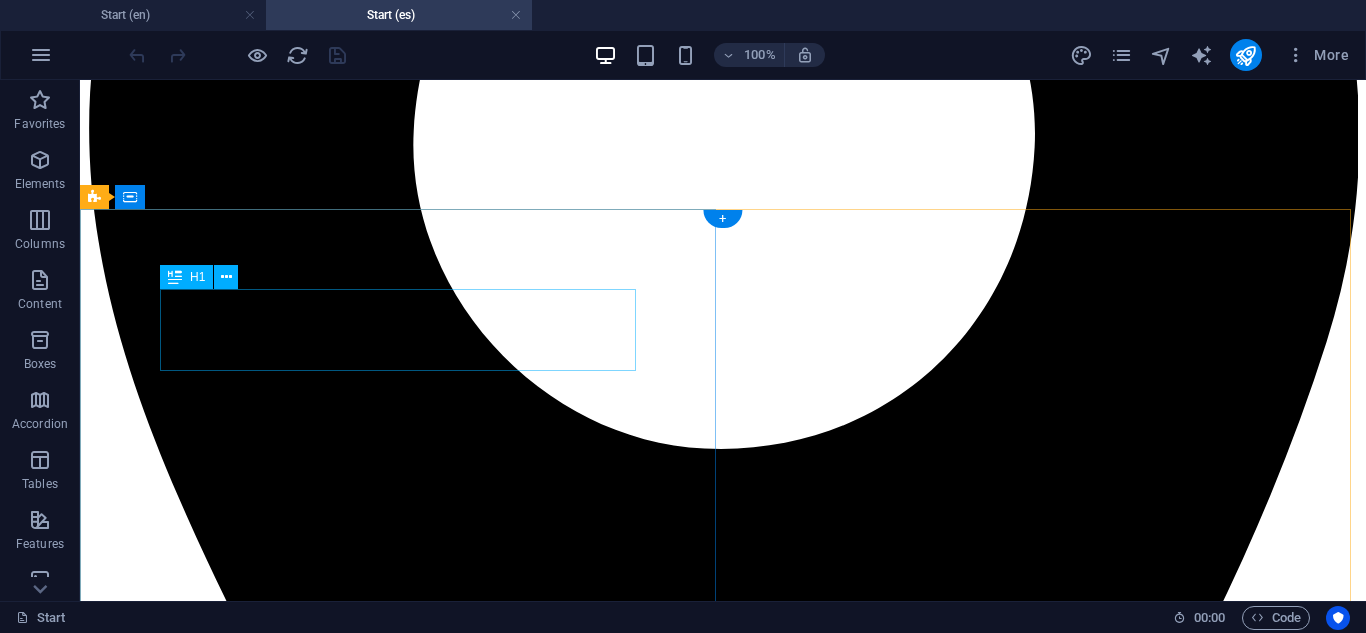 click on "Sobre nosotros" at bounding box center (723, 12536) 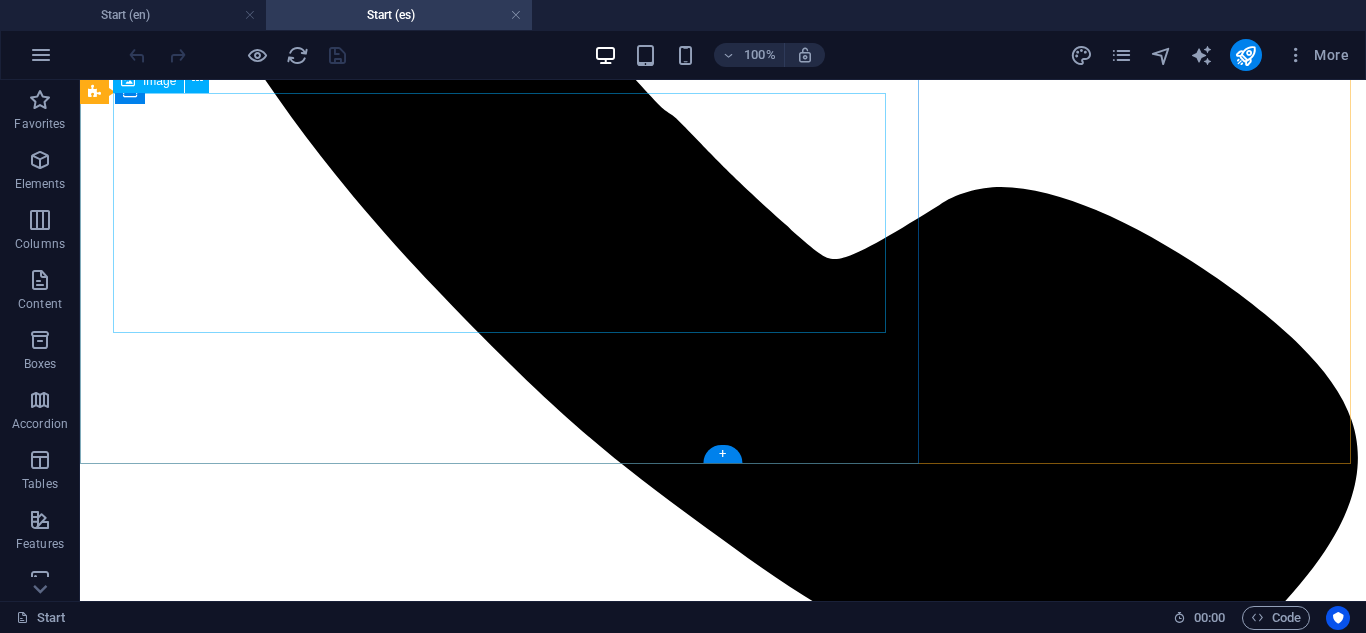 scroll, scrollTop: 2702, scrollLeft: 0, axis: vertical 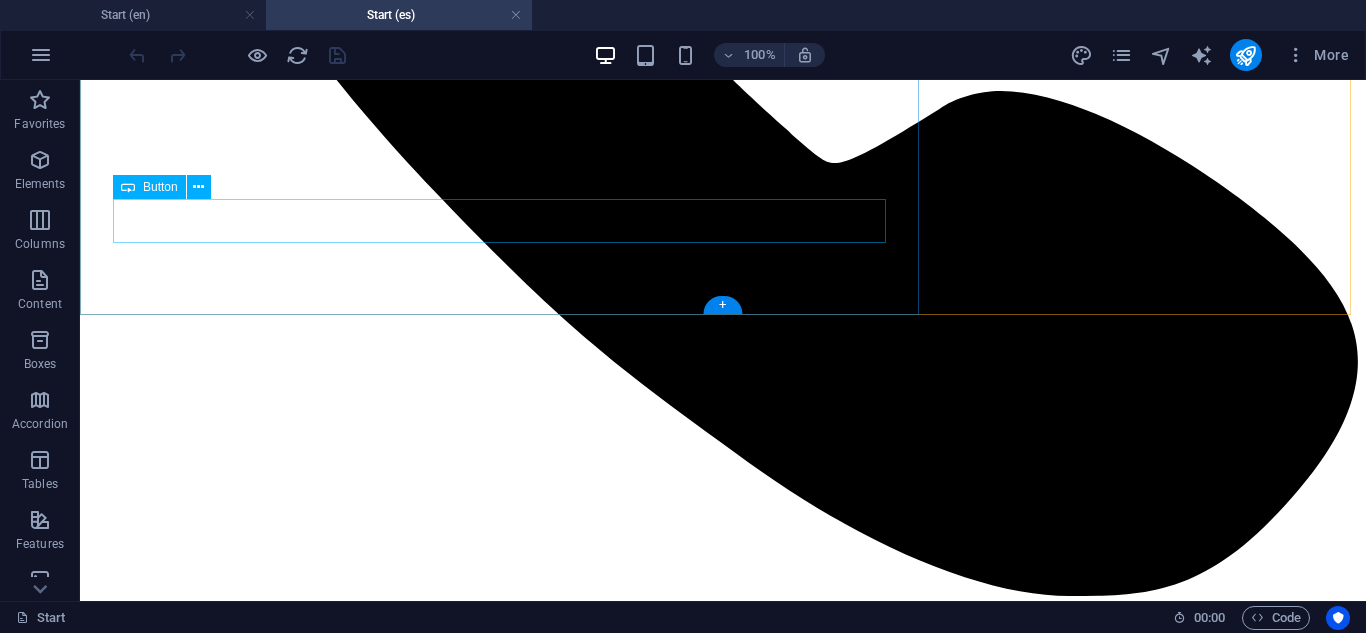 click on "Need Help? Call Now" at bounding box center [723, 20620] 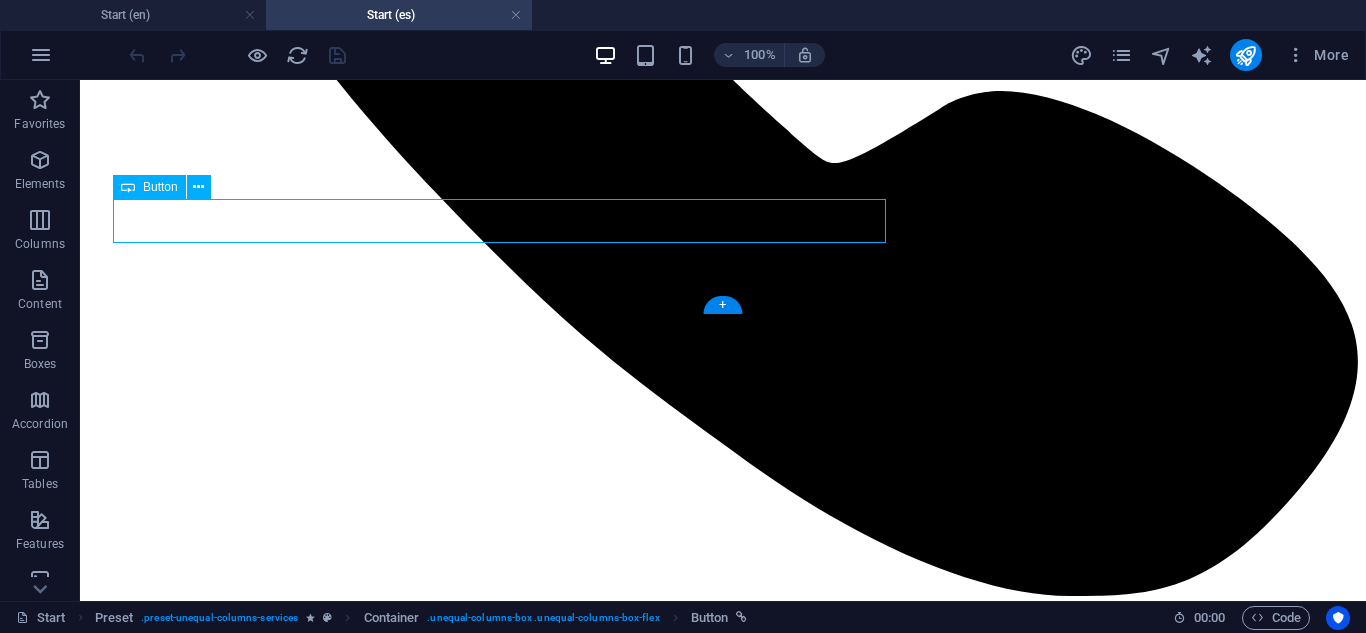 click on "Need Help? Call Now" at bounding box center [723, 20620] 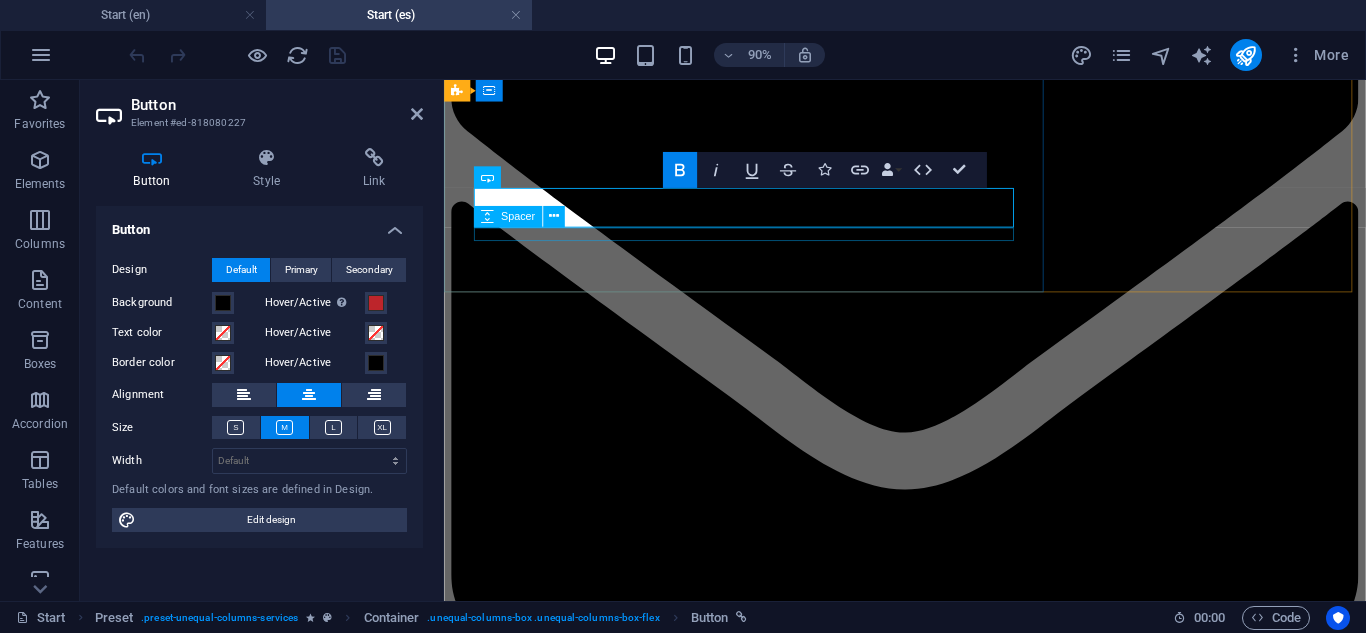 scroll, scrollTop: 3061, scrollLeft: 0, axis: vertical 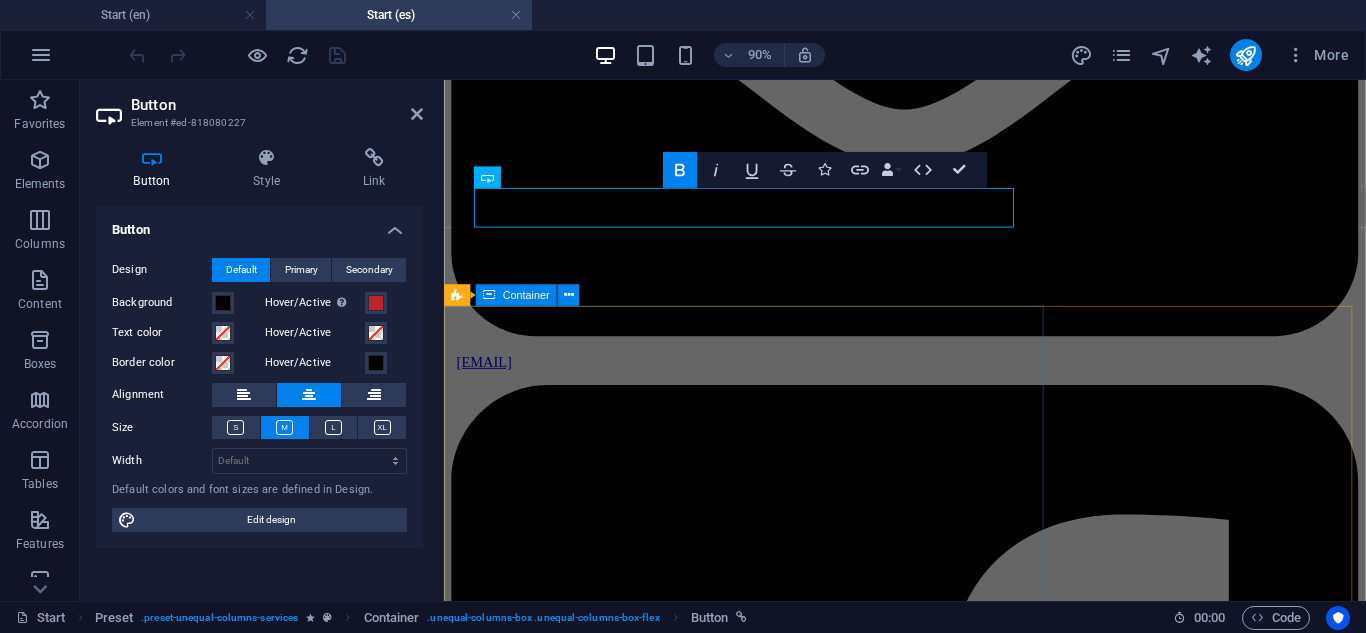 click on "Reemplazo de llaves ¿Perdiste tu llave de auto o necesitas un reemplazo completo? En  APNT Locksmith , nos especializamos en cortar y entregar llaves nuevas de auto al instante. Disponemos de llaves en blanco y controles remotos para la mayoría de marcas y modelos, incluyendo llaves de alta seguridad y de corte láser. Ya sea que tu llave se haya perdido, haya sido robada o esté dañada, crearemos una llave completamente nueva desde cero y nos aseguraremos de que sea compatible con tu vehículo. Si es necesario, también podemos borrar las llaves antiguas de la memoria de tu auto para mayor seguridad. No es necesario remolcar tu vehículo ni esperar días para una cita con el concesionario: nuestro servicio móvil está disponible siempre y llega hasta donde te encuentres. Need Help? Call Now From 99 $" at bounding box center [956, 16347] 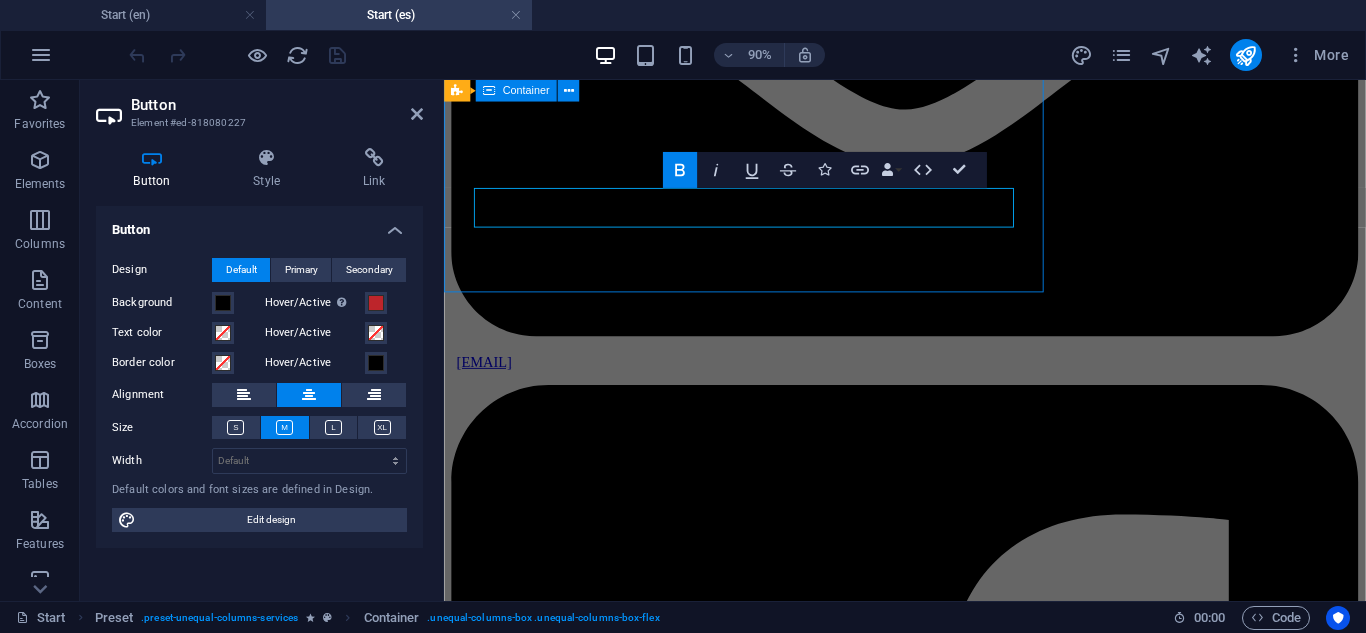 scroll, scrollTop: 2701, scrollLeft: 0, axis: vertical 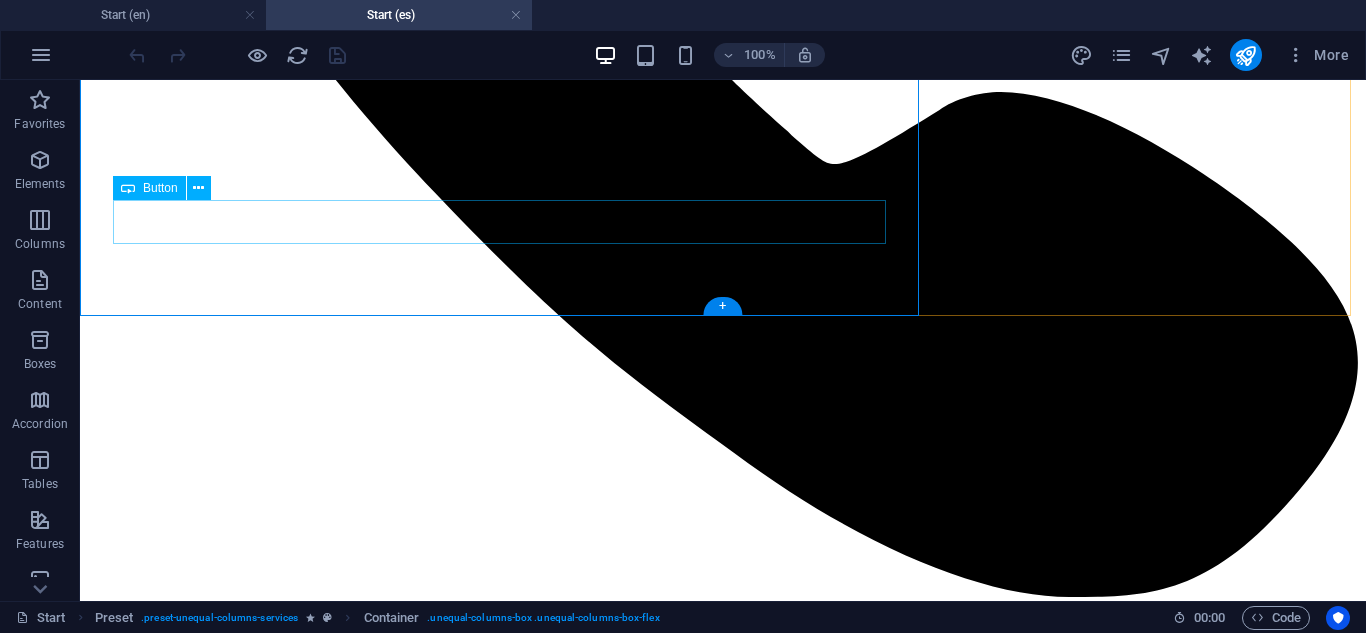 click on "Need Help? Call Now" at bounding box center [723, 20621] 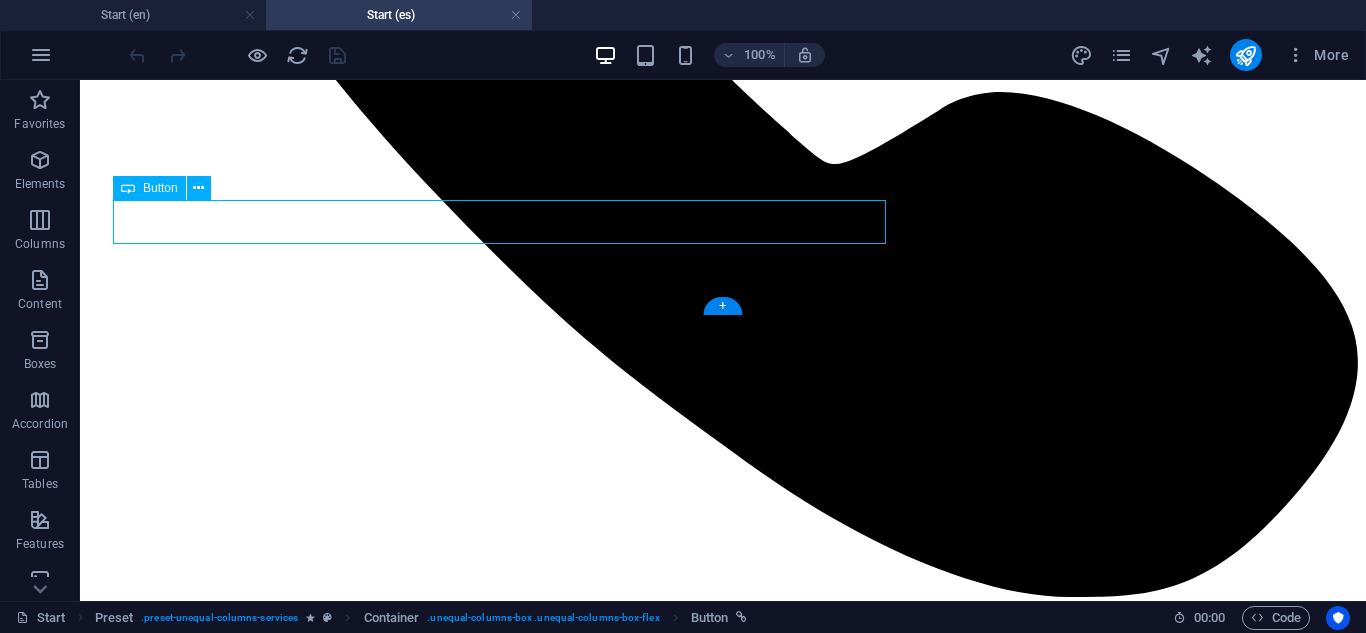 click on "Need Help? Call Now" at bounding box center (723, 20621) 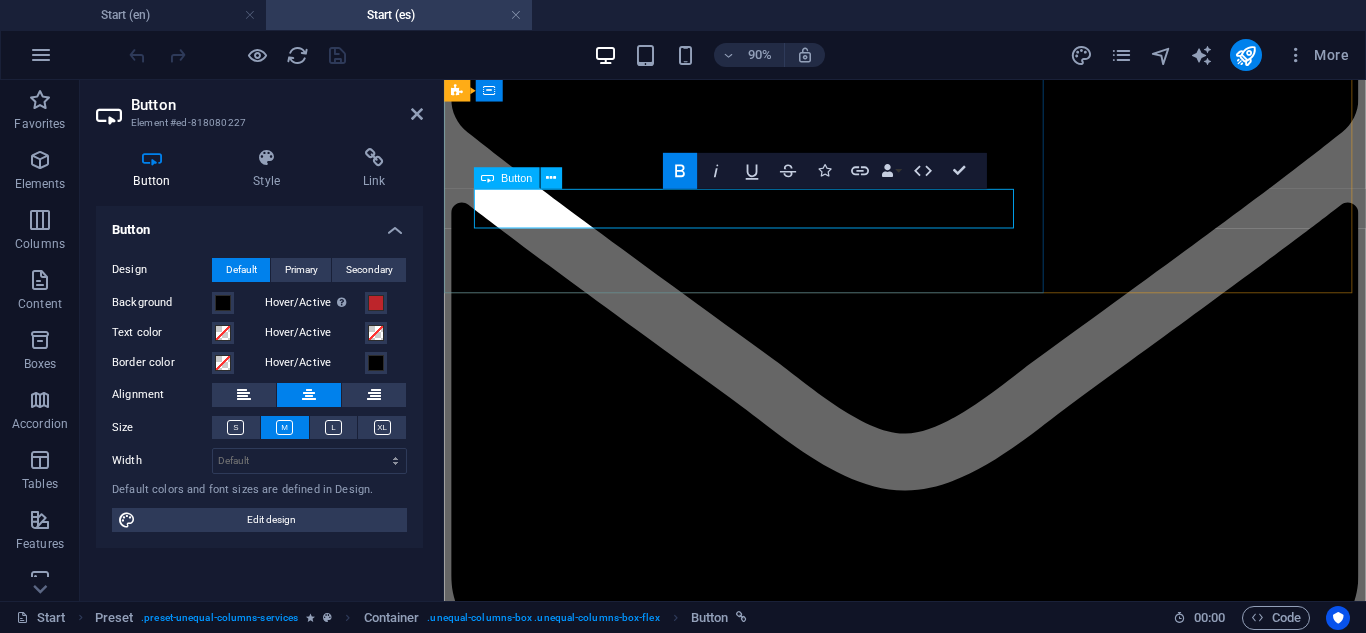 scroll, scrollTop: 3060, scrollLeft: 0, axis: vertical 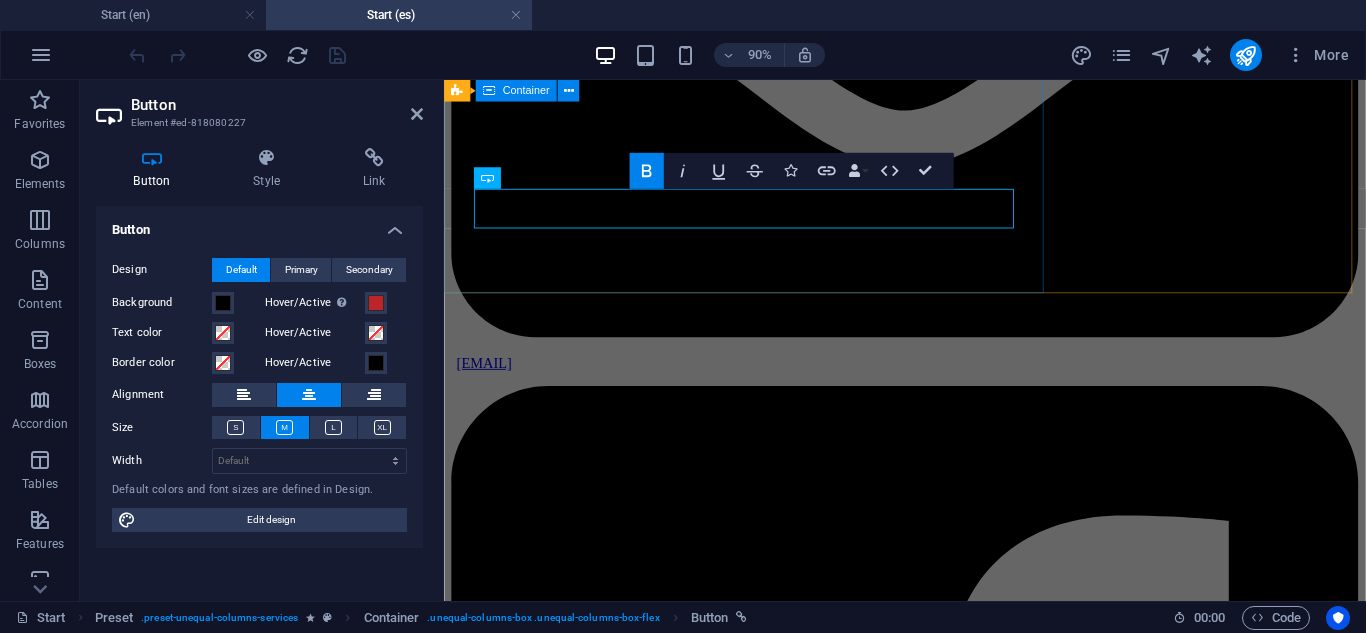 click on "Reemplazo de llaves ¿Perdiste tu llave de auto o necesitas un reemplazo completo? En  APNT Locksmith , nos especializamos en cortar y entregar llaves nuevas de auto al instante. Disponemos de llaves en blanco y controles remotos para la mayoría de marcas y modelos, incluyendo llaves de alta seguridad y de corte láser. Ya sea que tu llave se haya perdido, haya sido robada o esté dañada, crearemos una llave completamente nueva desde cero y nos aseguraremos de que sea compatible con tu vehículo. Si es necesario, también podemos borrar las llaves antiguas de la memoria de tu auto para mayor seguridad. No es necesario remolcar tu vehículo ni esperar días para una cita con el concesionario: nuestro servicio móvil está disponible siempre y llega hasta donde te encuentres. ¿Necesitas ayuda? Llama ahora From 99 $" at bounding box center (956, 16348) 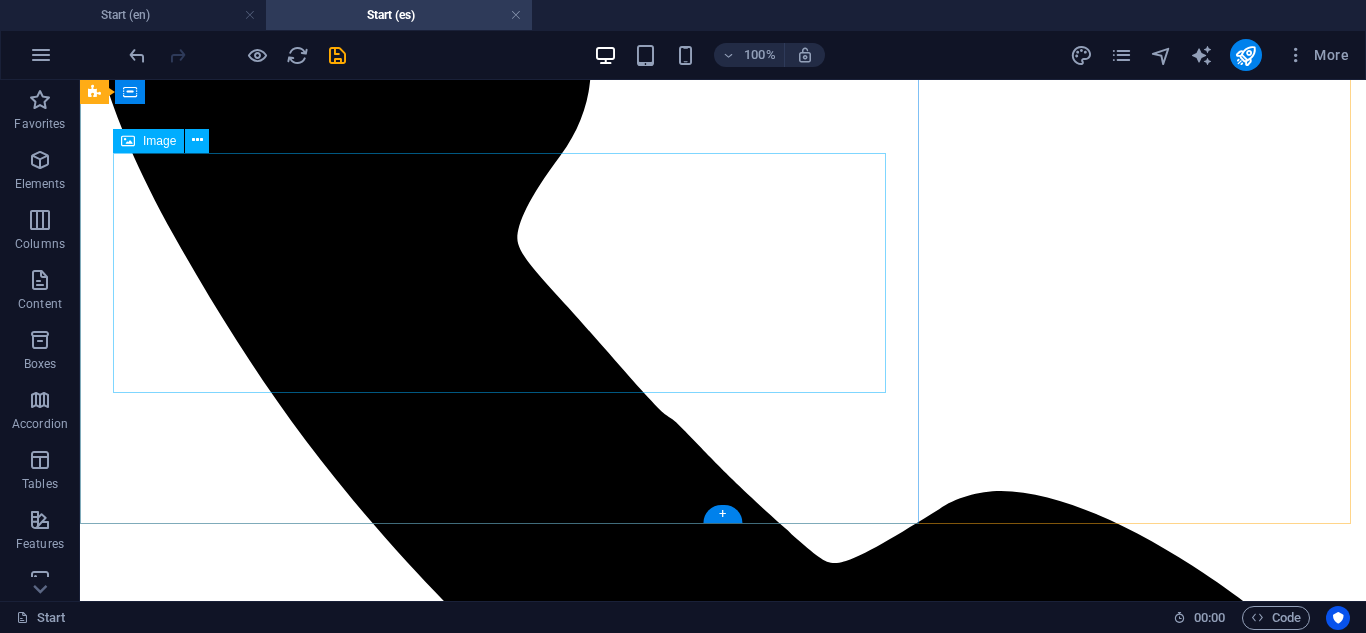 scroll, scrollTop: 2700, scrollLeft: 0, axis: vertical 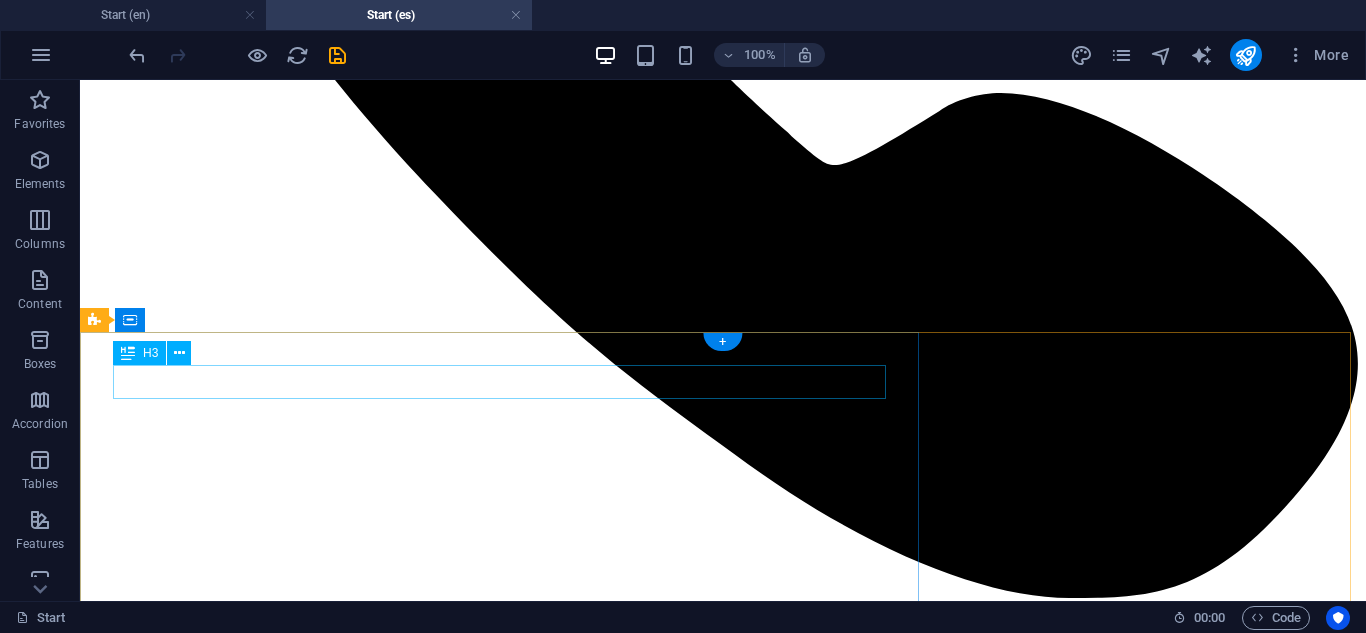 click on "Key Fob Programming" at bounding box center (723, 21551) 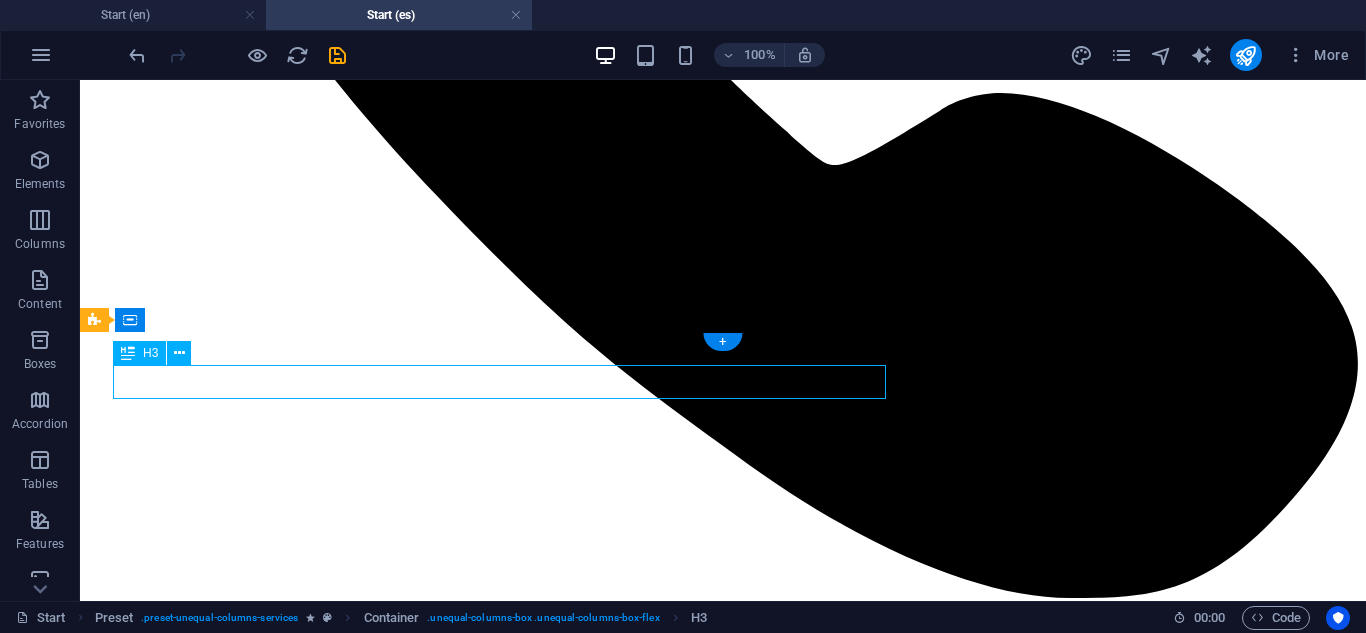click on "Key Fob Programming" at bounding box center [723, 21551] 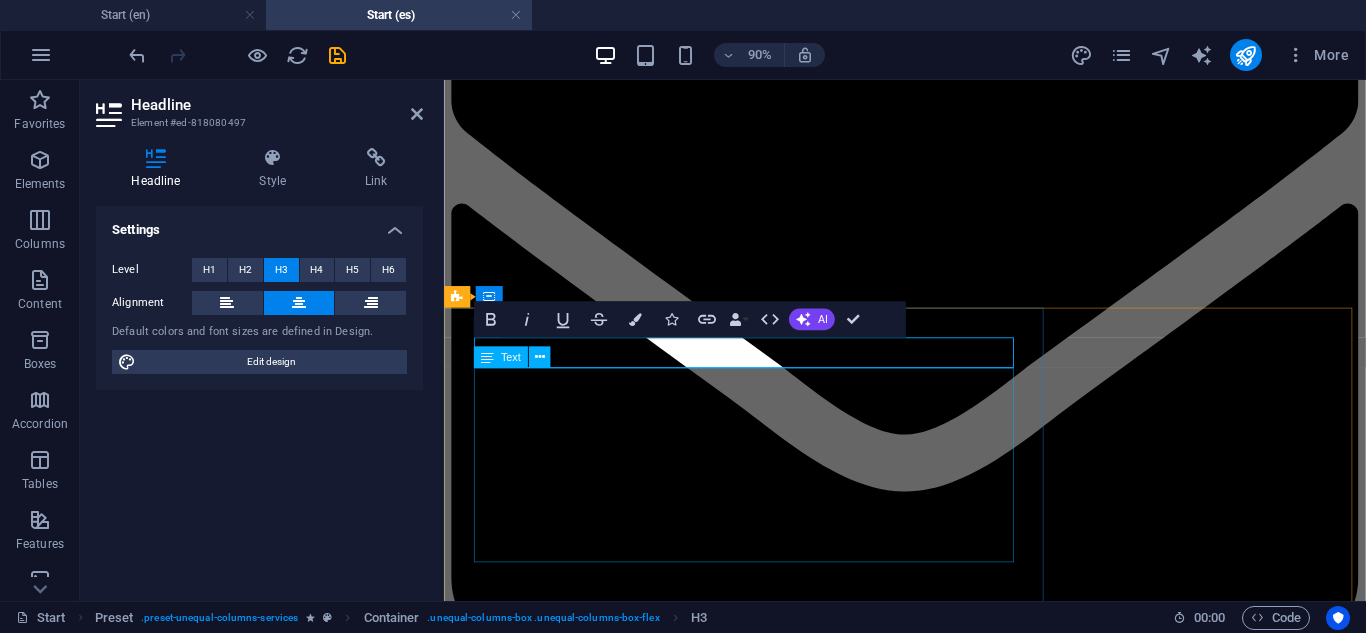 scroll, scrollTop: 3059, scrollLeft: 0, axis: vertical 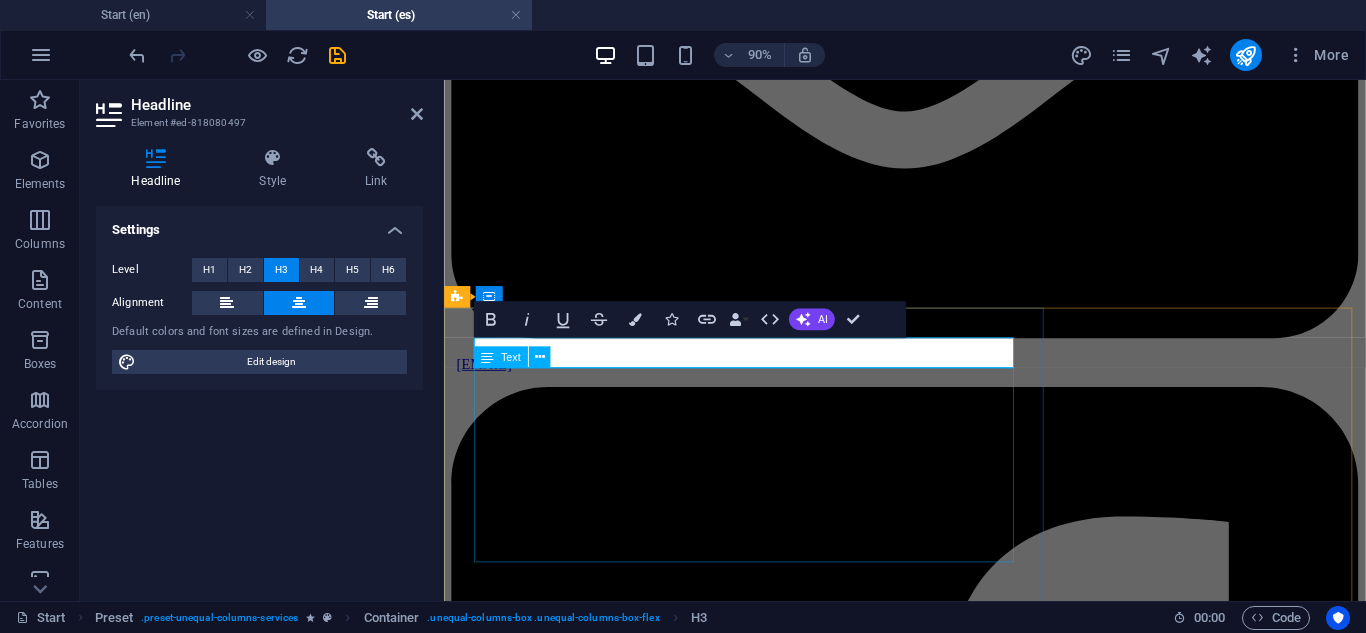 click on "If you have a new or replacement key fob that needs to be programmed, APNT Locksmith is here to help. We specialize in key fob programming for all types of vehicles—including smart keys, proximity remotes, and push-to-start systems. Our experienced mobile technicians use advanced diagnostic equipment to properly sync your key fob with your car’s onboard system. Whether your original fob stopped working or you purchased one online, we’ll make sure it’s fully functional—covering locking, unlocking, trunk access, and remote start features. We service most makes and models, both domestic and imported, with fast, on-site solutions that save you time and money compared to the dealership." at bounding box center (956, 17601) 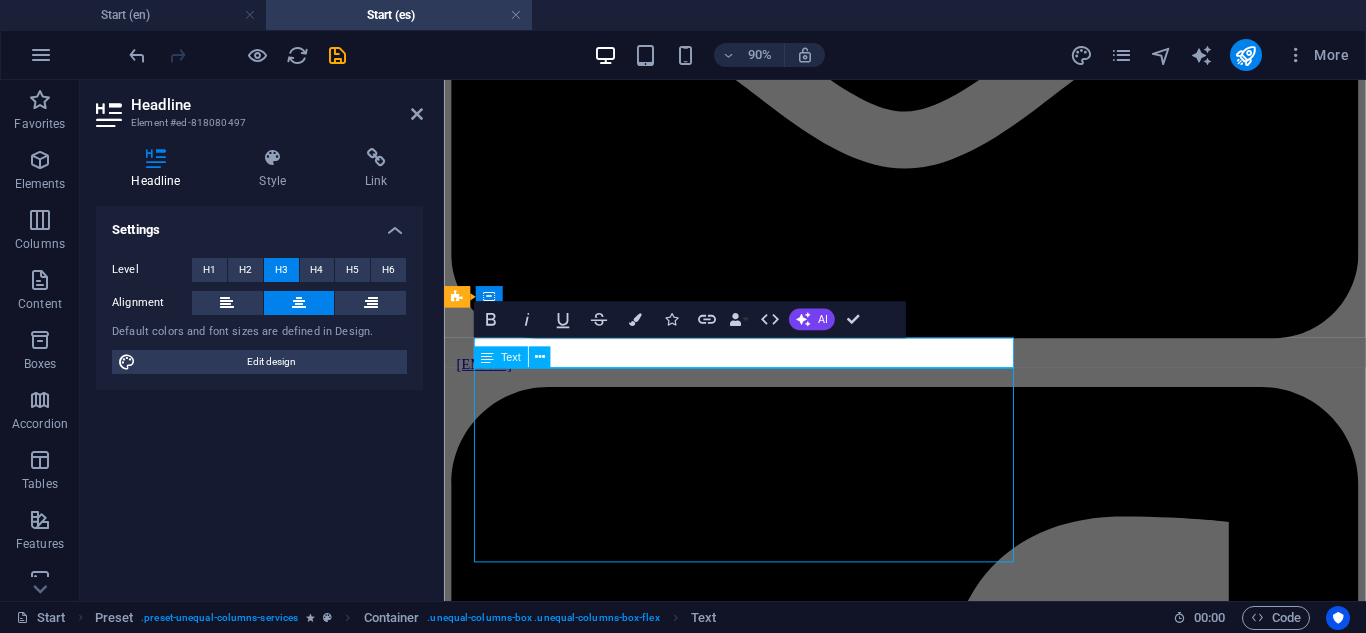 scroll, scrollTop: 2700, scrollLeft: 0, axis: vertical 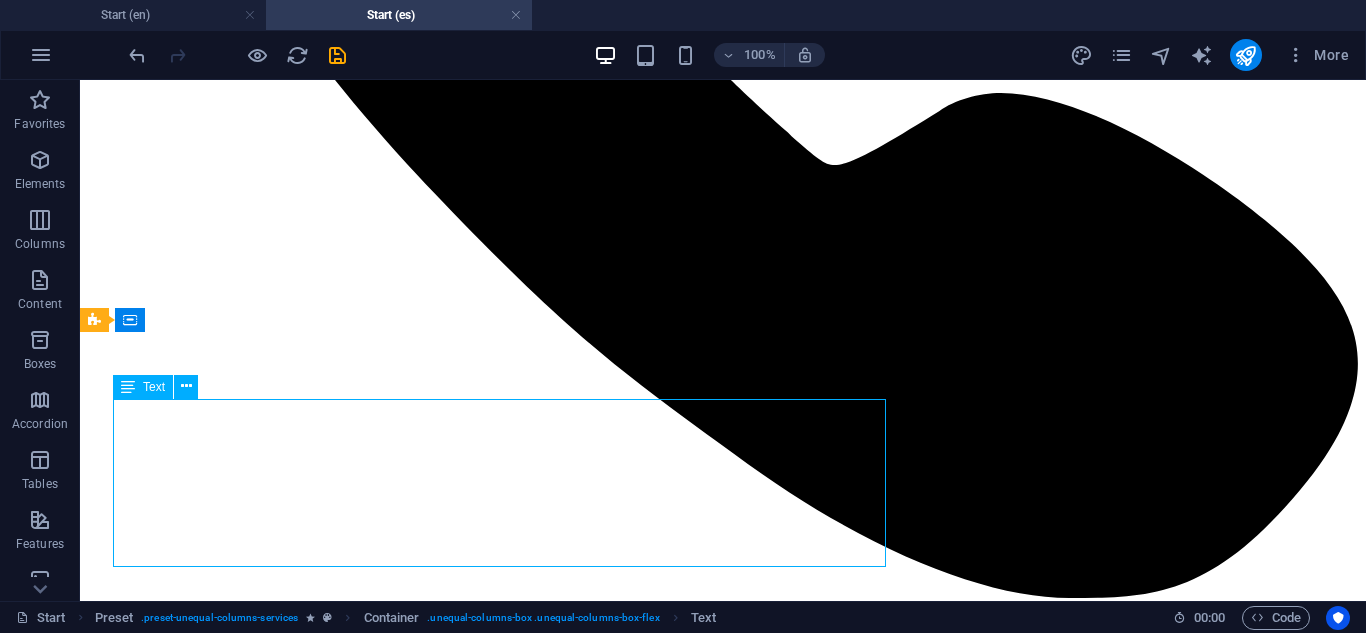 click on "If you have a new or replacement key fob that needs to be programmed, APNT Locksmith is here to help. We specialize in key fob programming for all types of vehicles—including smart keys, proximity remotes, and push-to-start systems. Our experienced mobile technicians use advanced diagnostic equipment to properly sync your key fob with your car’s onboard system. Whether your original fob stopped working or you purchased one online, we’ll make sure it’s fully functional—covering locking, unlocking, trunk access, and remote start features. We service most makes and models, both domestic and imported, with fast, on-site solutions that save you time and money compared to the dealership." at bounding box center [723, 21626] 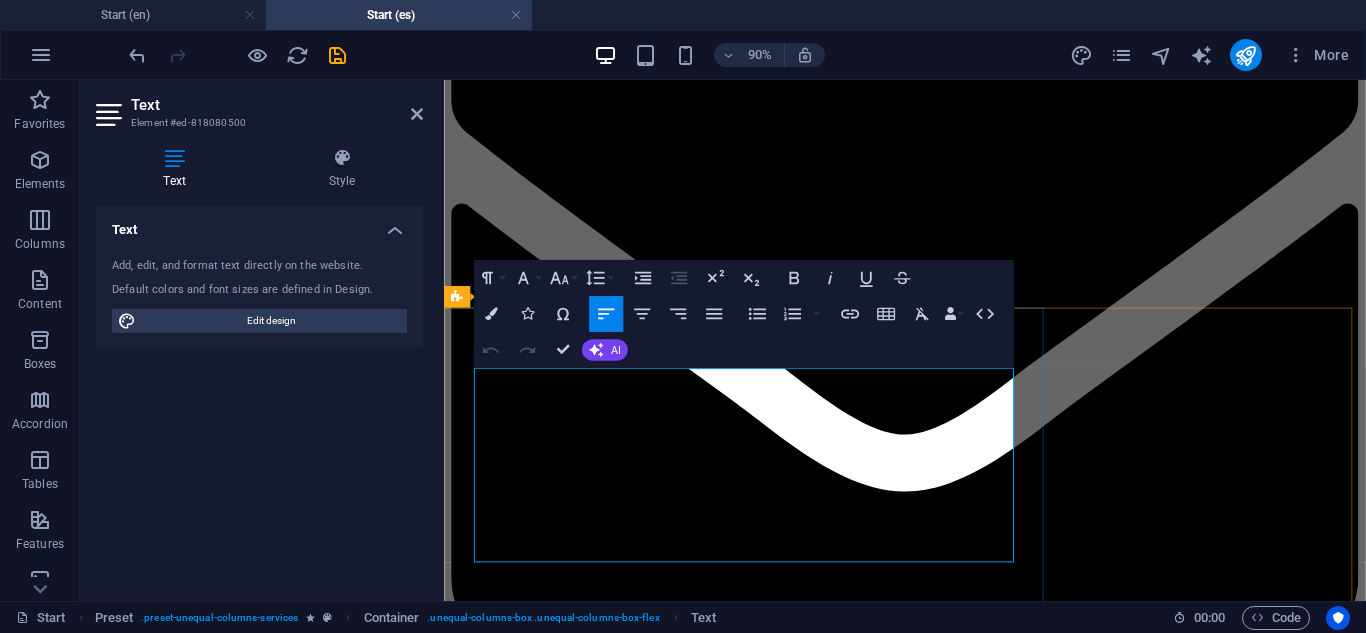 scroll, scrollTop: 3059, scrollLeft: 0, axis: vertical 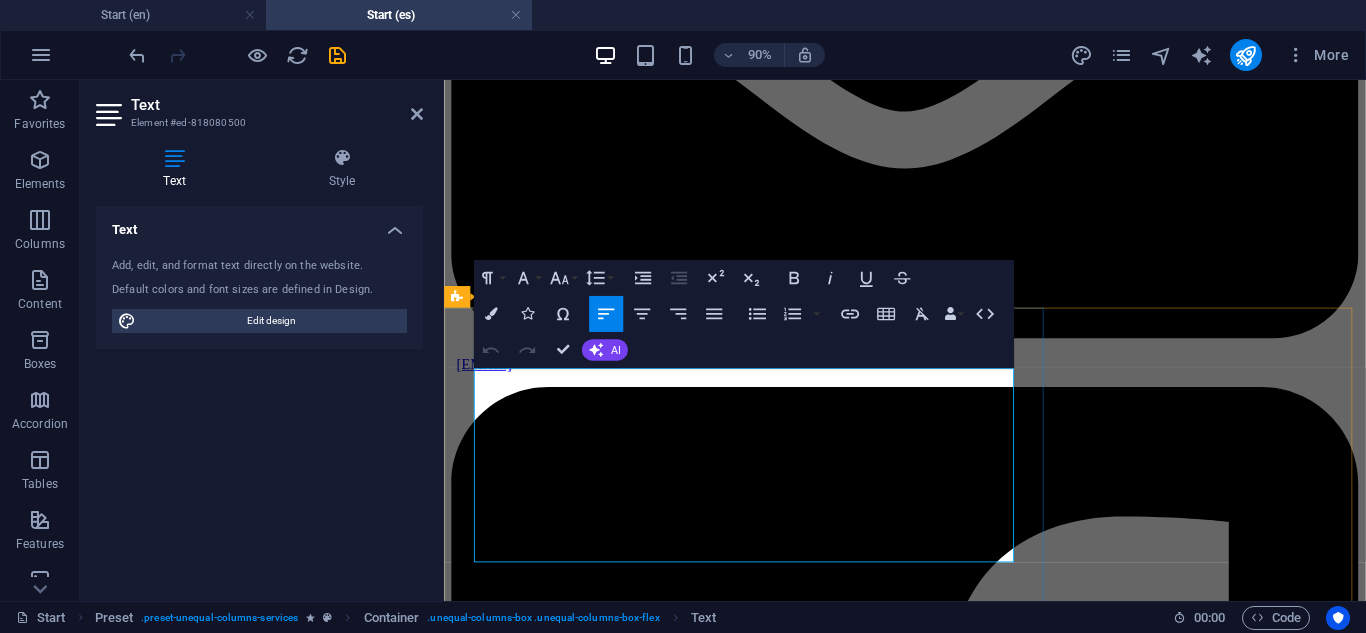 drag, startPoint x: 871, startPoint y: 604, endPoint x: 470, endPoint y: 396, distance: 451.73553 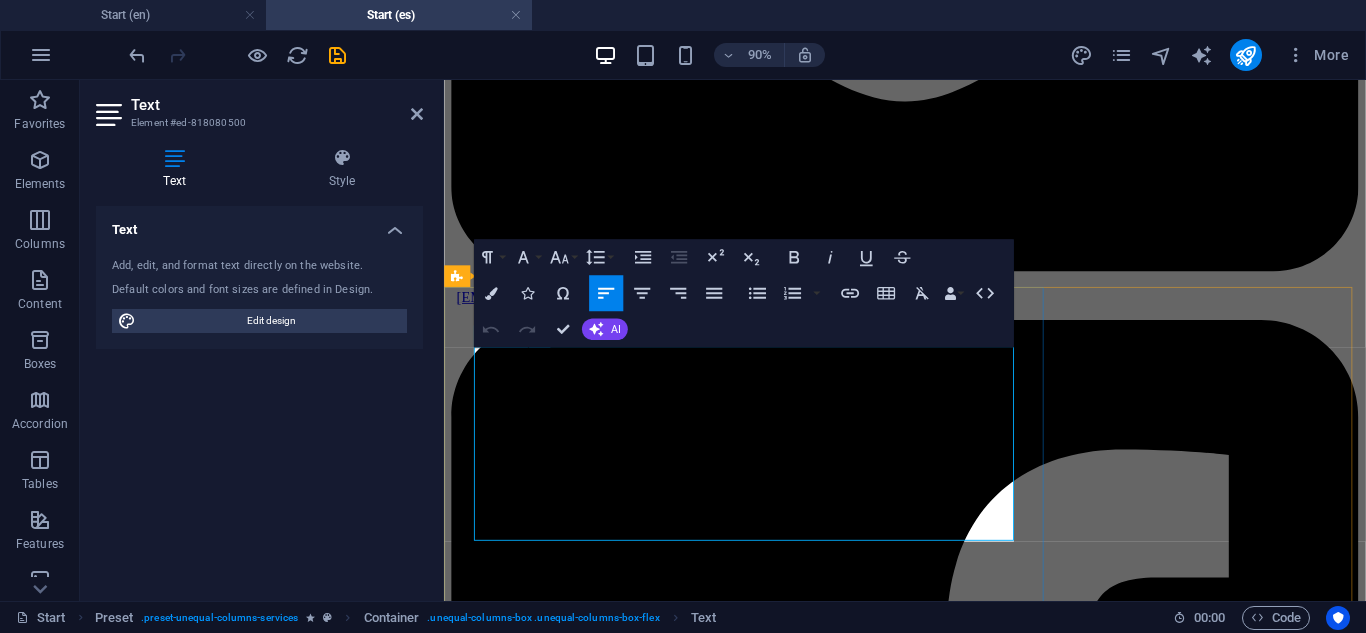 scroll, scrollTop: 3159, scrollLeft: 0, axis: vertical 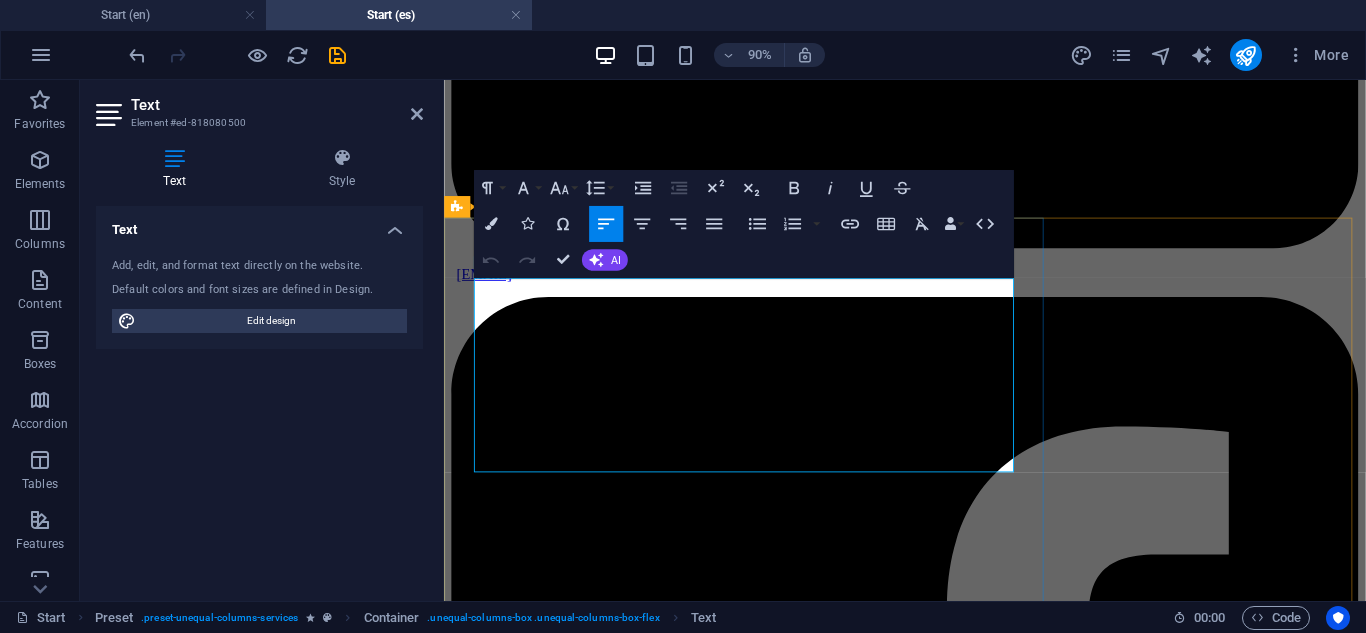 copy on "If you have a new or replacement key fob that needs to be programmed, APNT Locksmith is here to help. We specialize in key fob programming for all types of vehicles—including smart keys, proximity remotes, and push-to-start systems. Our experienced mobile technicians use advanced diagnostic equipment to properly sync your key fob with your car’s onboard system. Whether your original fob stopped working or you purchased one online, we’ll make sure it’s fully functional—covering locking, unlocking, trunk access, and remote start features. We service most makes and models, both domestic and imported, with fast, on-site solutions that save you time and money compared to the dealership." 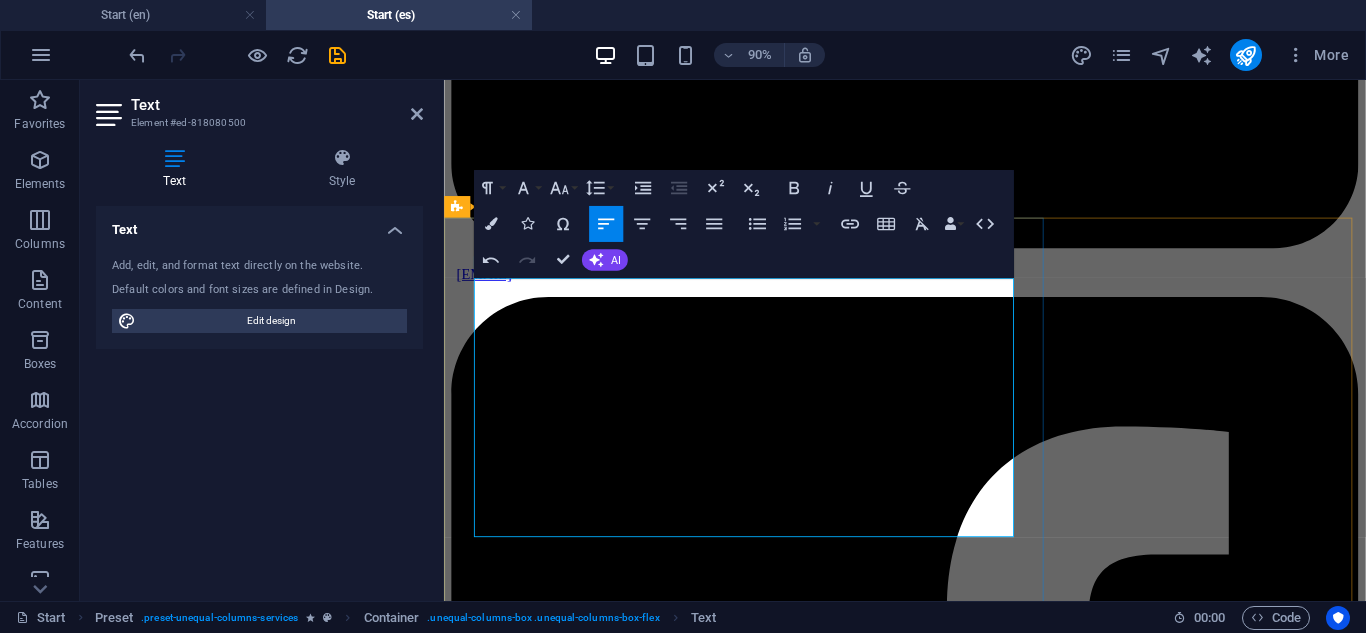 click on "Ofrecemos servicio para la mayoría de marcas y modelos, tanto nacionales como importados, con soluciones rápidas en el lugar que te ahorran tiempo y dinero en comparación con el concesionario." at bounding box center (956, 17587) 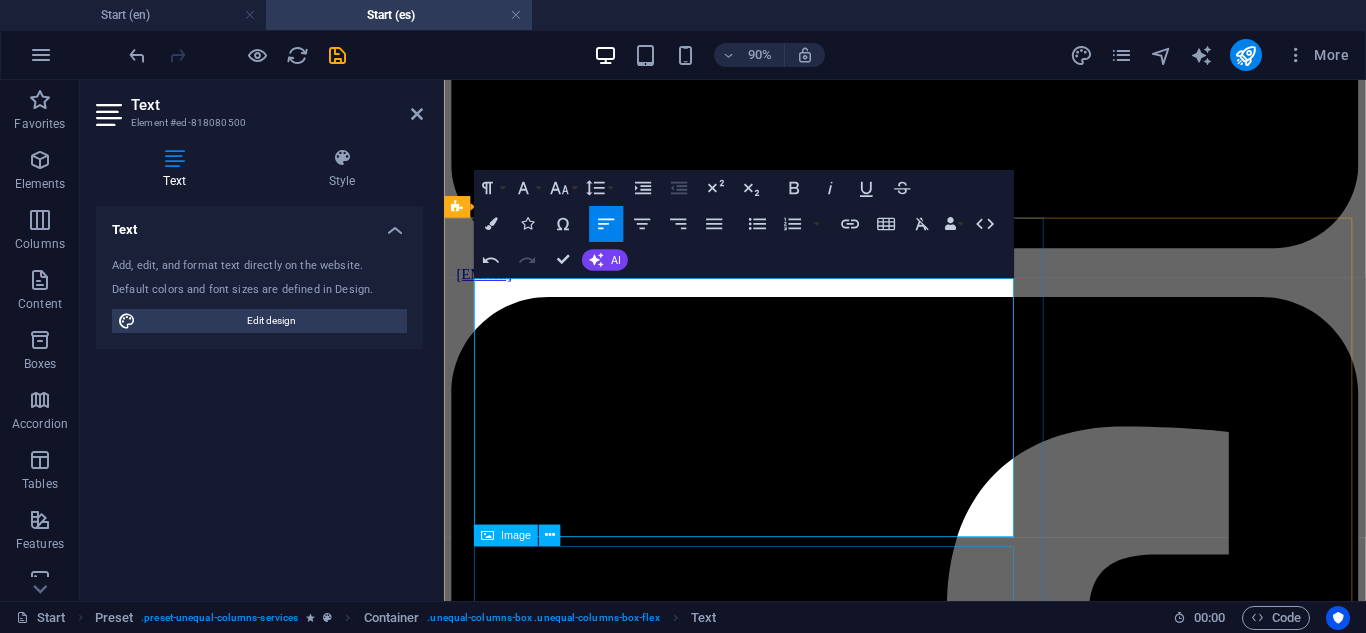 click at bounding box center (956, 17765) 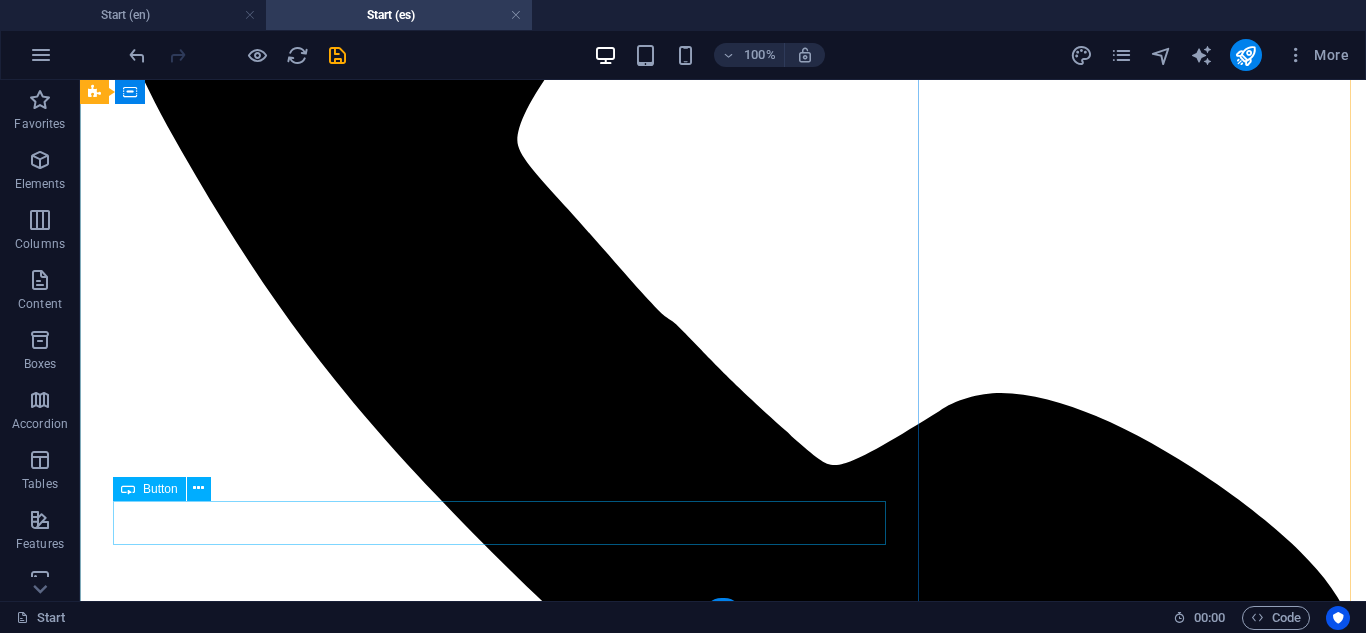 click on "Need Help? Call Now" at bounding box center (723, 20922) 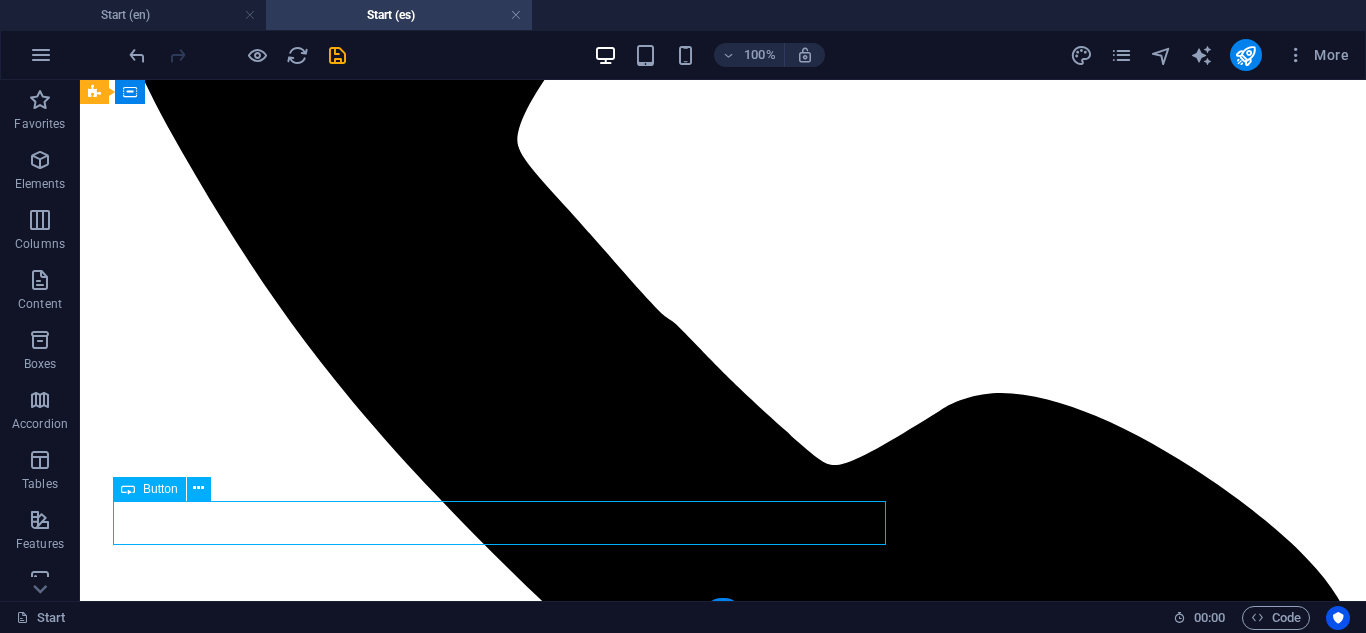 click on "Need Help? Call Now" at bounding box center (723, 20922) 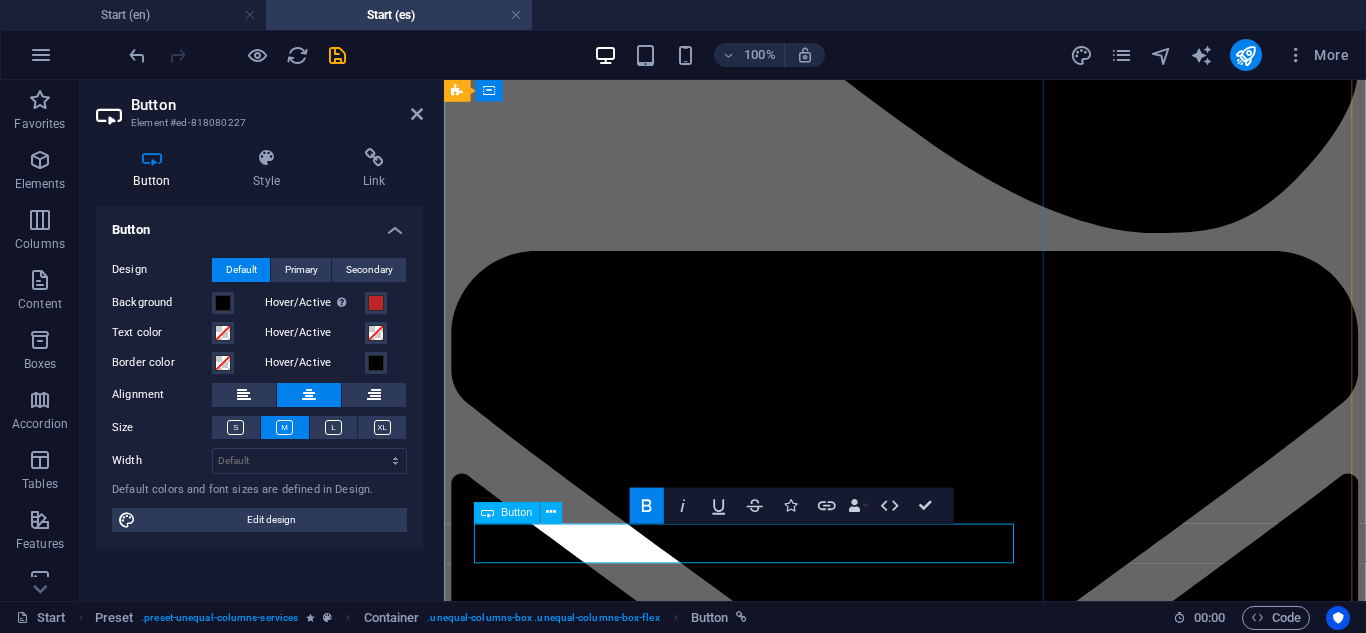 scroll, scrollTop: 2688, scrollLeft: 0, axis: vertical 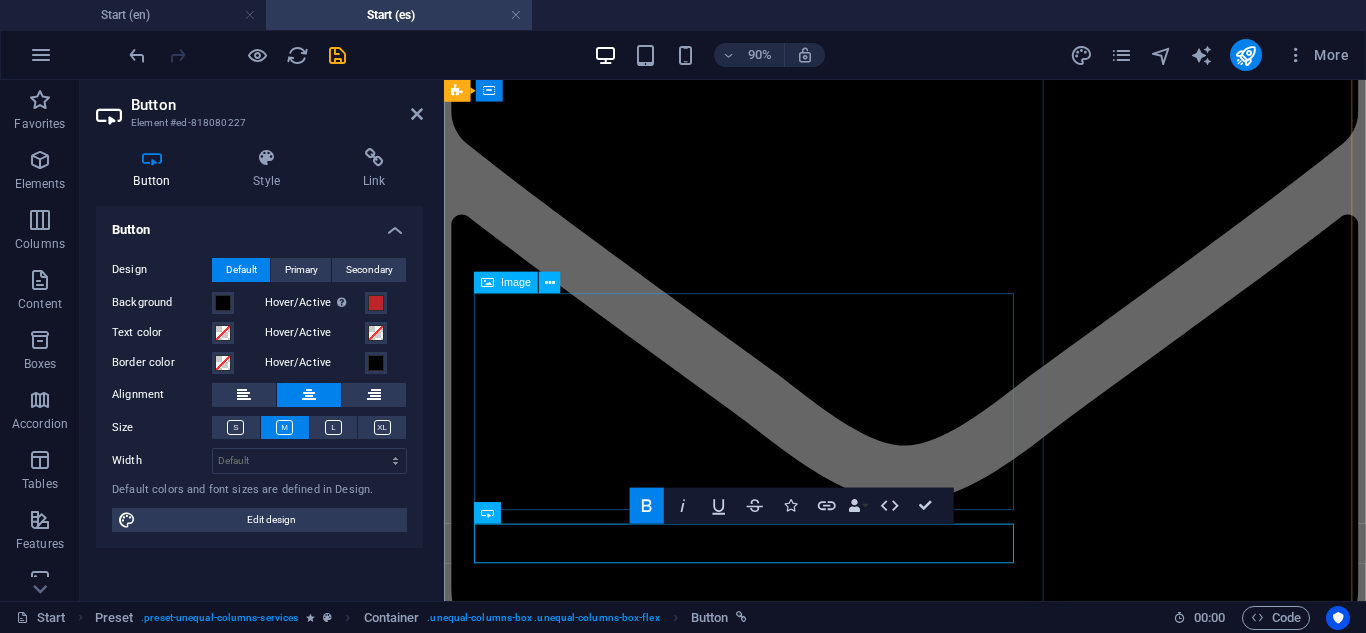 click at bounding box center [956, 16788] 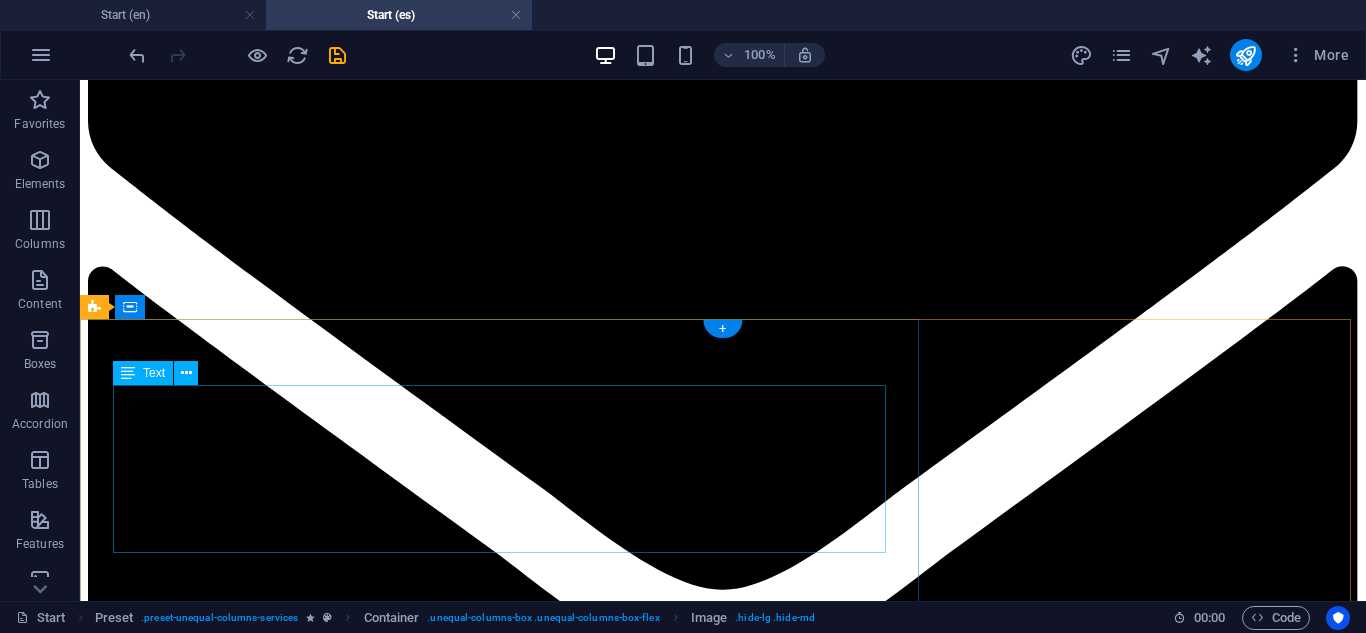scroll, scrollTop: 3453, scrollLeft: 0, axis: vertical 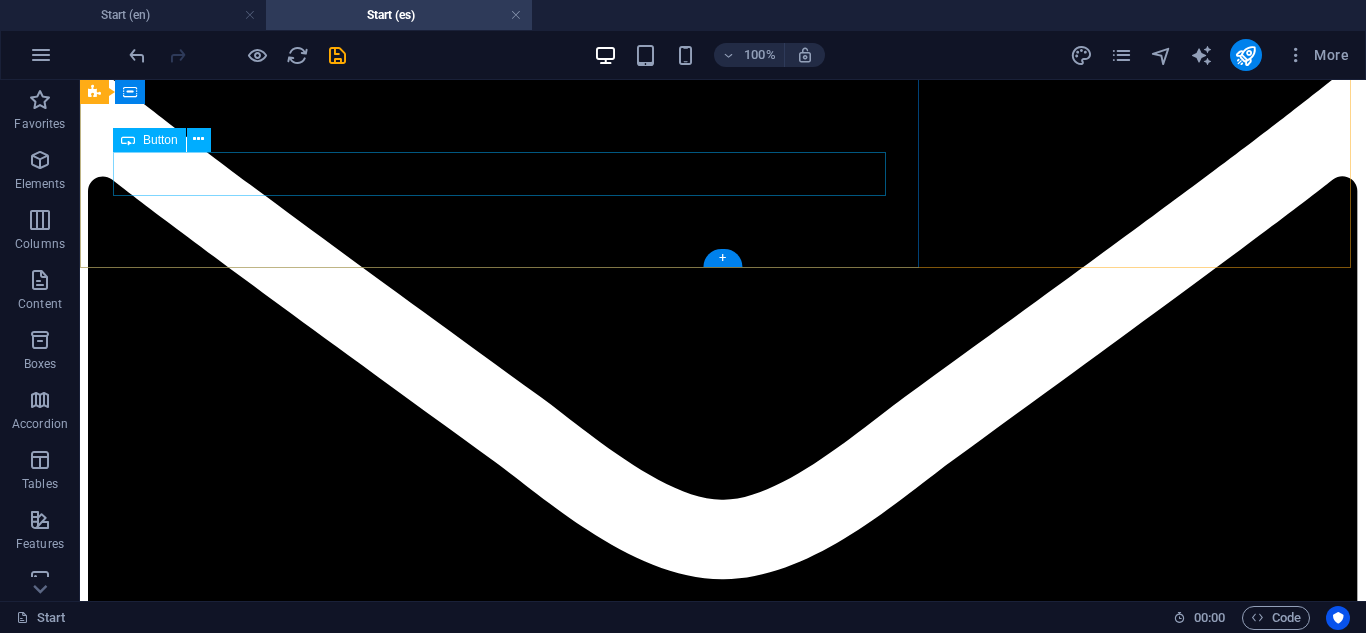click on "Need Help? Call Now" at bounding box center (723, 21268) 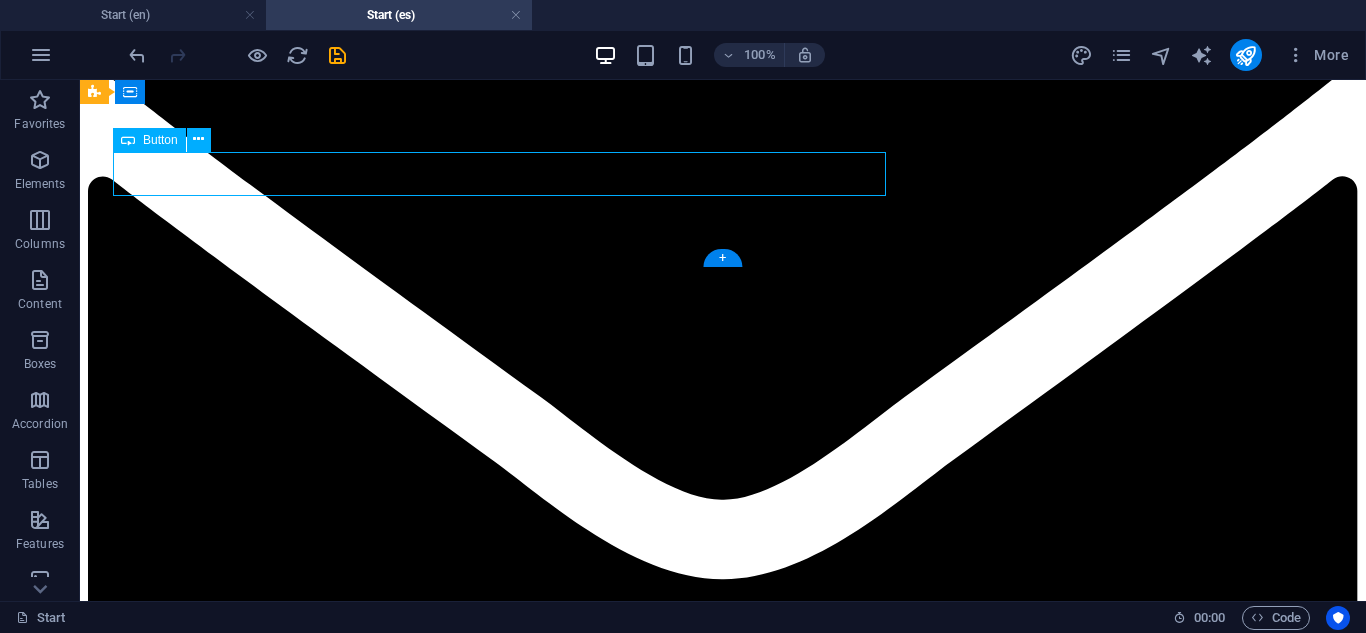 click on "Need Help? Call Now" at bounding box center [723, 21268] 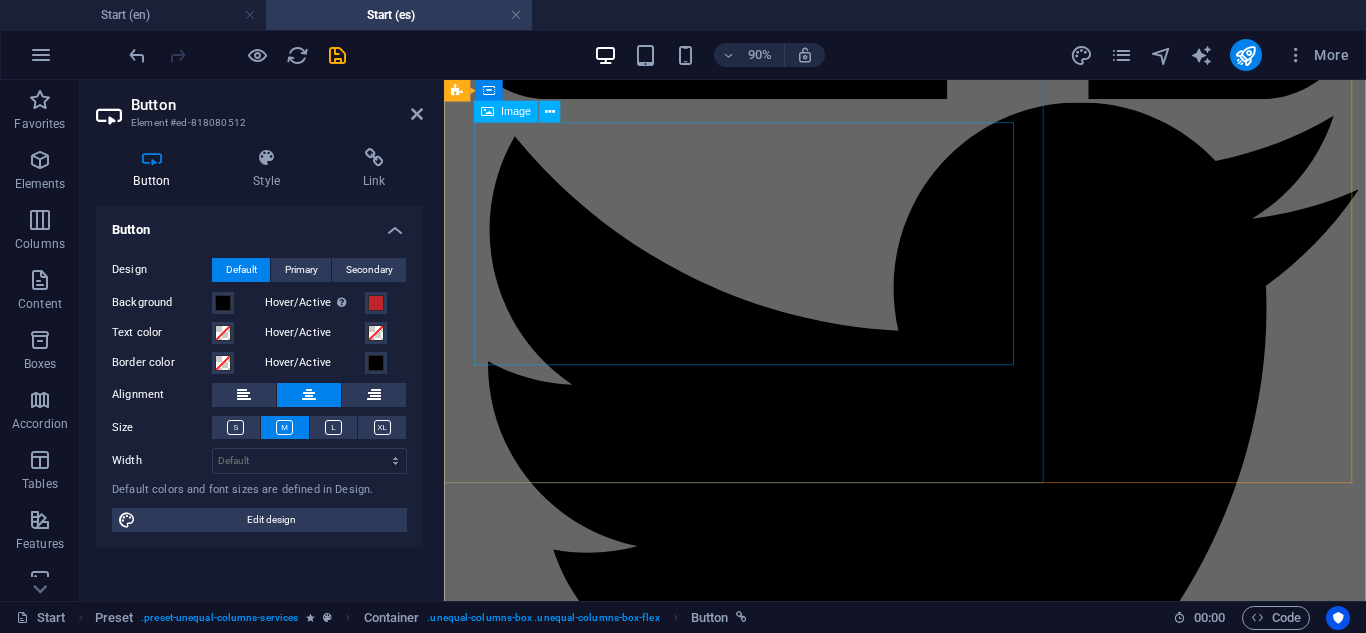 scroll, scrollTop: 4485, scrollLeft: 0, axis: vertical 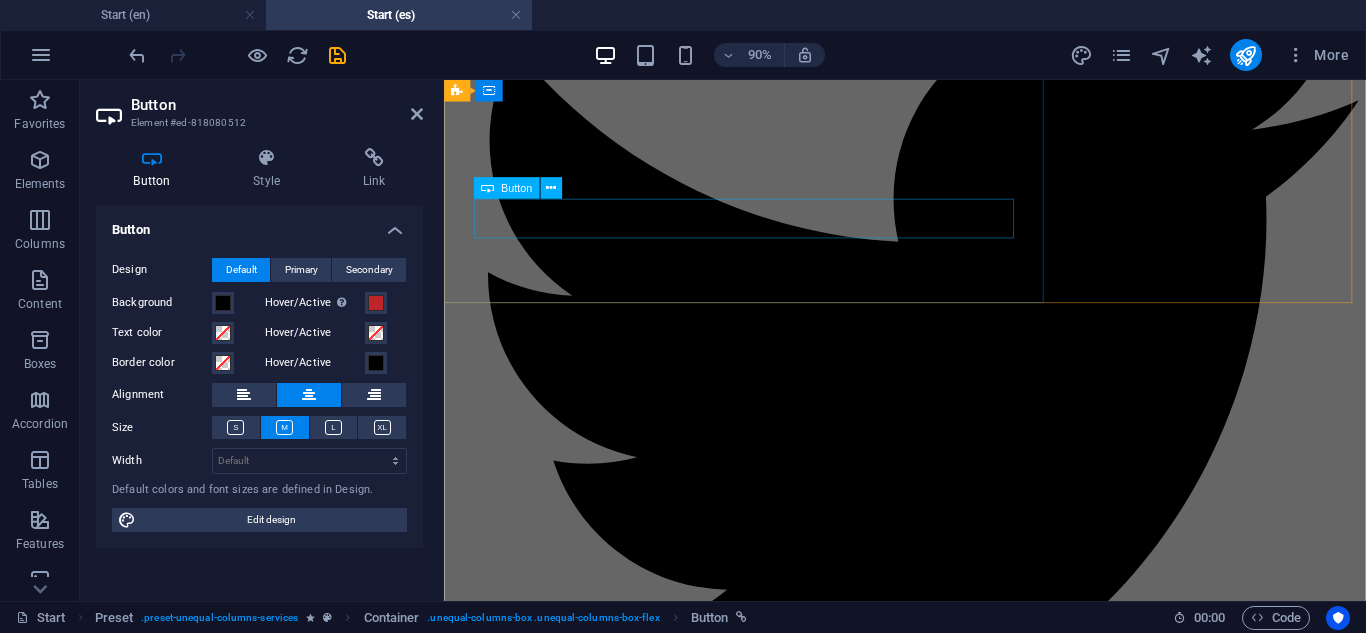 click on "Need Help? Call Now" at bounding box center (956, 18067) 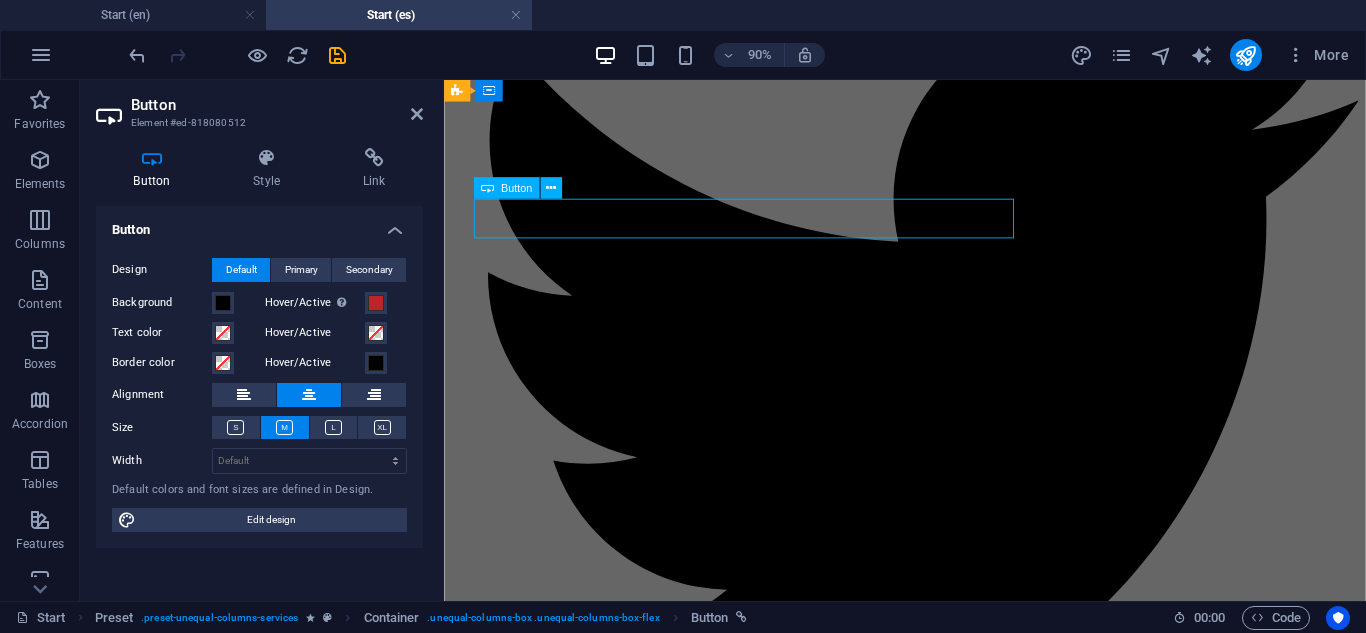 click on "Need Help? Call Now" at bounding box center [956, 18067] 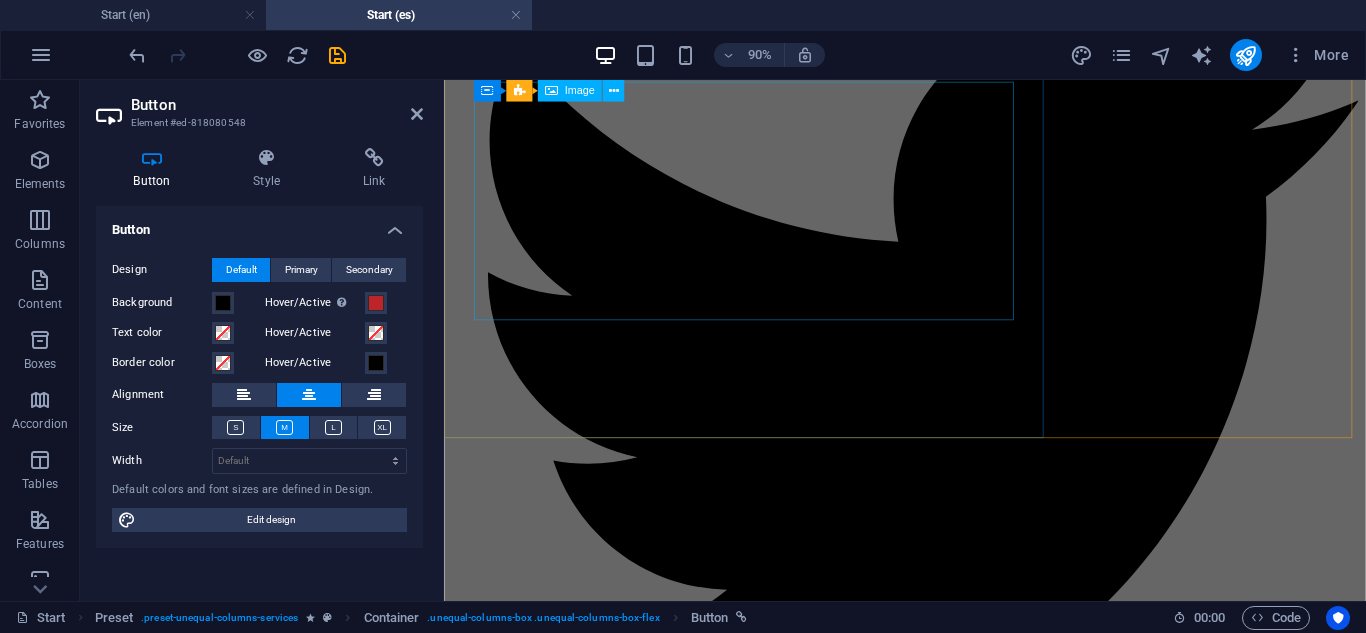 scroll, scrollTop: 4349, scrollLeft: 0, axis: vertical 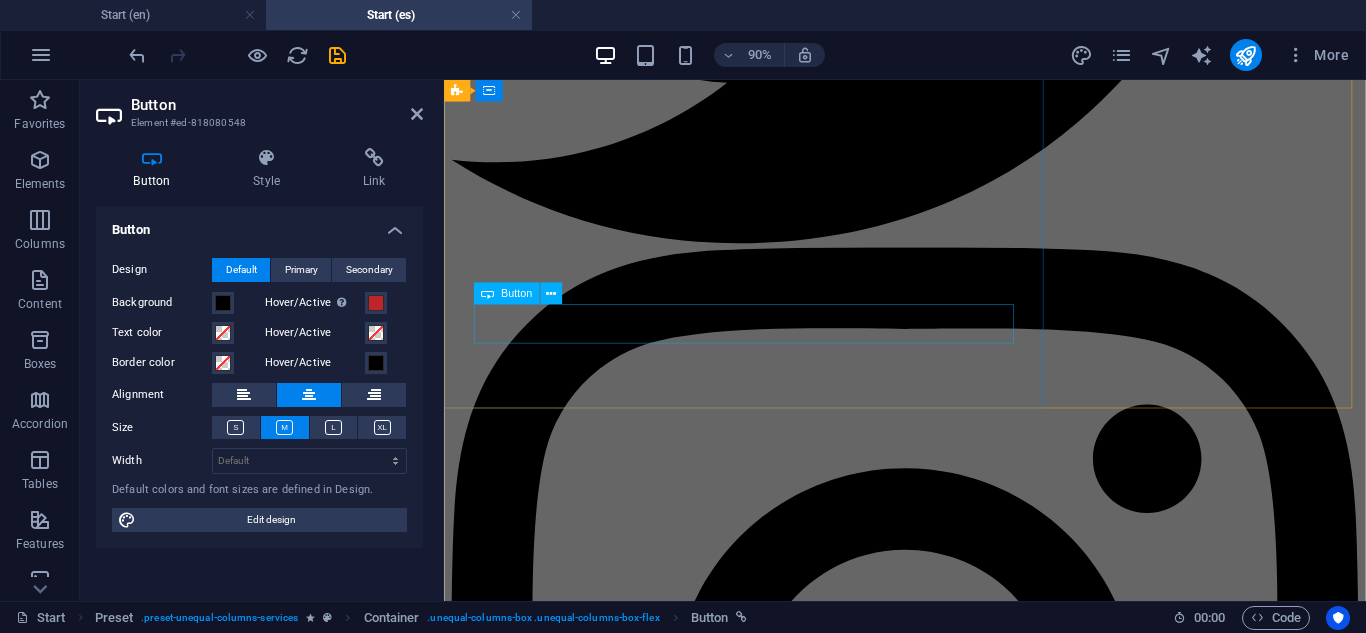 click on "Need Help? Call Now" at bounding box center [956, 18873] 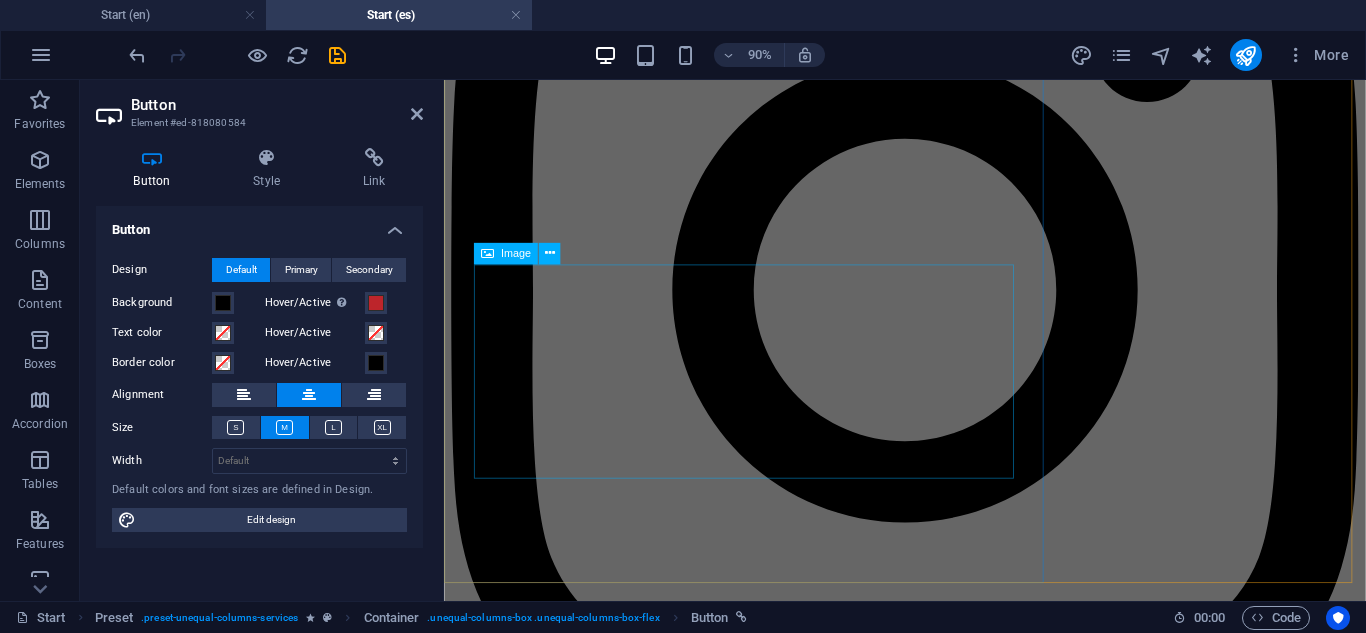 scroll, scrollTop: 5530, scrollLeft: 0, axis: vertical 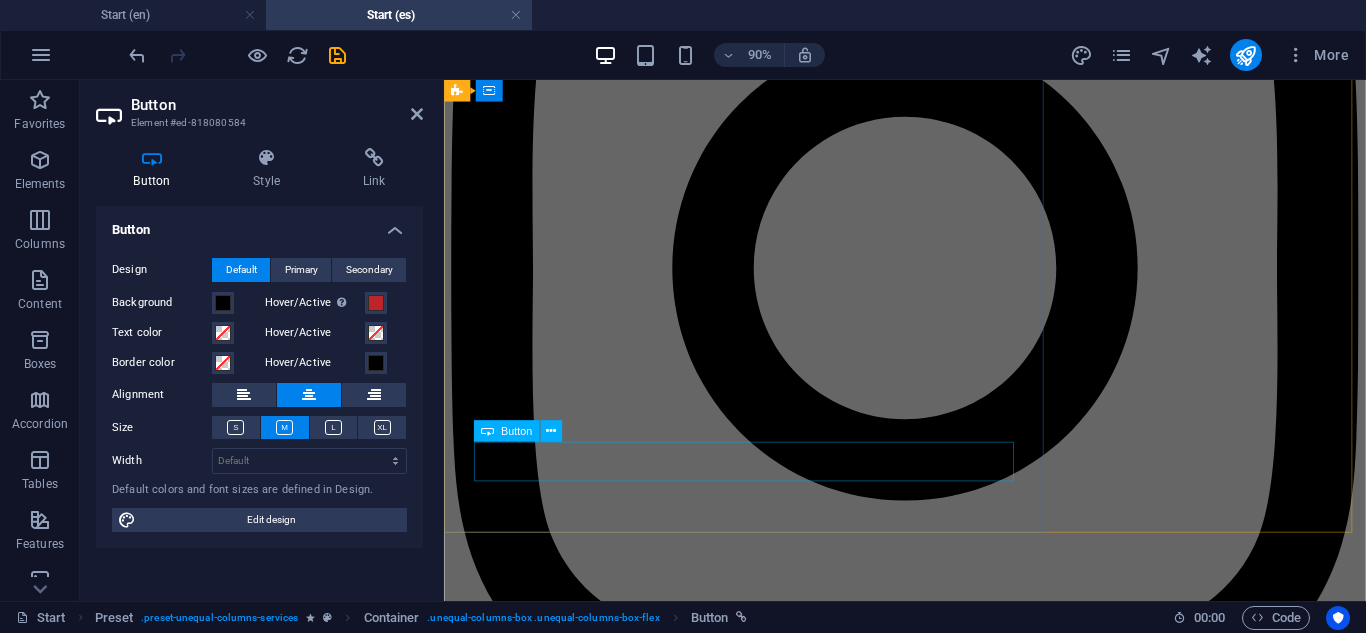 click on "Need Help? Call Now" at bounding box center [956, 19739] 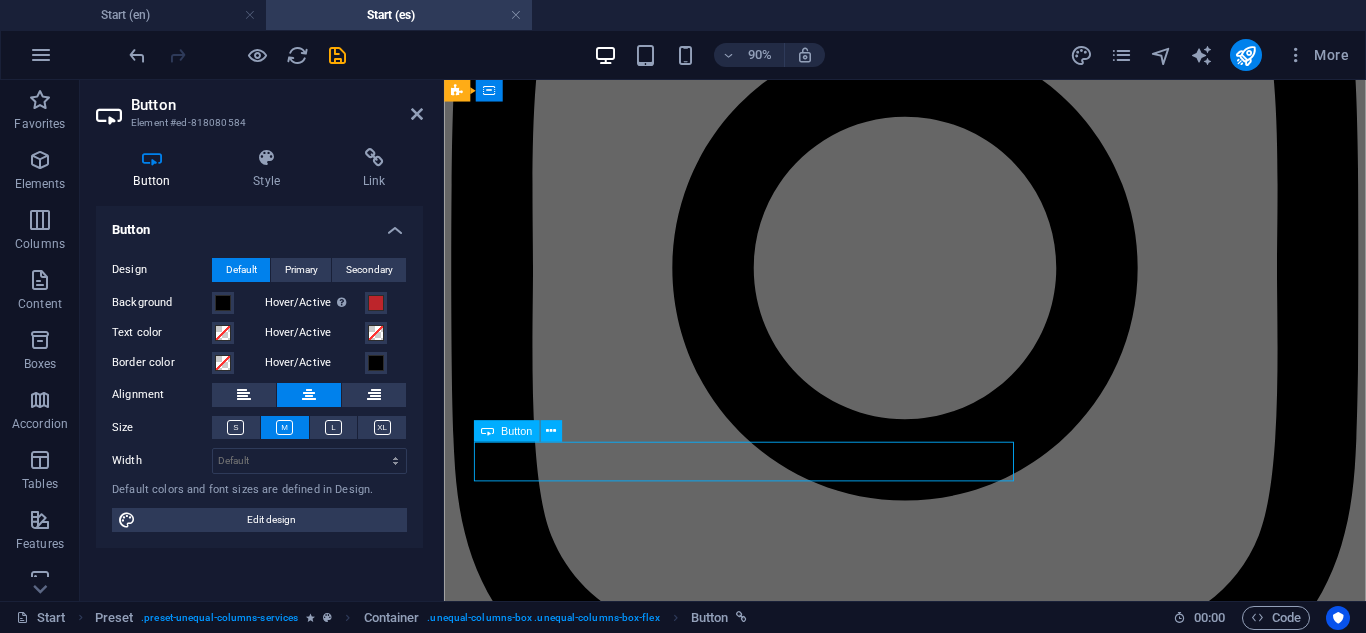 click on "Need Help? Call Now" at bounding box center (956, 19739) 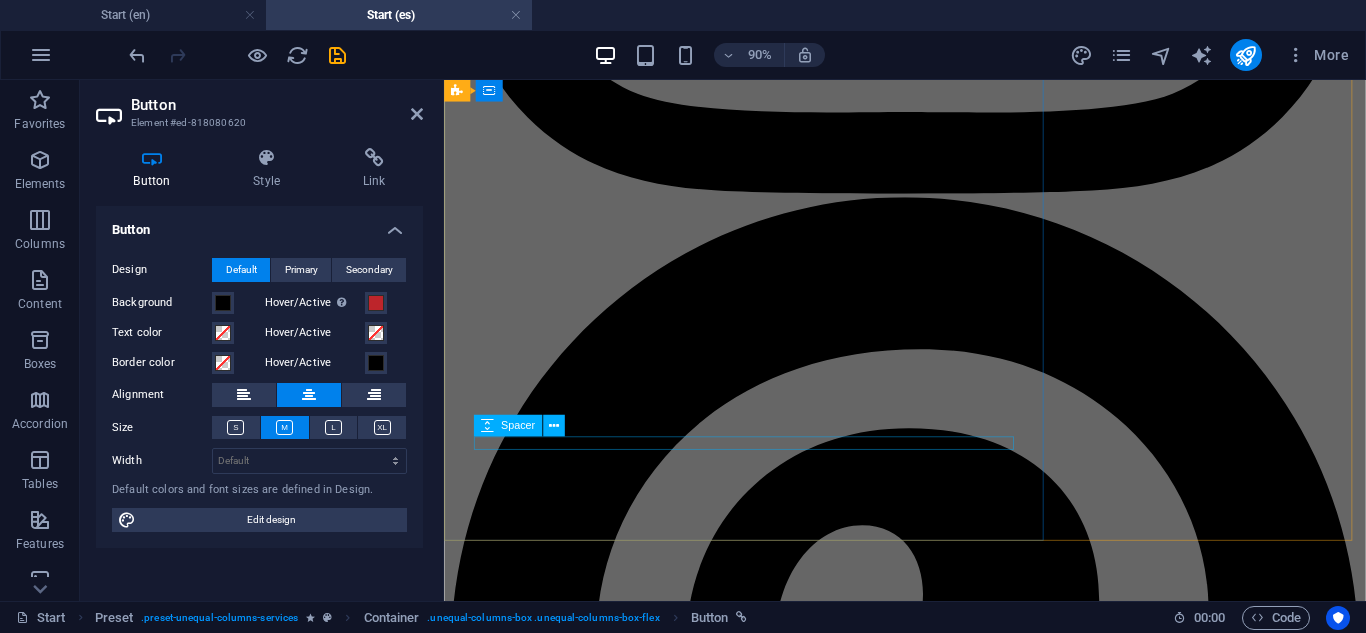 scroll, scrollTop: 6164, scrollLeft: 0, axis: vertical 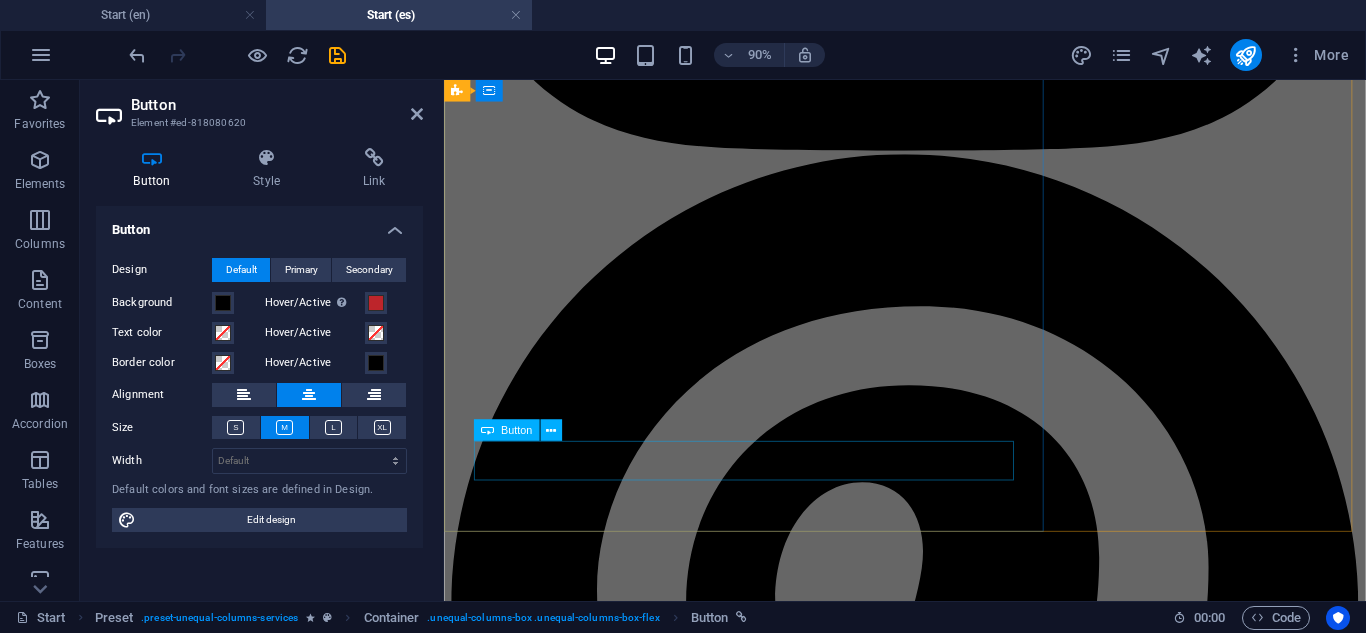 click on "Need Help? Call Now" at bounding box center [956, 20391] 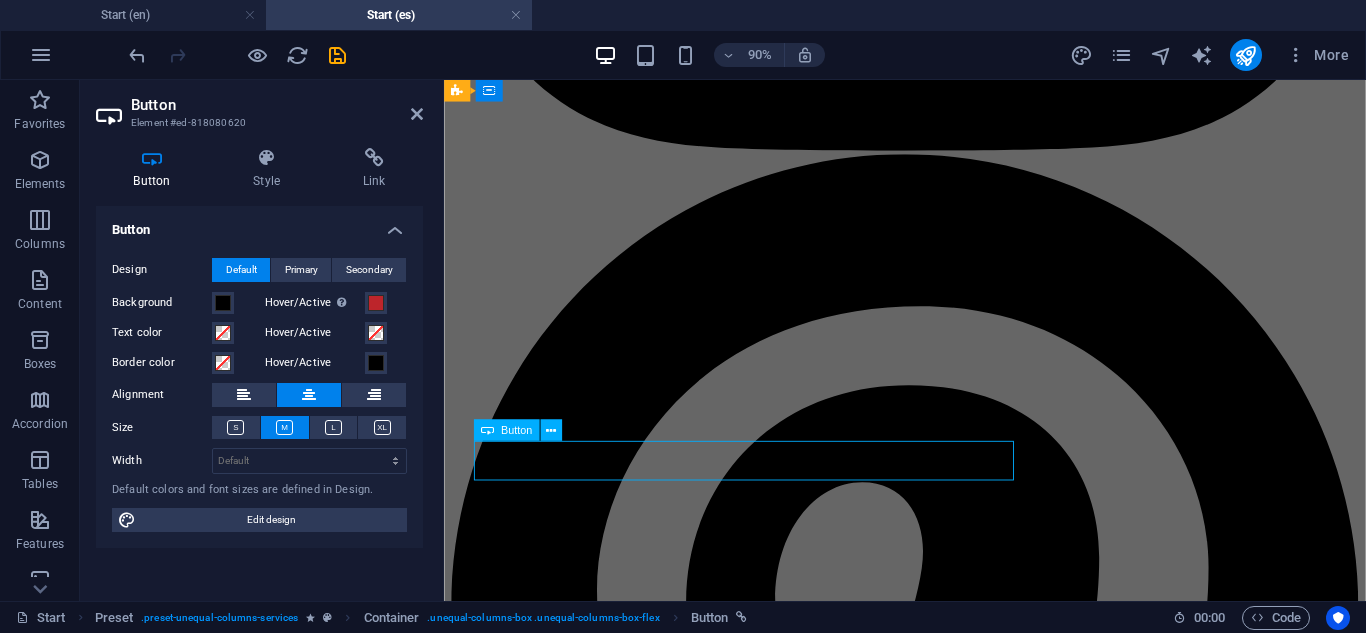 click on "Need Help? Call Now" at bounding box center [956, 20391] 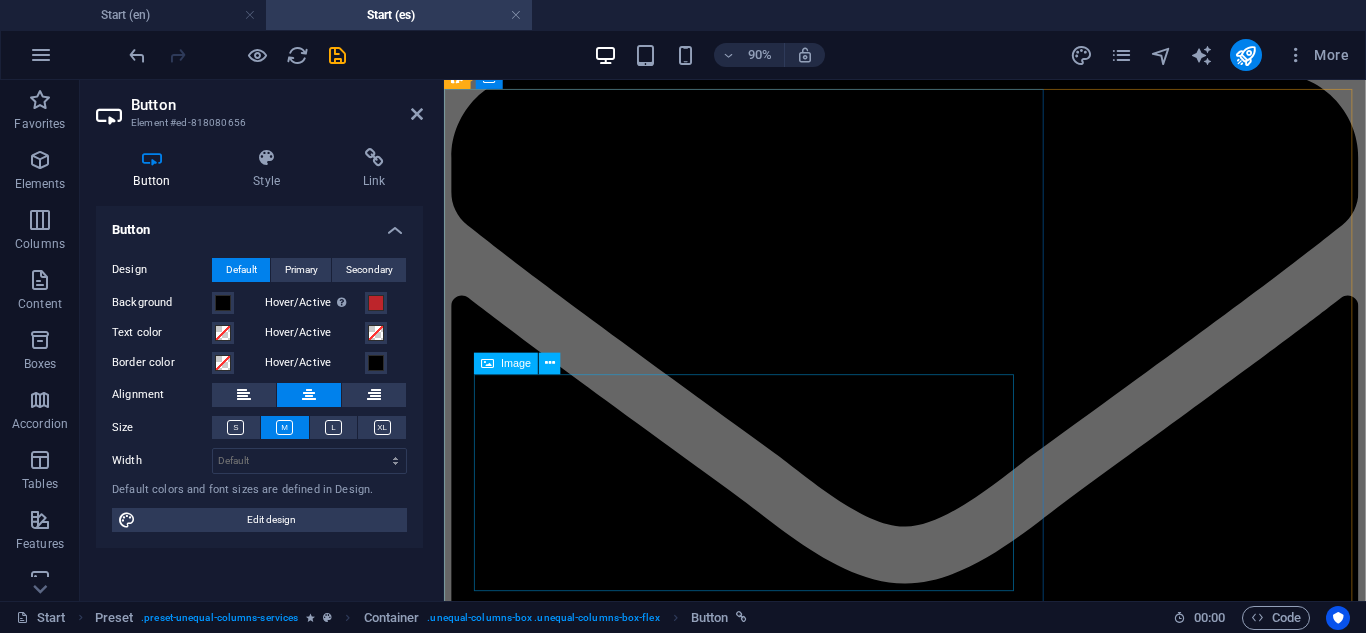 click at bounding box center (956, 16878) 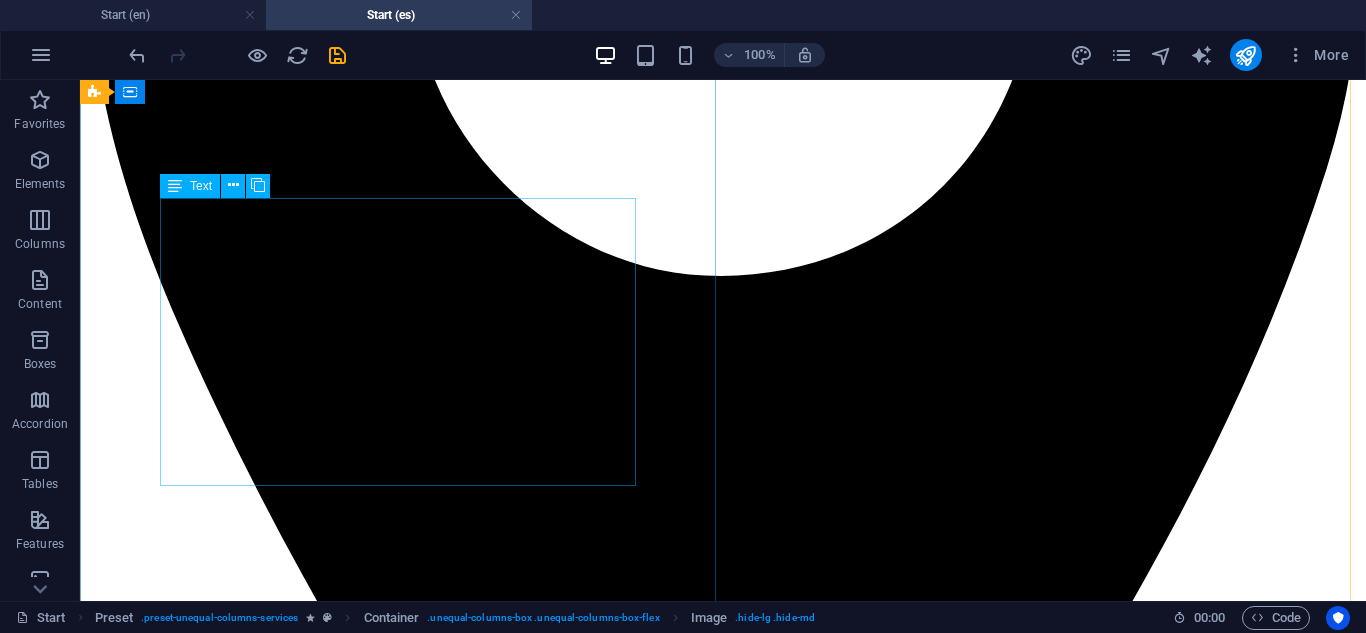scroll, scrollTop: 175, scrollLeft: 0, axis: vertical 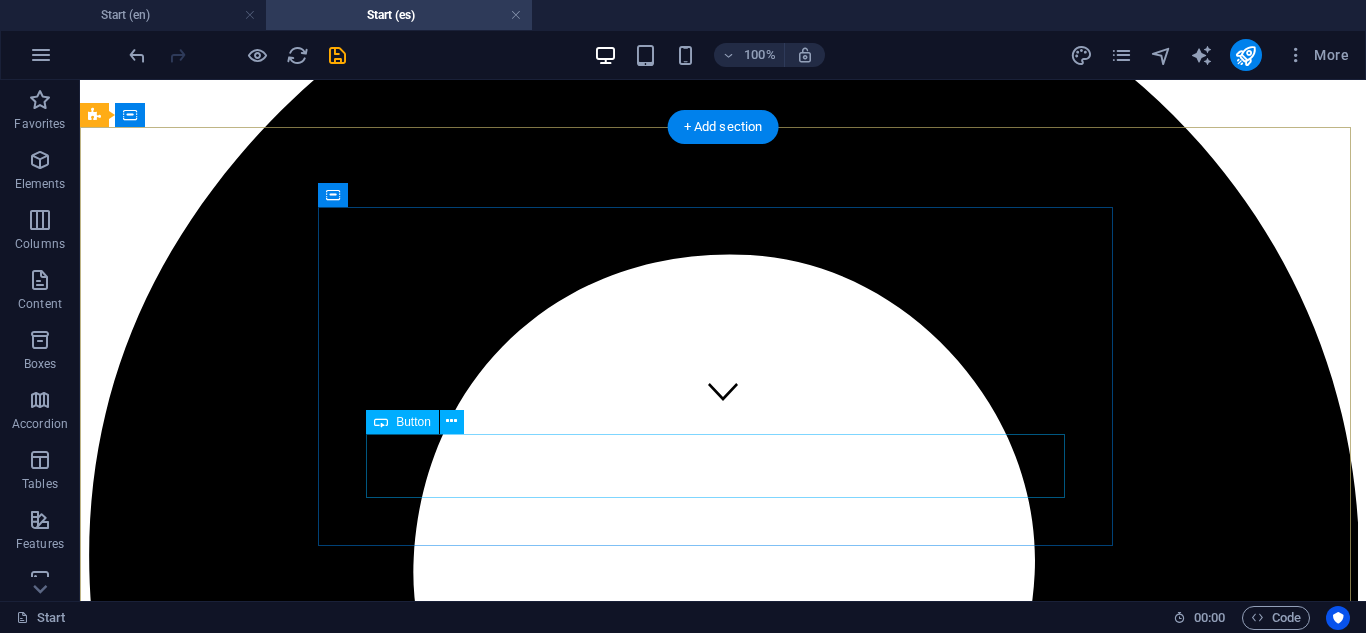click on "Phone [PHONE]" at bounding box center [723, 12857] 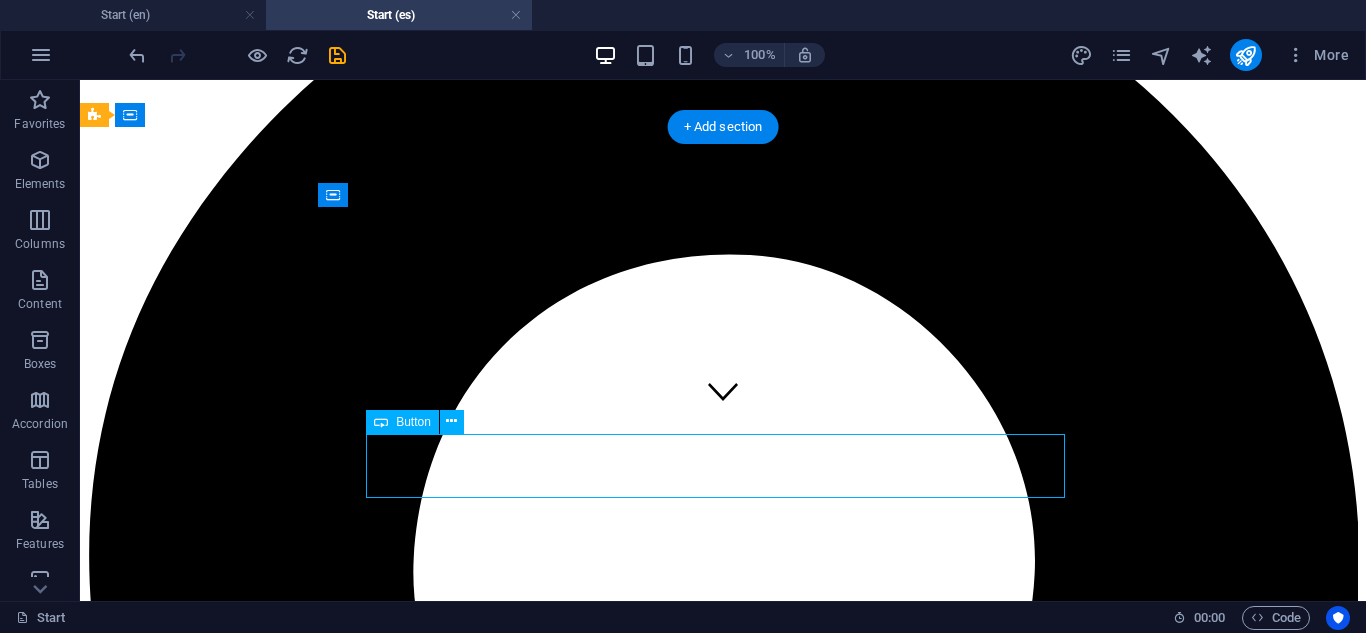 click on "Phone [PHONE]" at bounding box center [723, 12857] 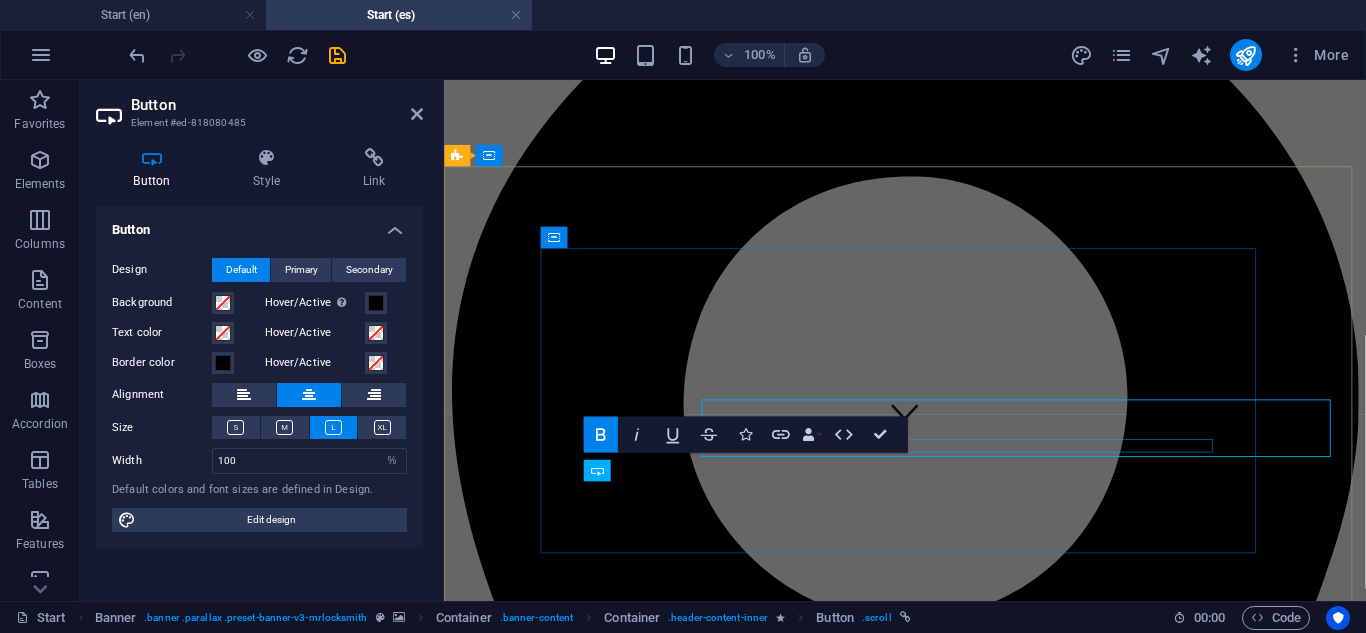 scroll, scrollTop: 174, scrollLeft: 0, axis: vertical 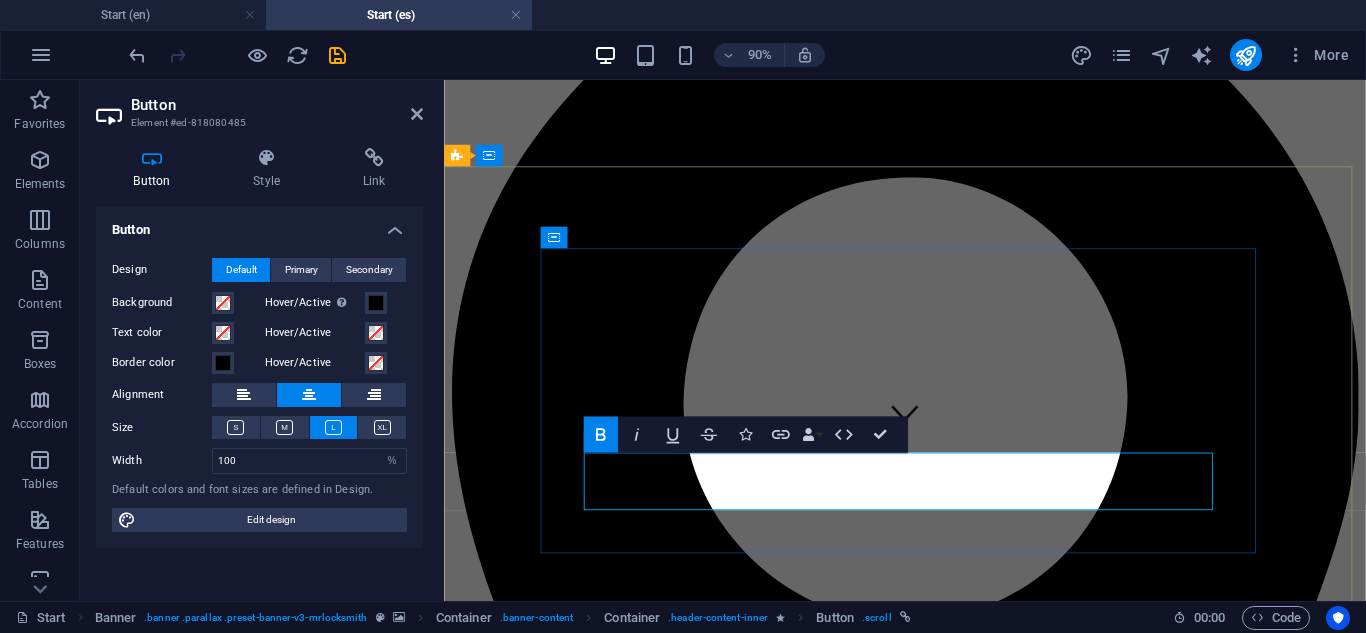 click on "Phone [PHONE]" at bounding box center [956, 10447] 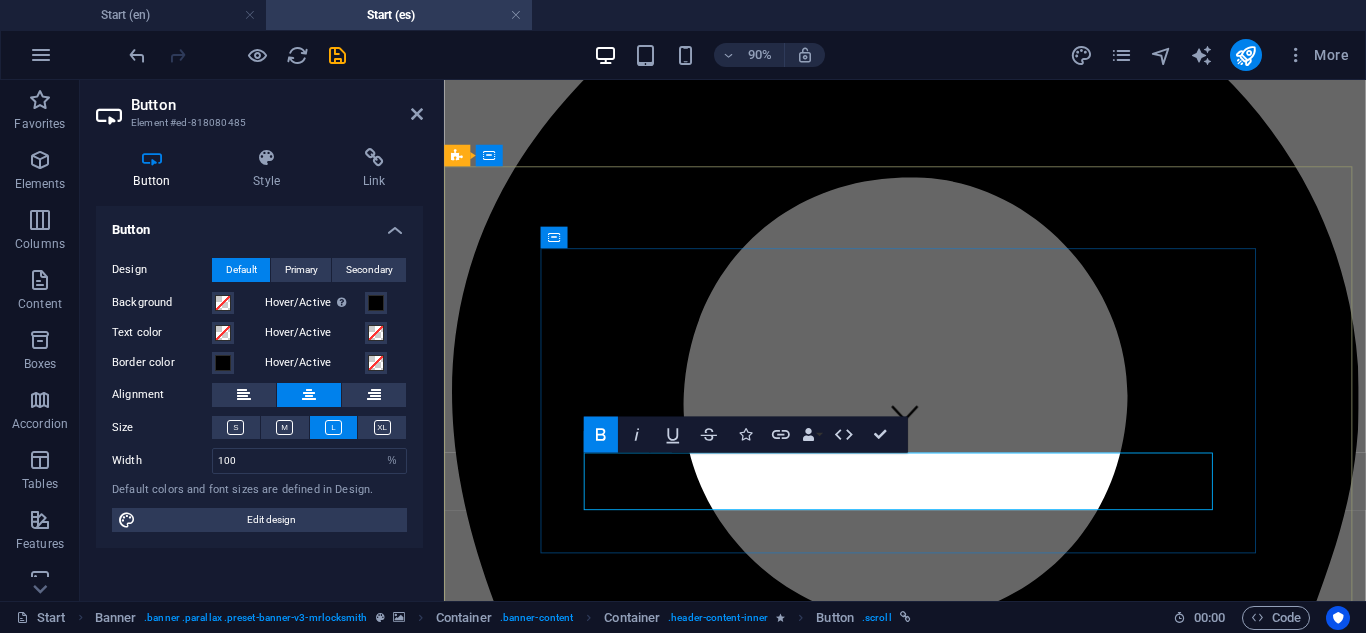 drag, startPoint x: 1135, startPoint y: 516, endPoint x: 1001, endPoint y: 526, distance: 134.37262 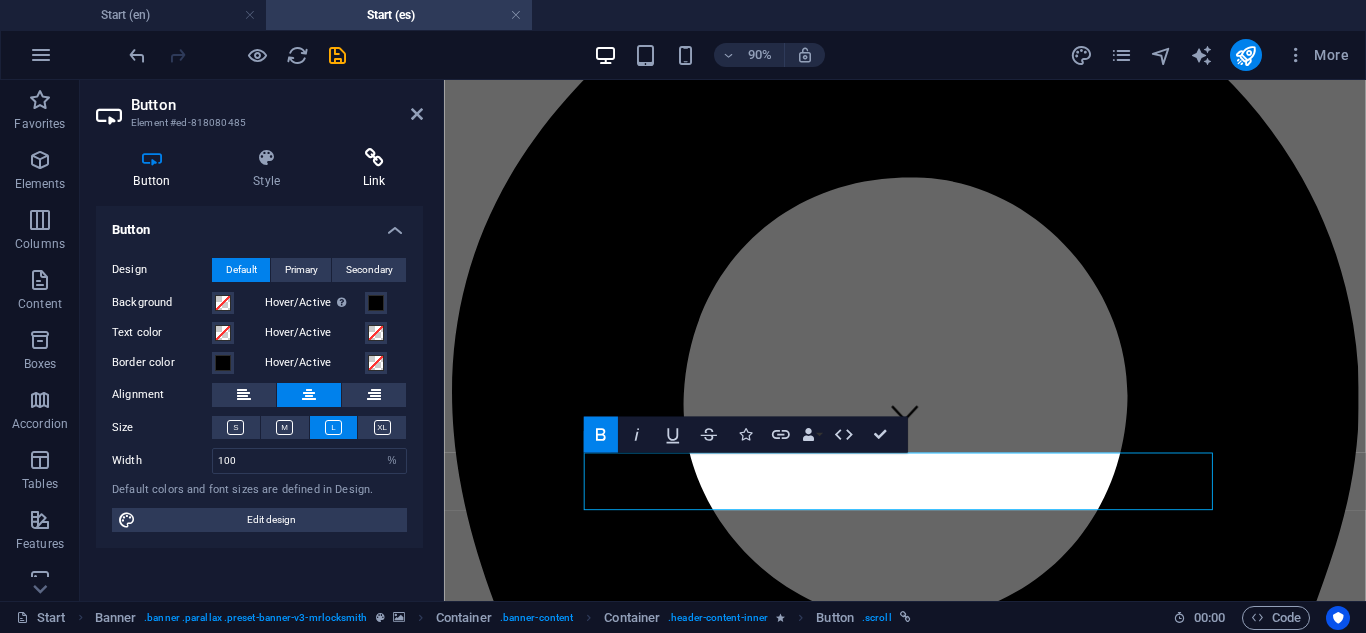 click on "Link" at bounding box center (374, 169) 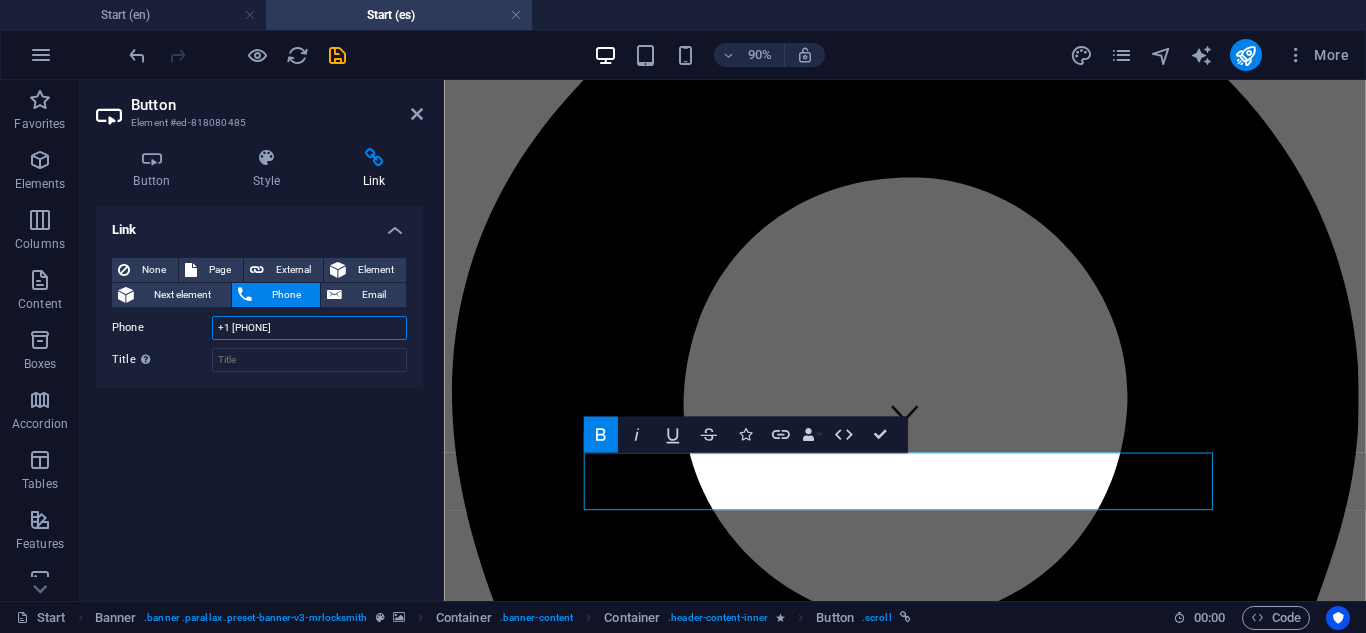 click on "+1 [PHONE]" at bounding box center (309, 328) 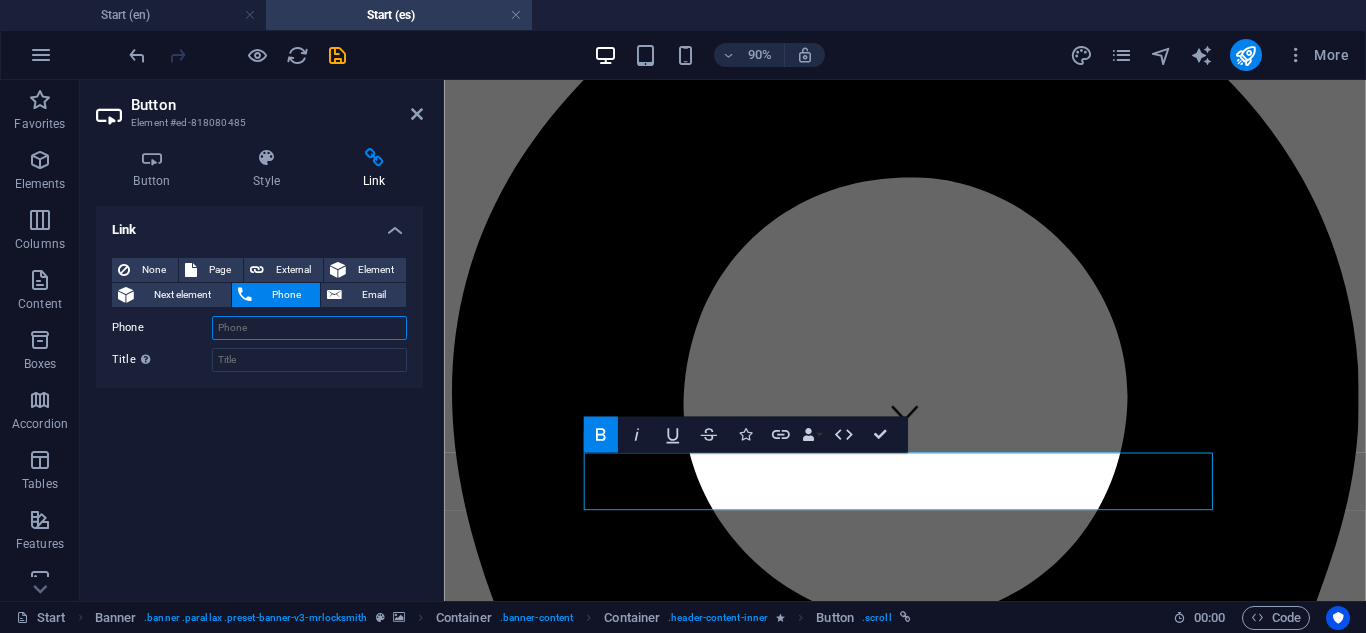 paste on "[PHONE]" 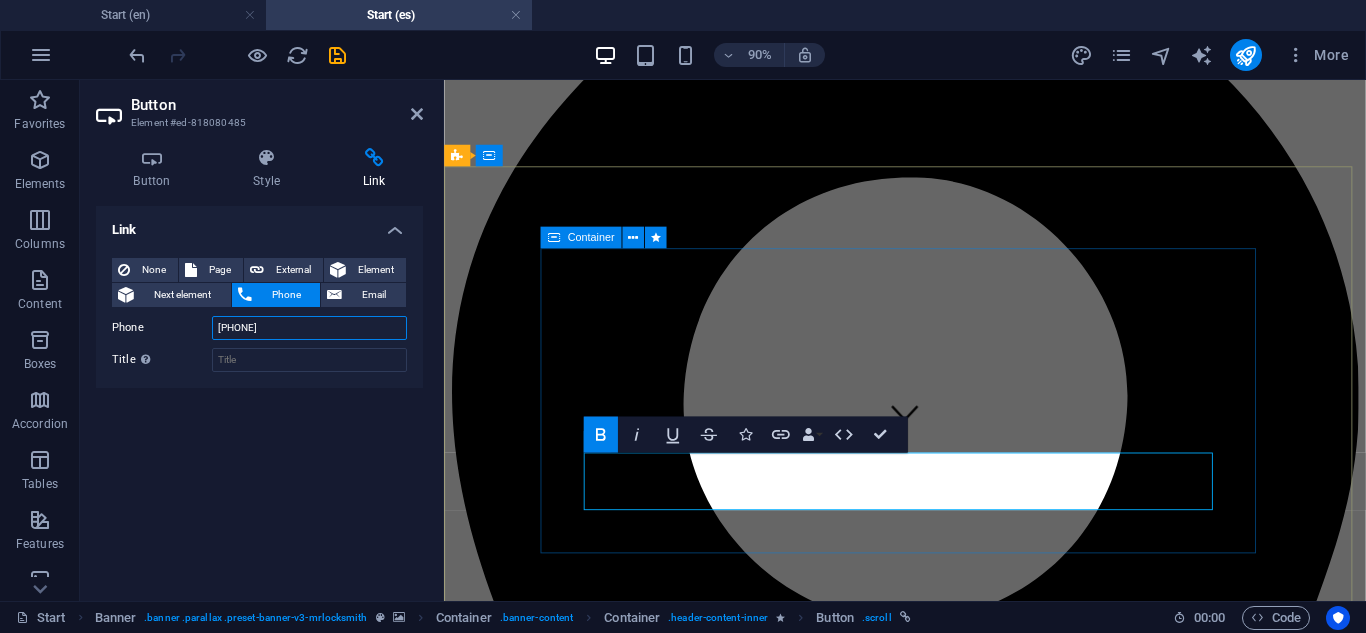 type on "[PHONE]" 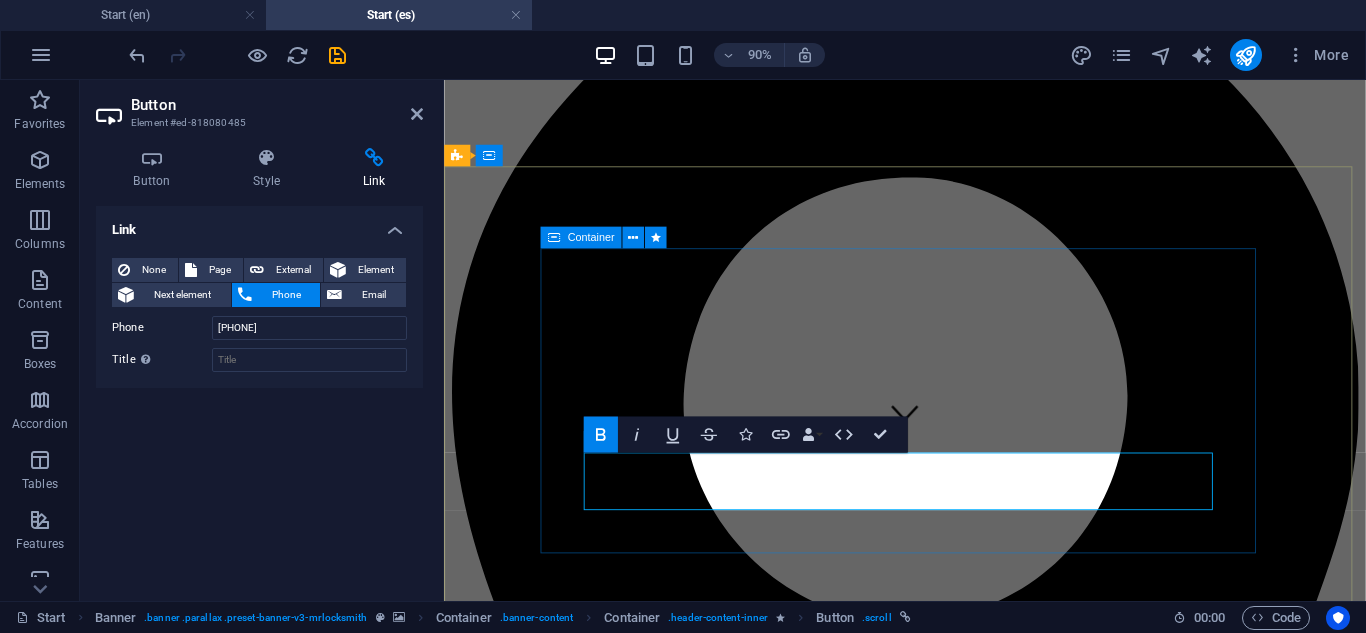 click on "Perdiste la llave de tu carro? ¡Te ayudamos en minutos!   ¡Contáctanos ahora! al: [PHONE]" at bounding box center (956, 10397) 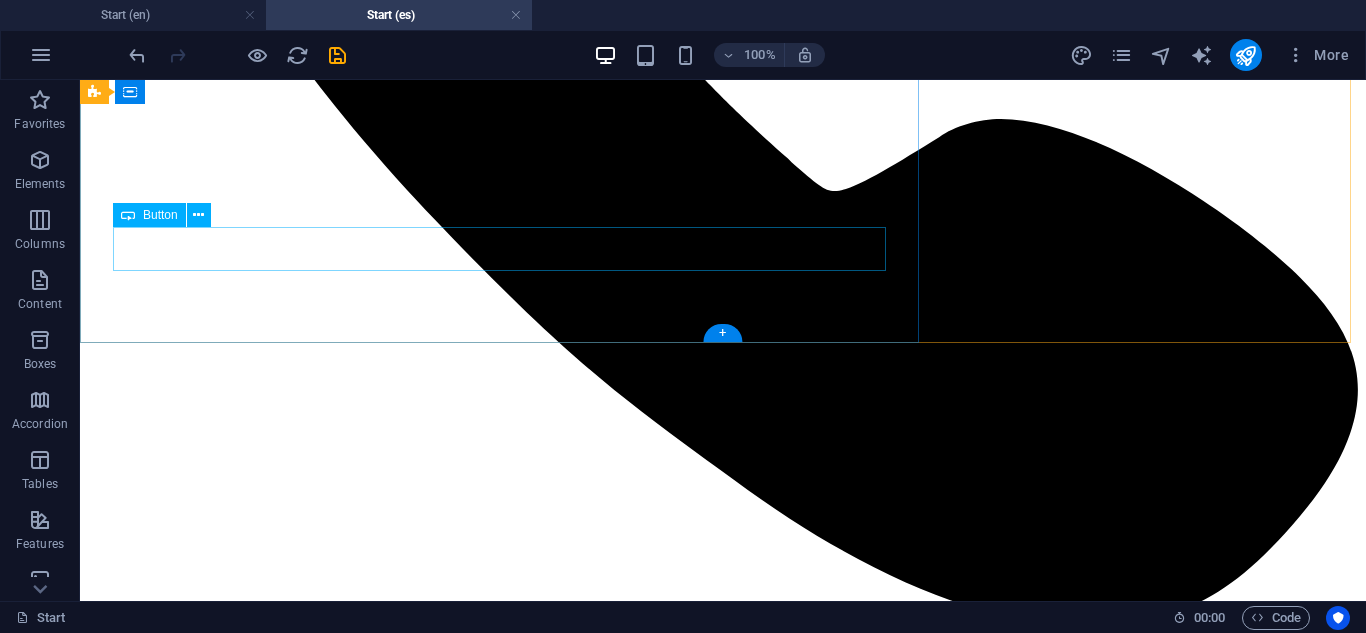 click on "Need Help? Call Now" at bounding box center (723, 20648) 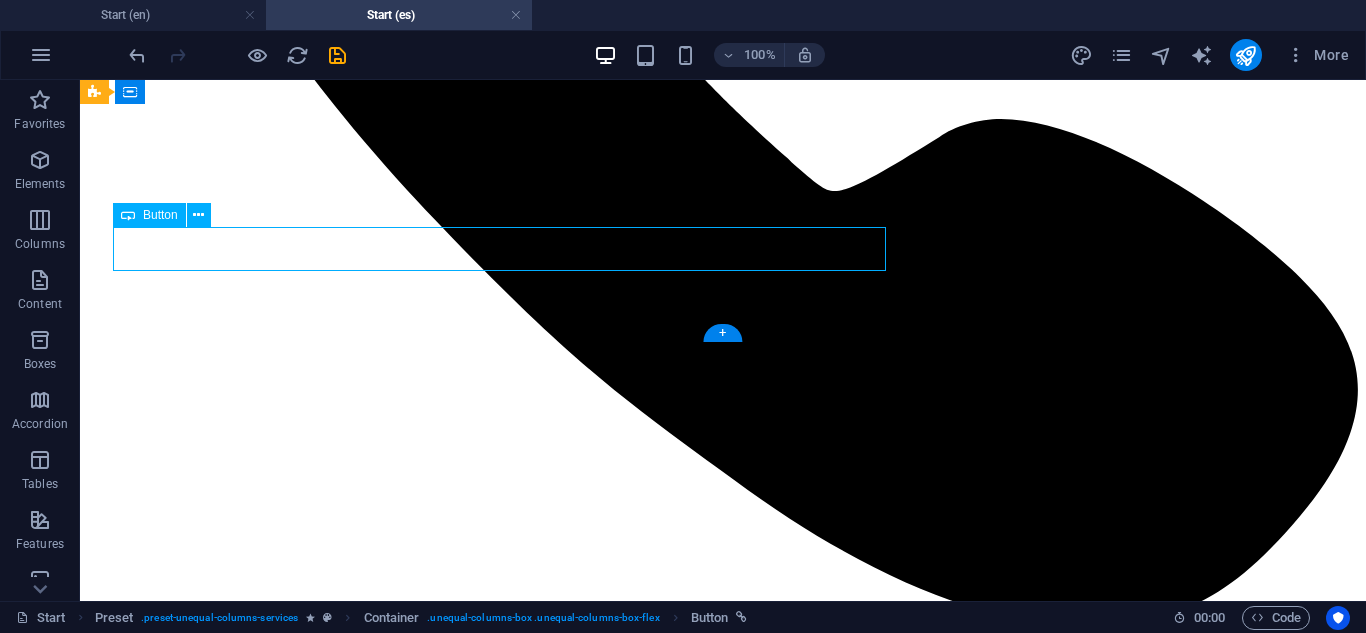 click on "Need Help? Call Now" at bounding box center (723, 20648) 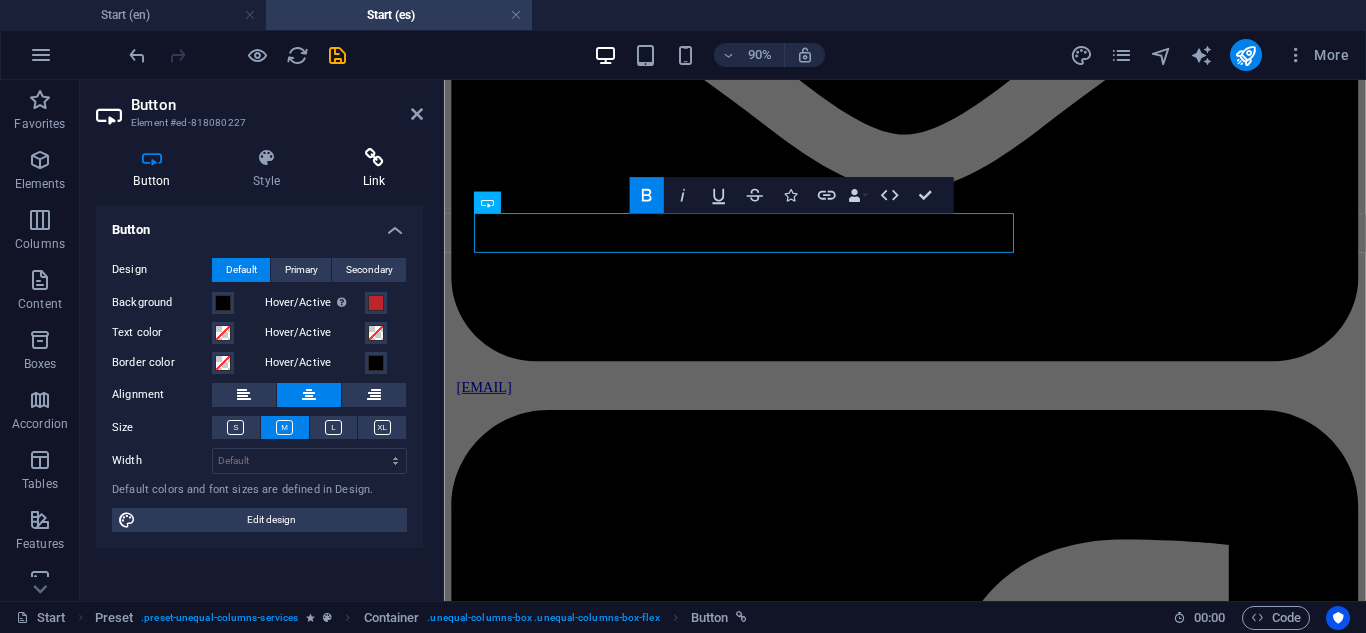 click at bounding box center (374, 158) 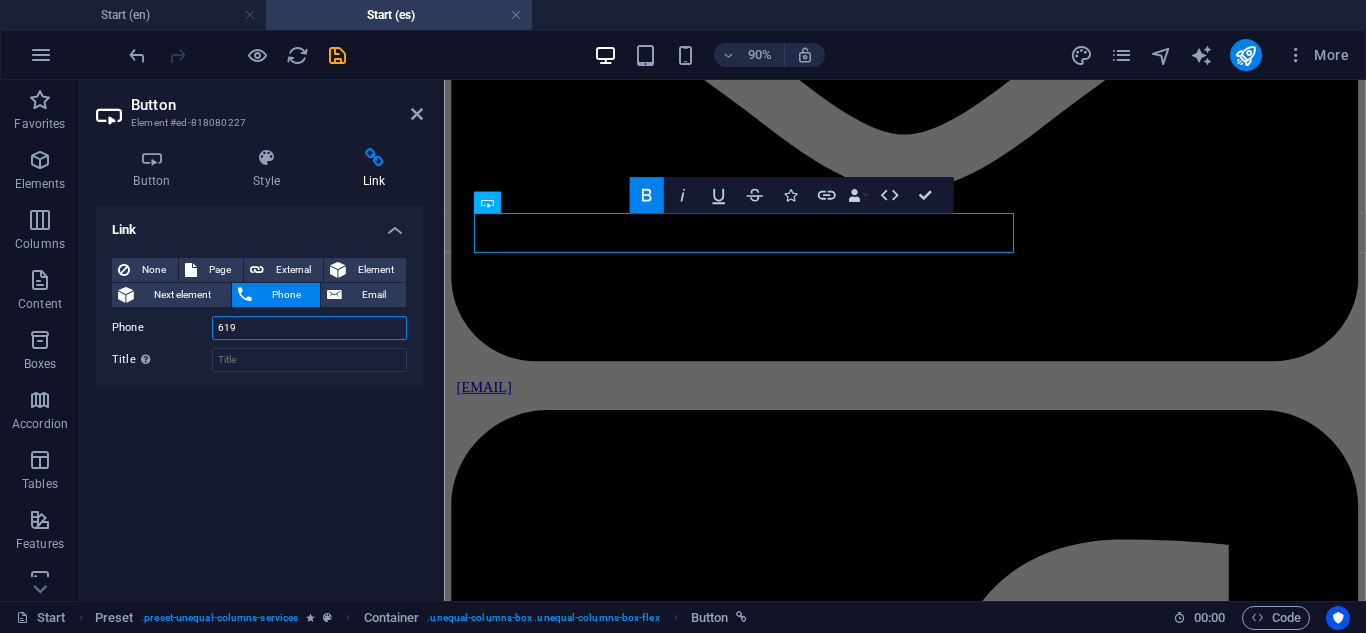 click on "619" at bounding box center (309, 328) 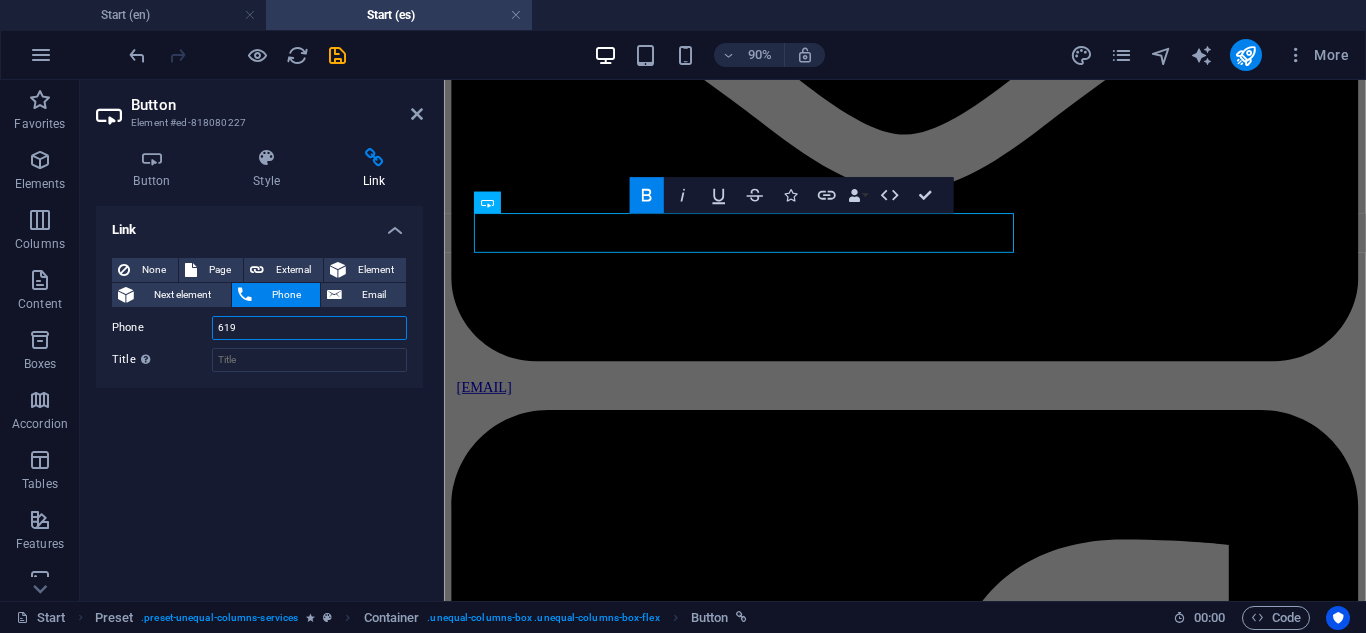 drag, startPoint x: 324, startPoint y: 333, endPoint x: 195, endPoint y: 338, distance: 129.09686 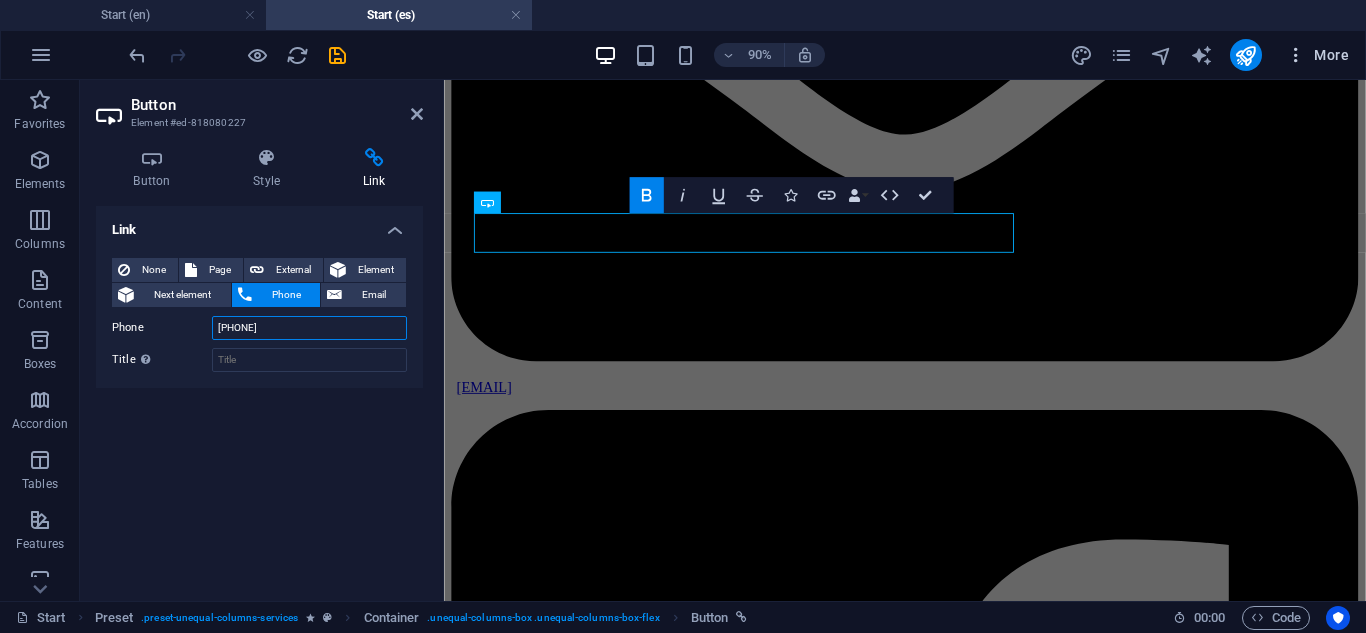 type on "[PHONE]" 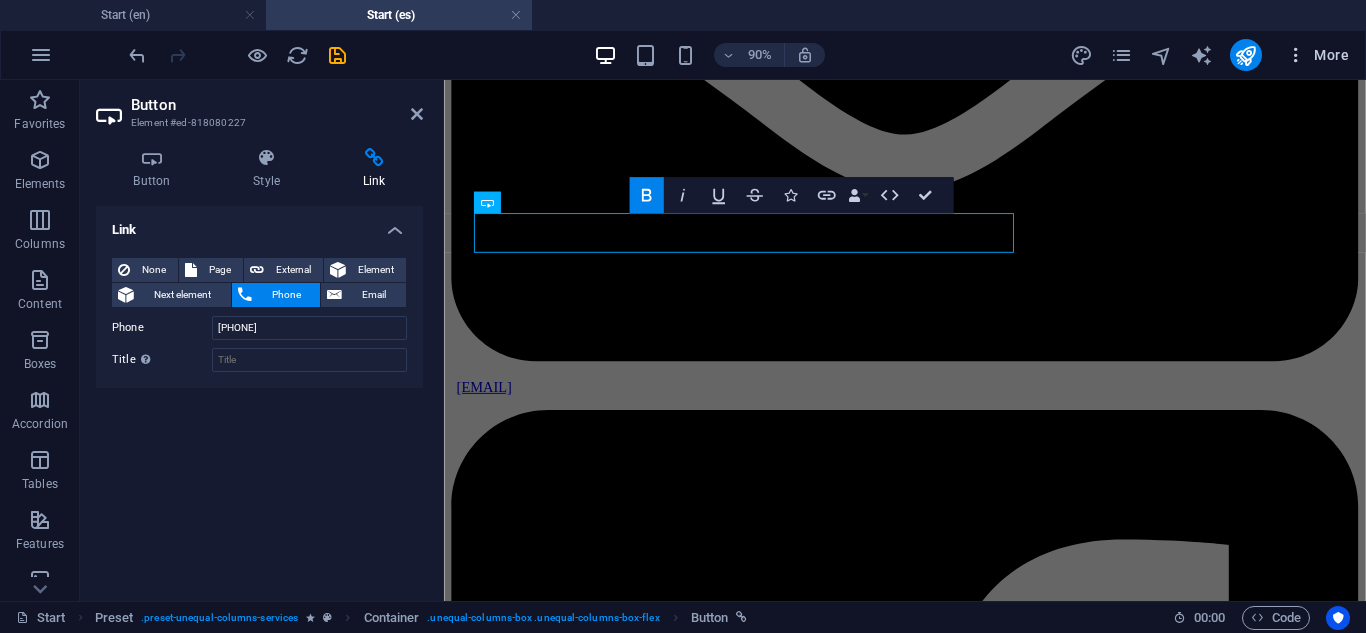 click on "More" at bounding box center (1317, 55) 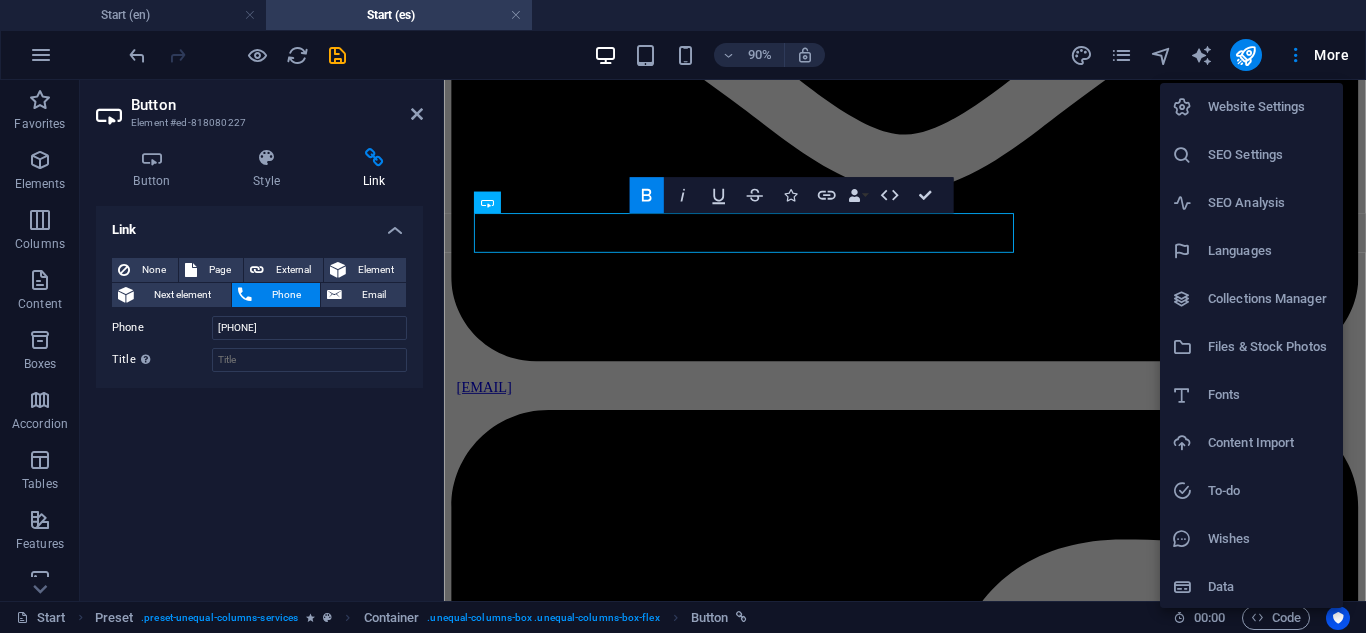 click on "Website Settings" at bounding box center (1269, 107) 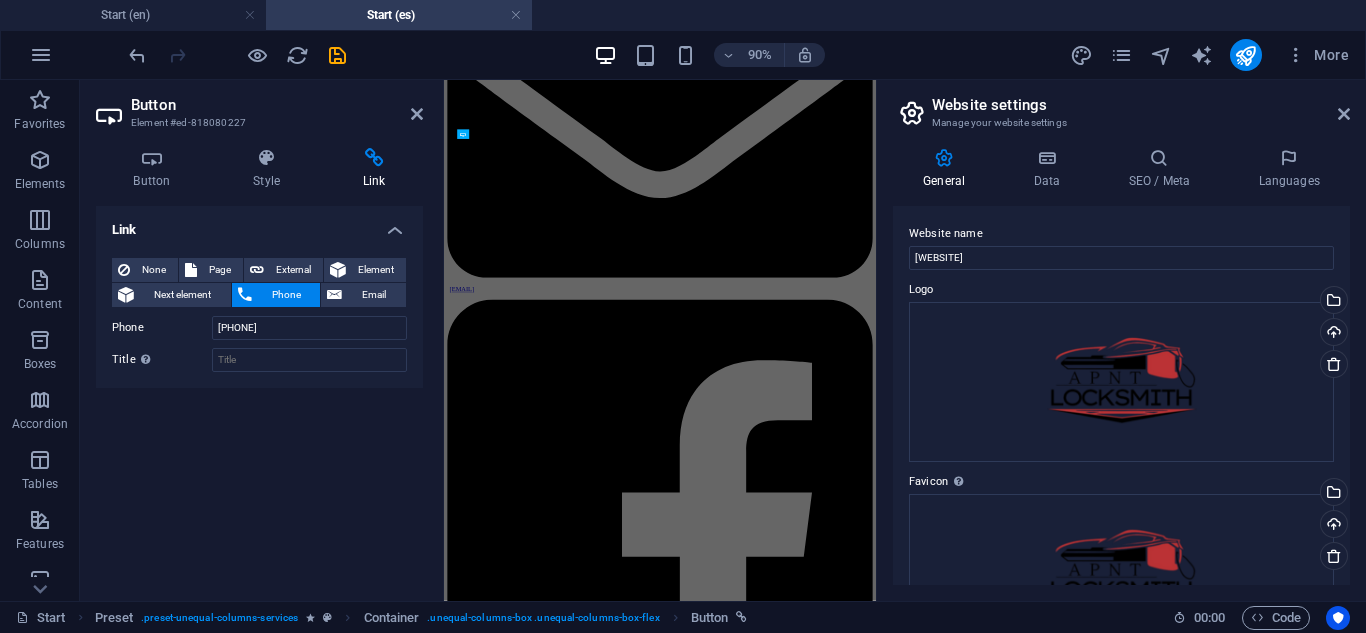 scroll, scrollTop: 3579, scrollLeft: 0, axis: vertical 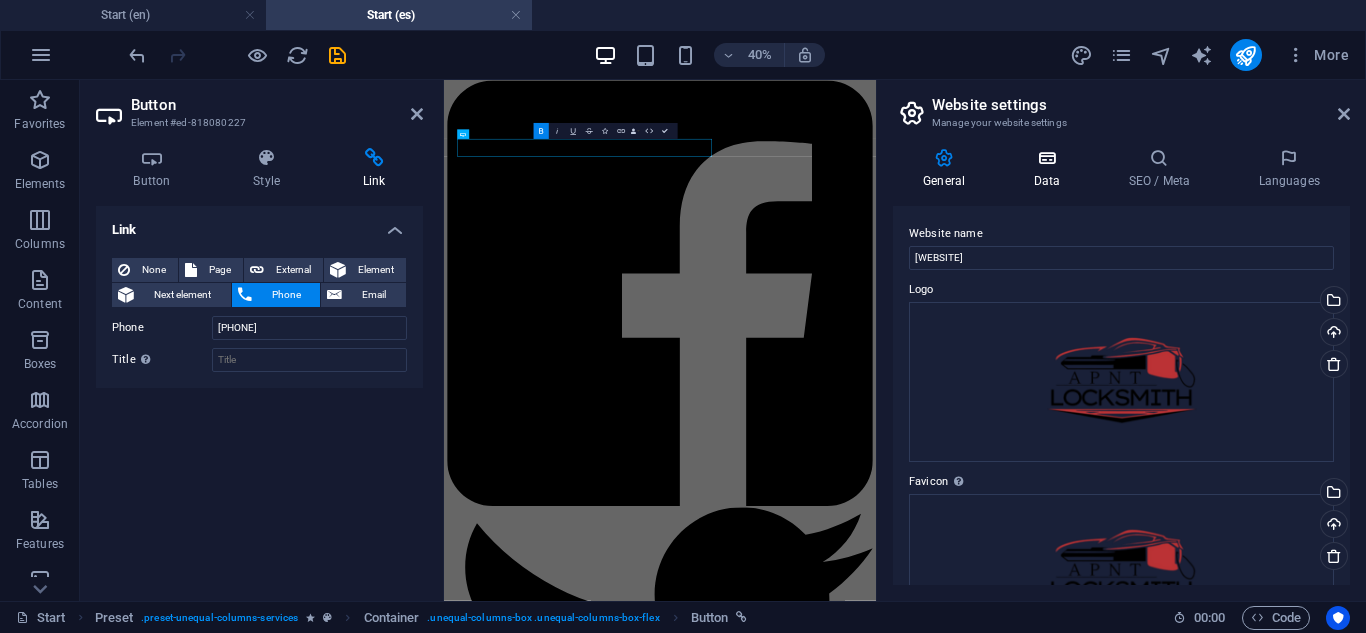 click at bounding box center (1046, 158) 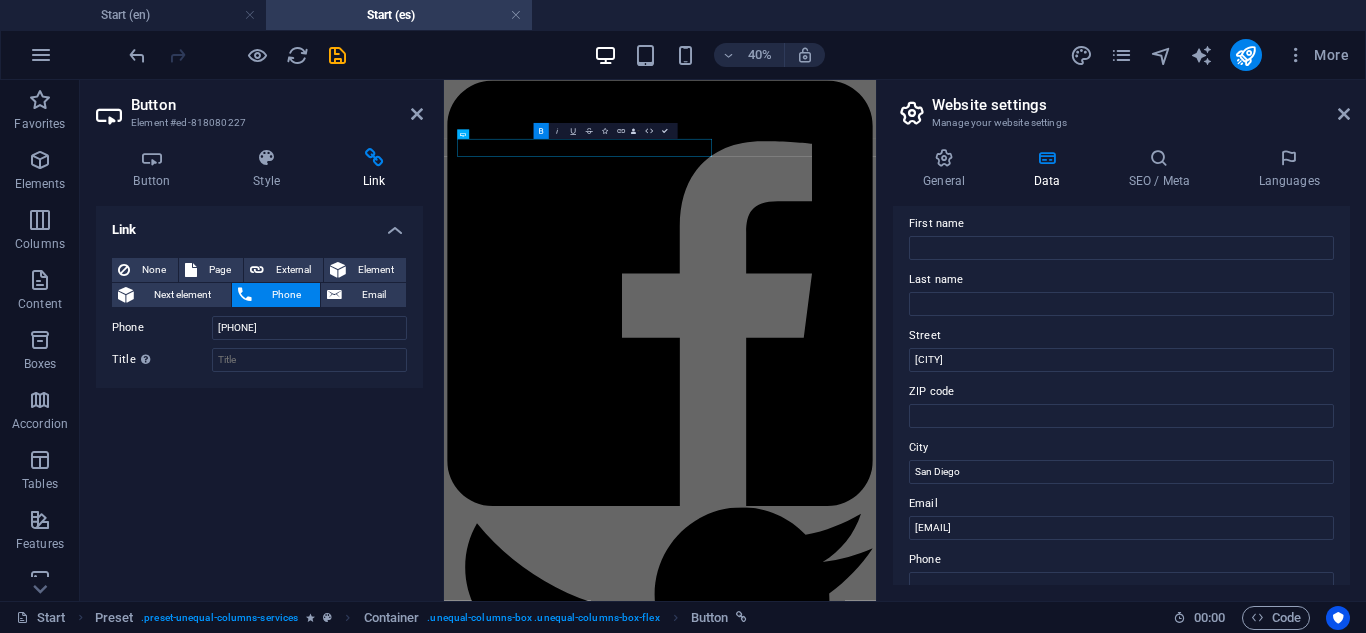 scroll, scrollTop: 200, scrollLeft: 0, axis: vertical 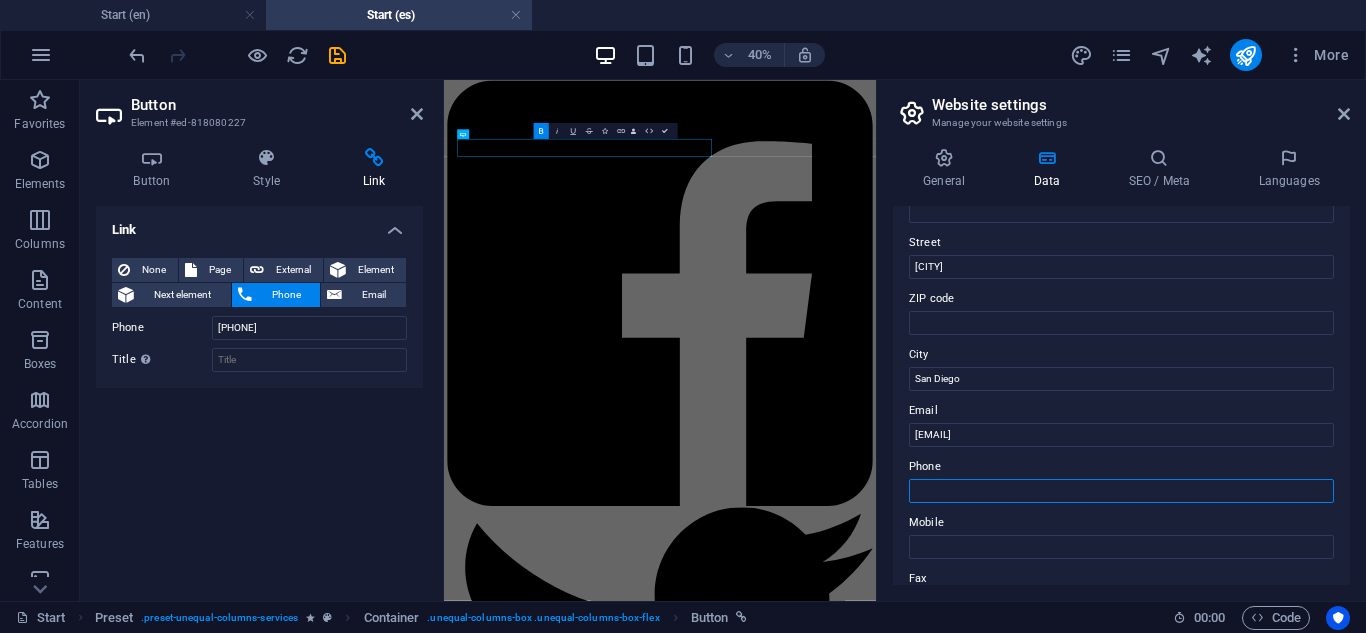 click on "Phone" at bounding box center (1121, 491) 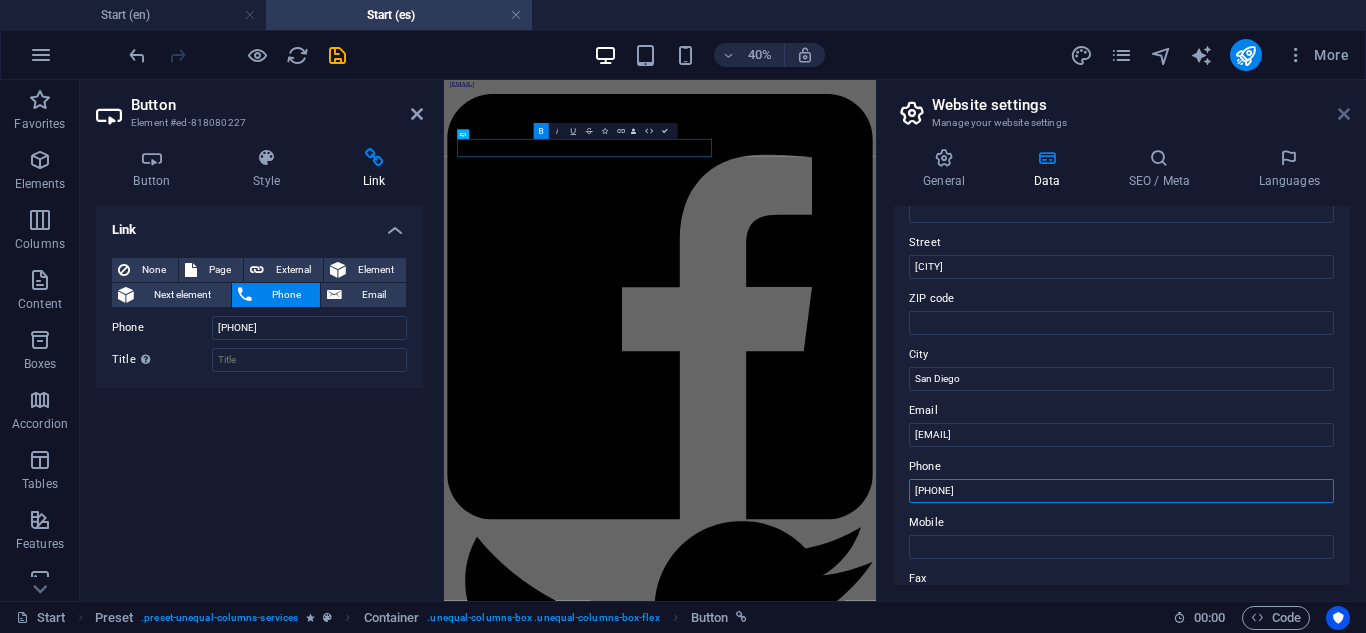 type on "[PHONE]" 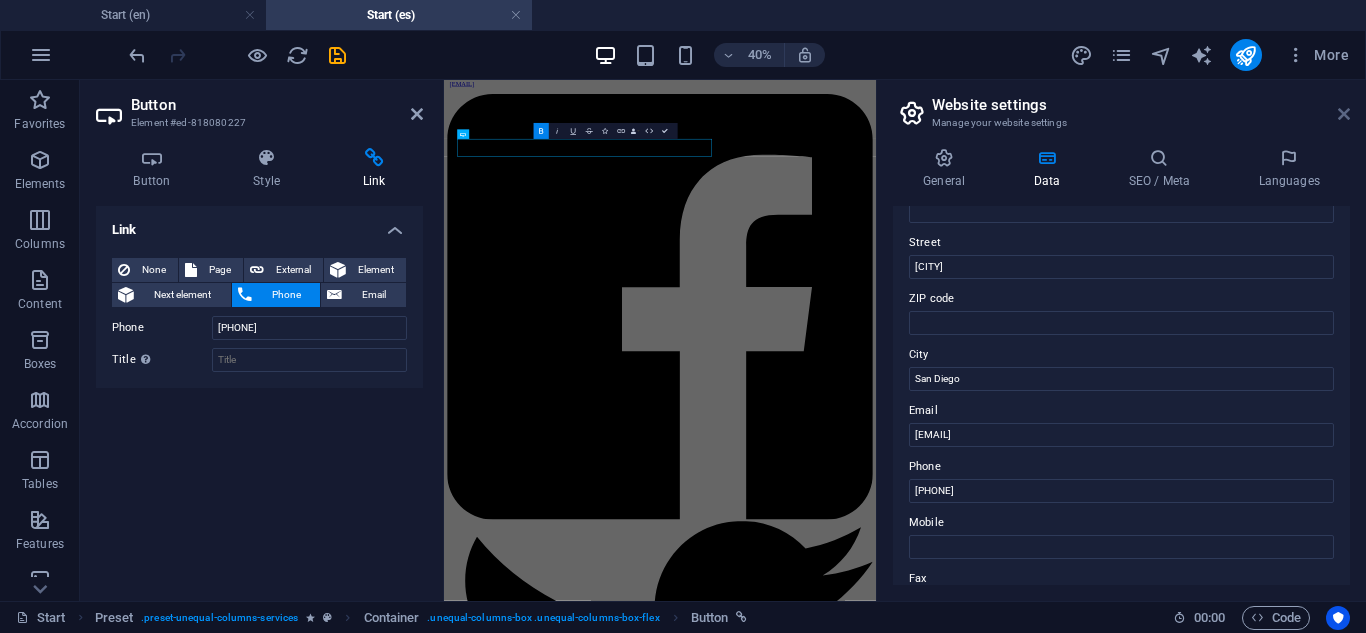 click at bounding box center [1344, 114] 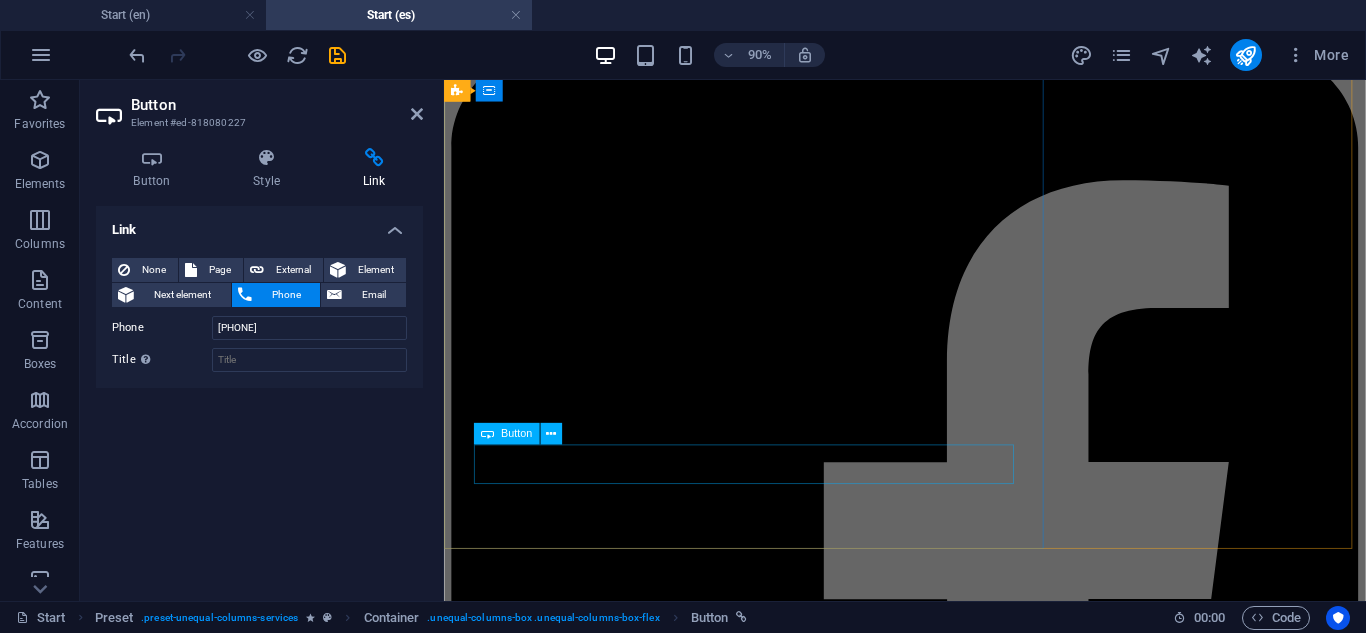 scroll, scrollTop: 3633, scrollLeft: 0, axis: vertical 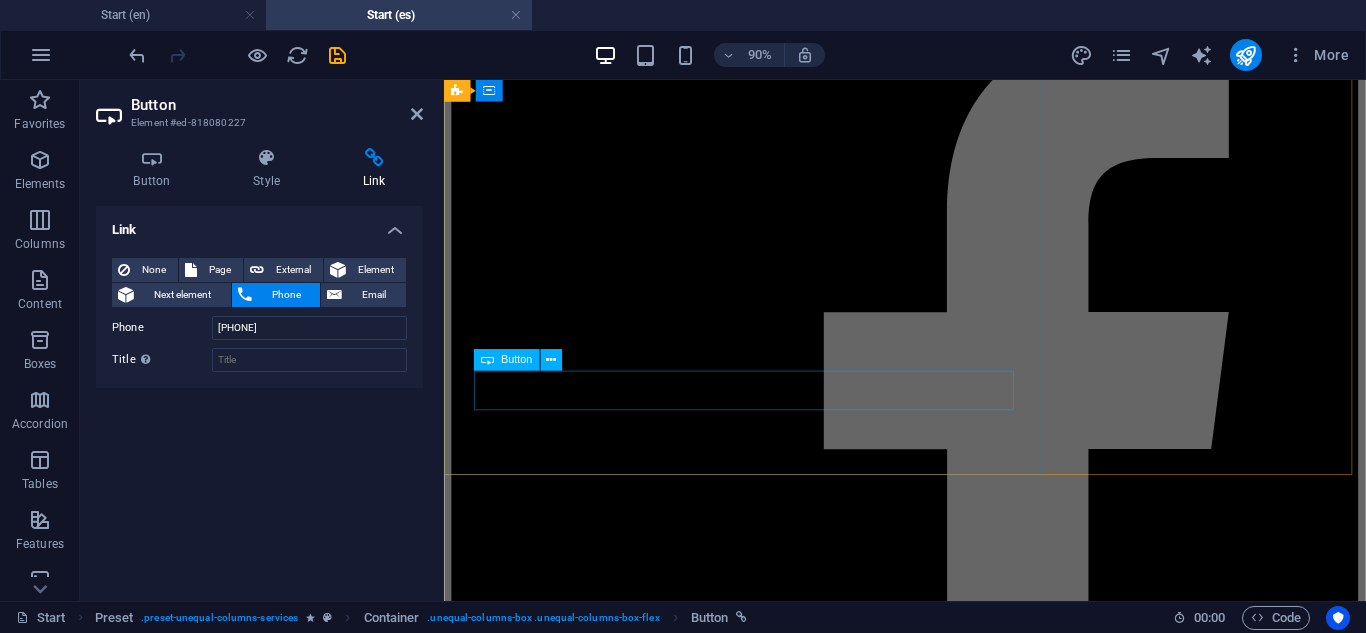 click on "Need Help? Call Now" at bounding box center (956, 17484) 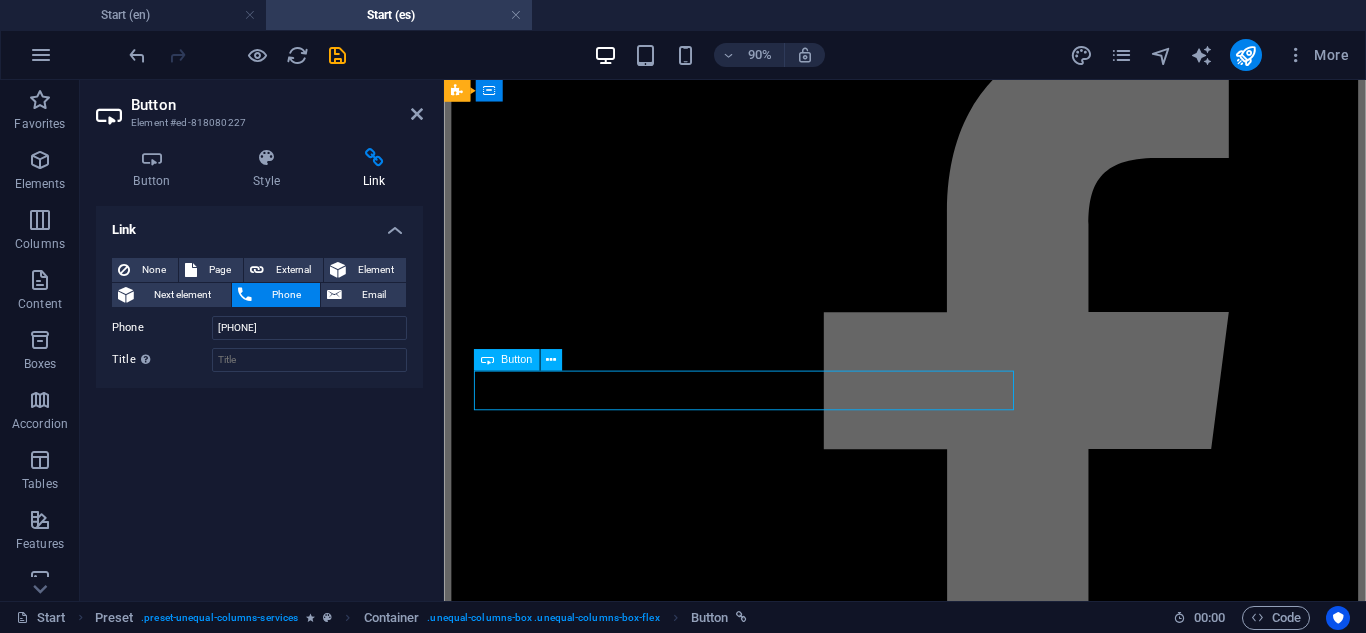 click on "Need Help? Call Now" at bounding box center (956, 17484) 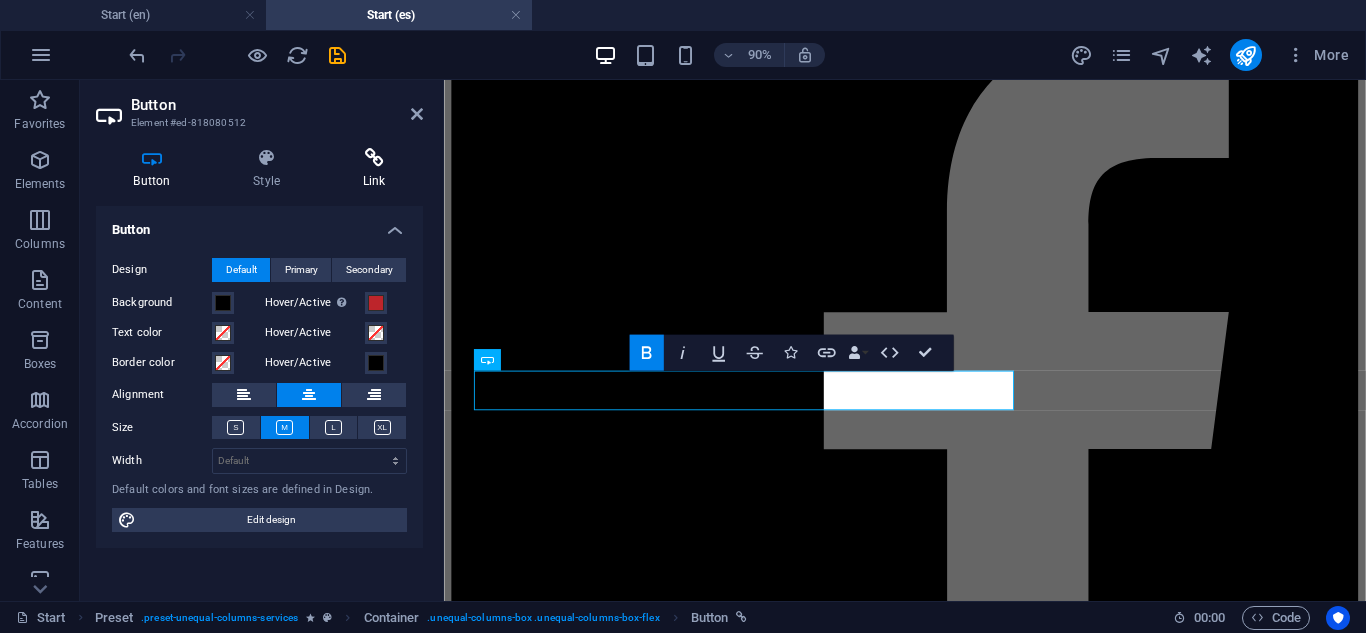 click at bounding box center (374, 158) 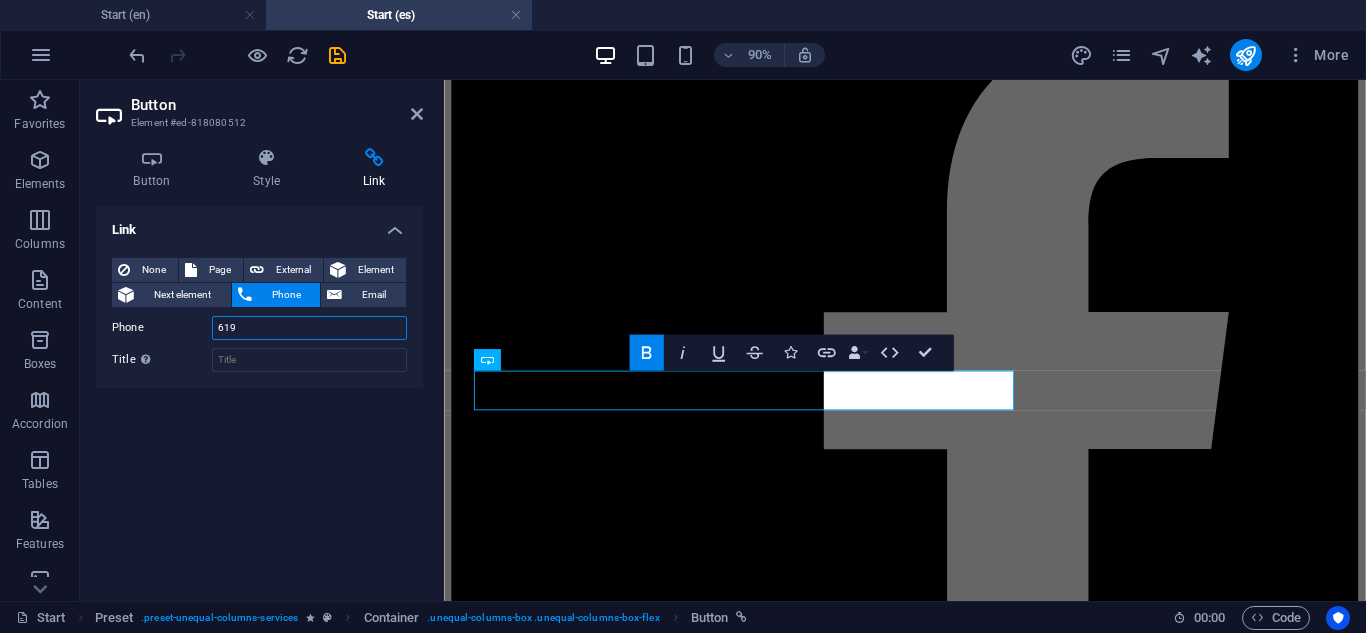 click on "619" at bounding box center [309, 328] 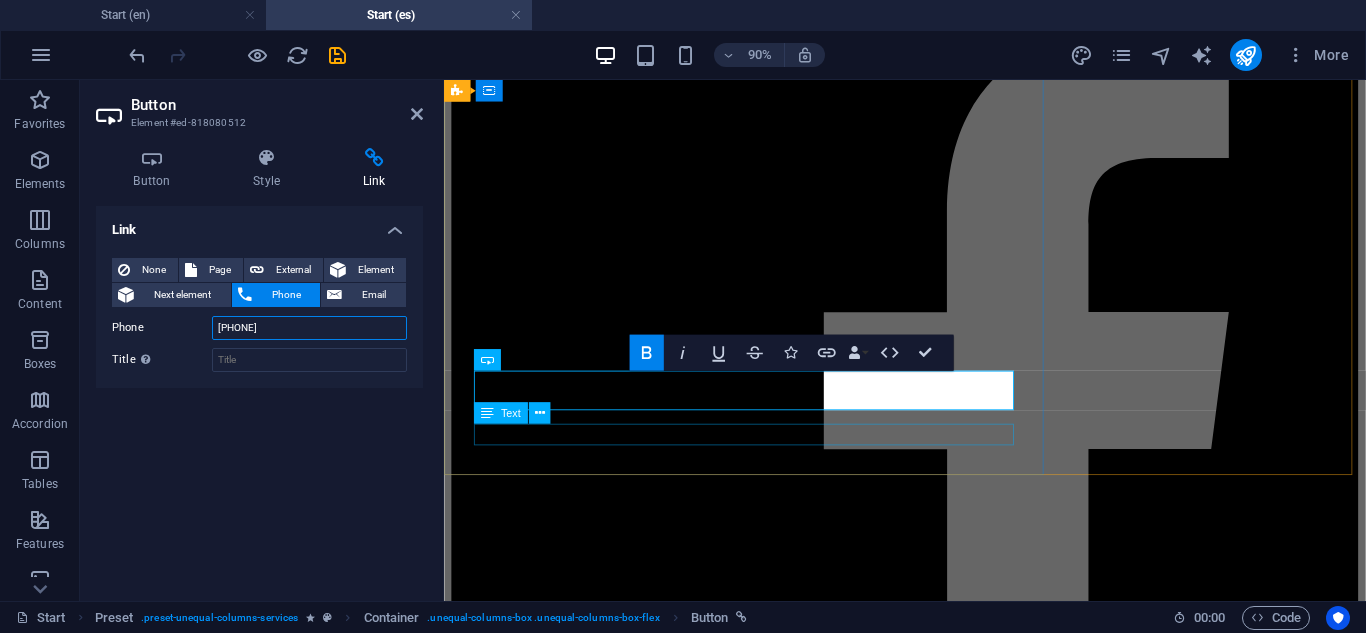 type on "[PHONE]" 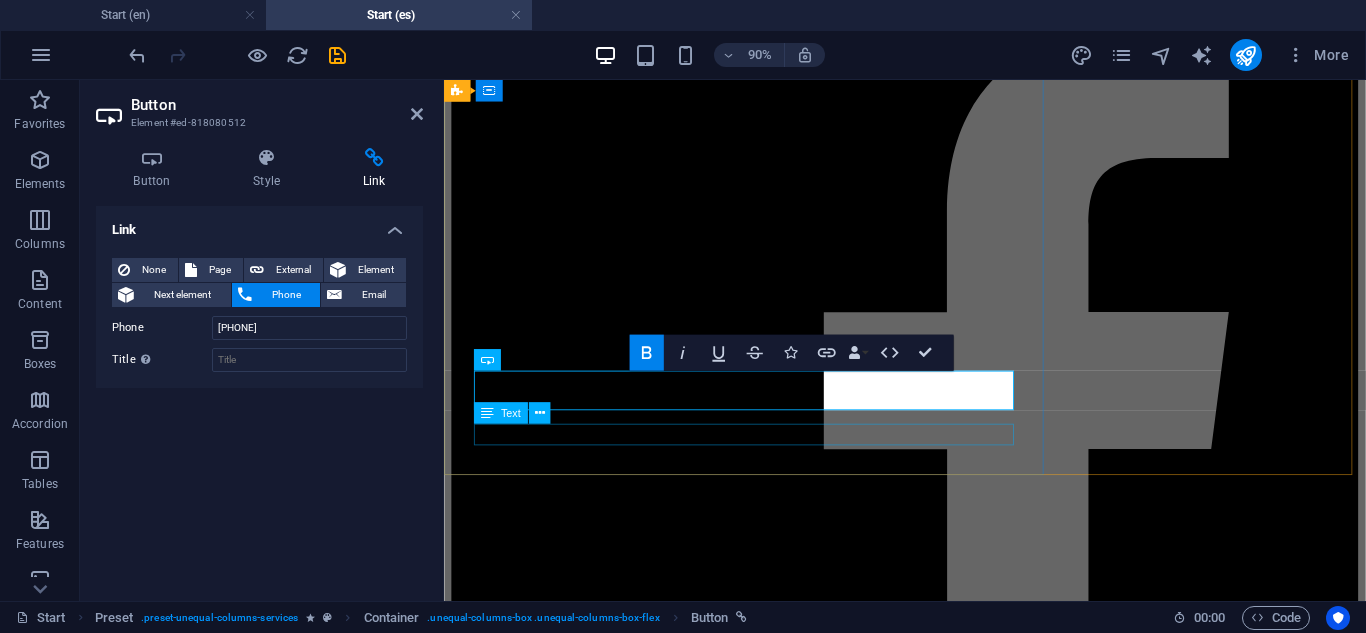 click on "From 125 $" at bounding box center [956, 17535] 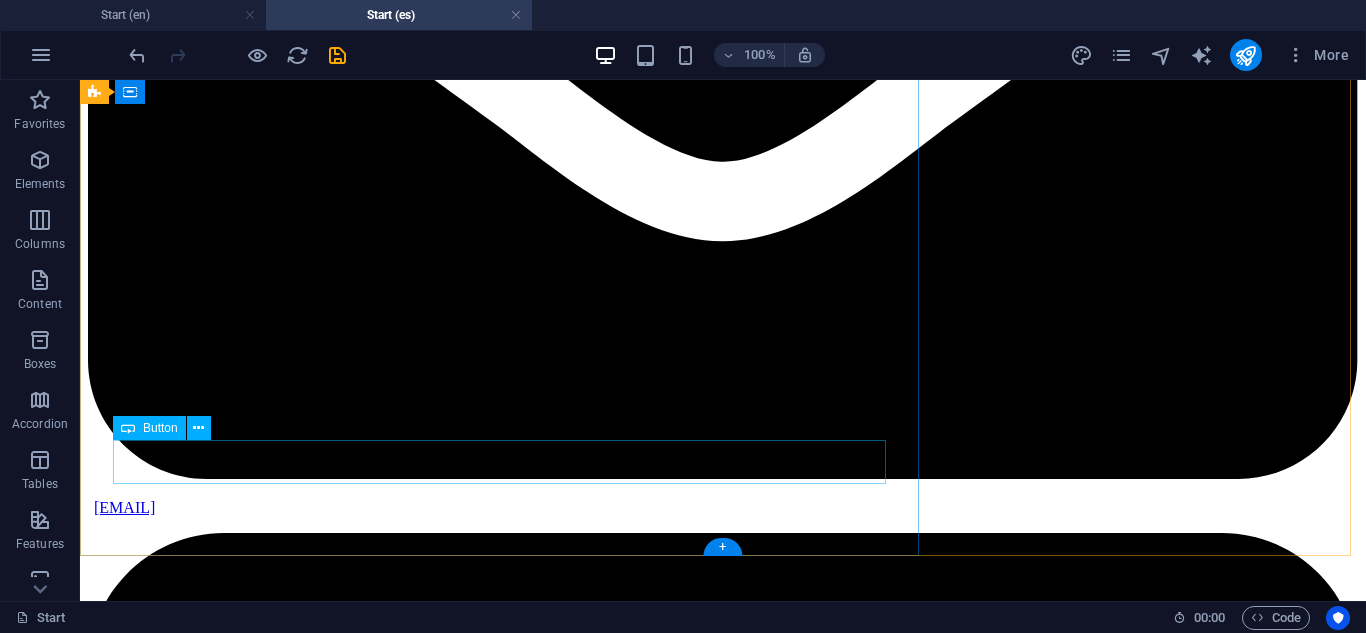 click on "Need Help? Call Now" at bounding box center (723, 22328) 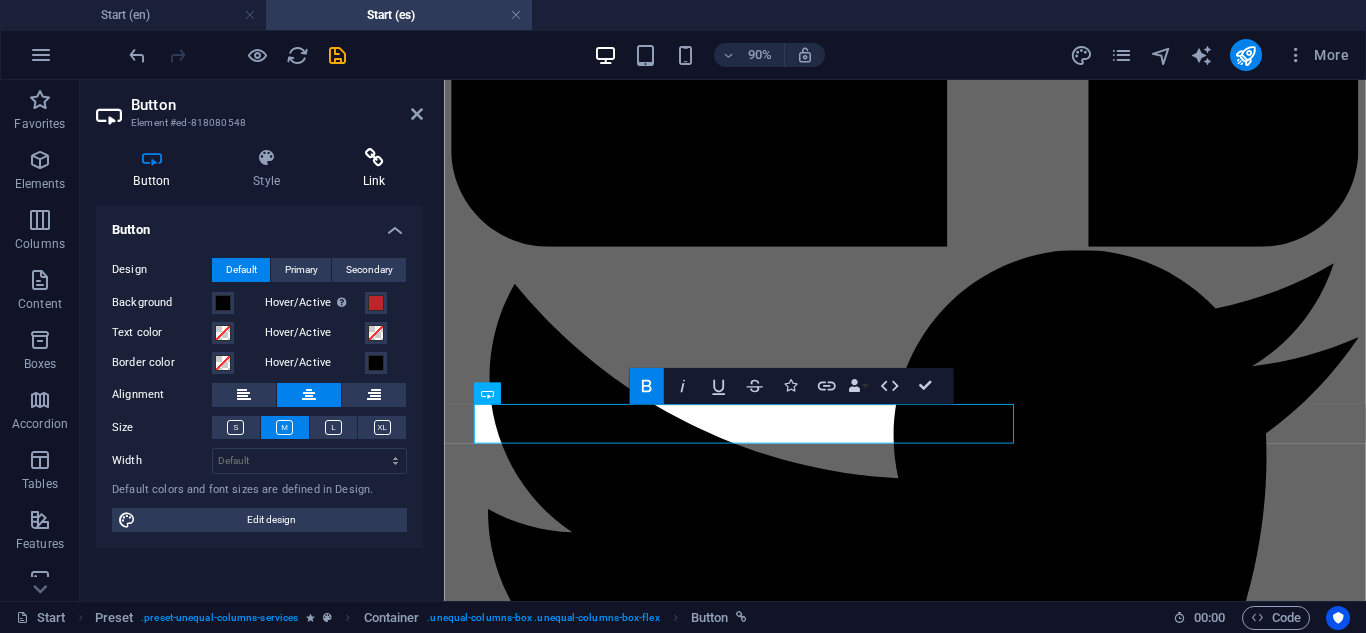 click on "Link" at bounding box center [374, 169] 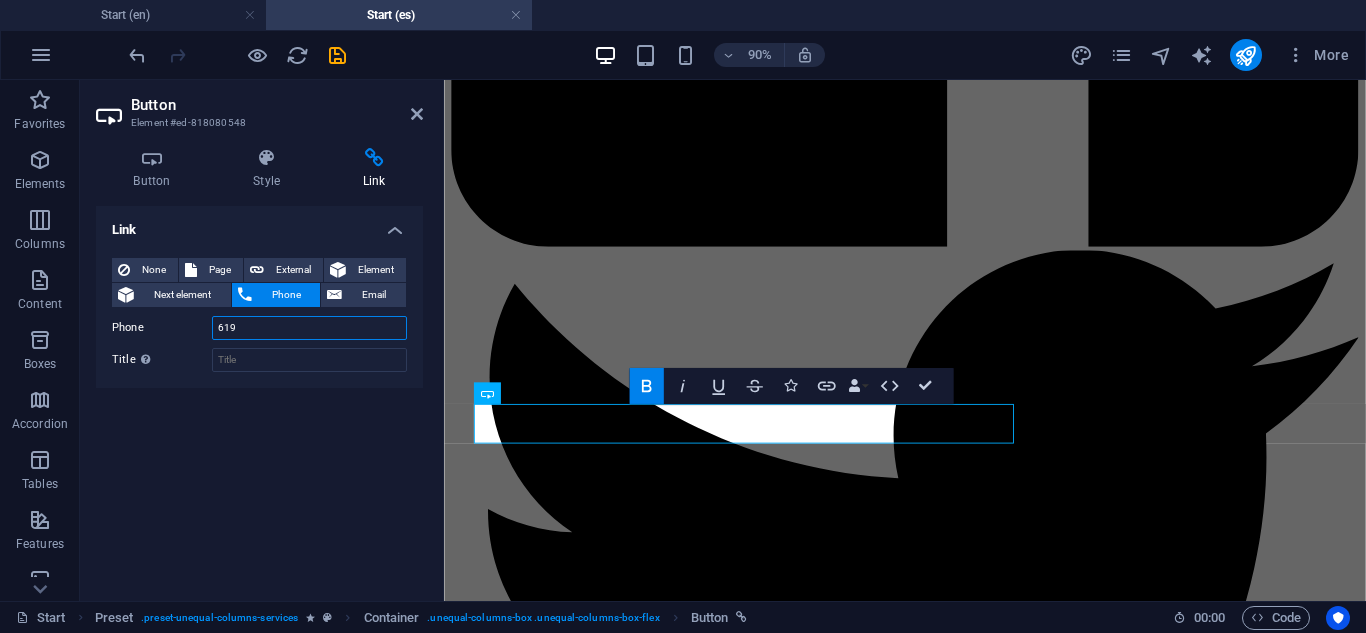 drag, startPoint x: 331, startPoint y: 329, endPoint x: 167, endPoint y: 329, distance: 164 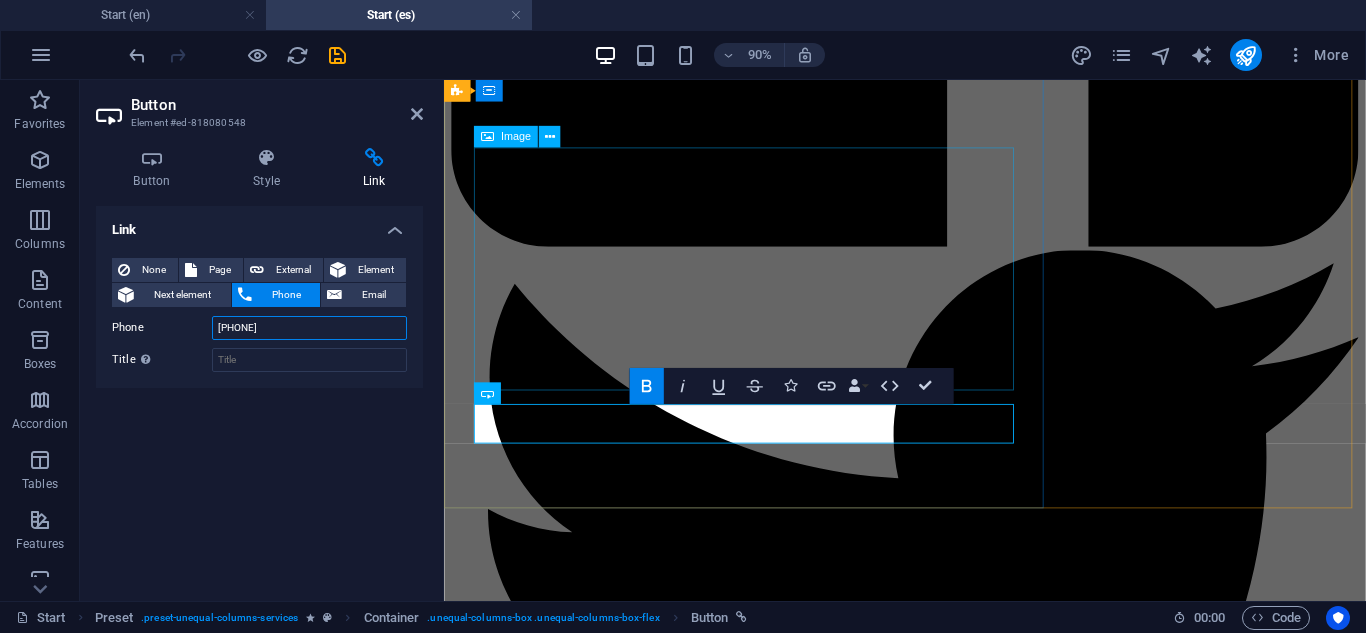 type on "[PHONE]" 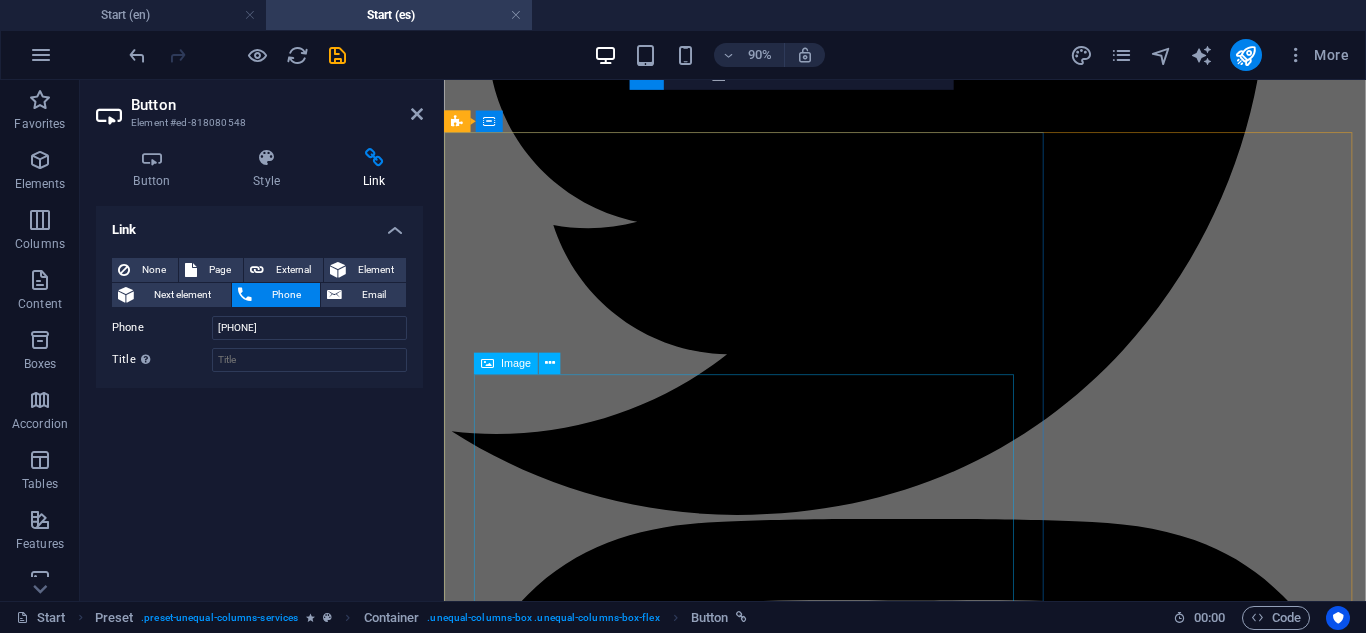 scroll, scrollTop: 4857, scrollLeft: 0, axis: vertical 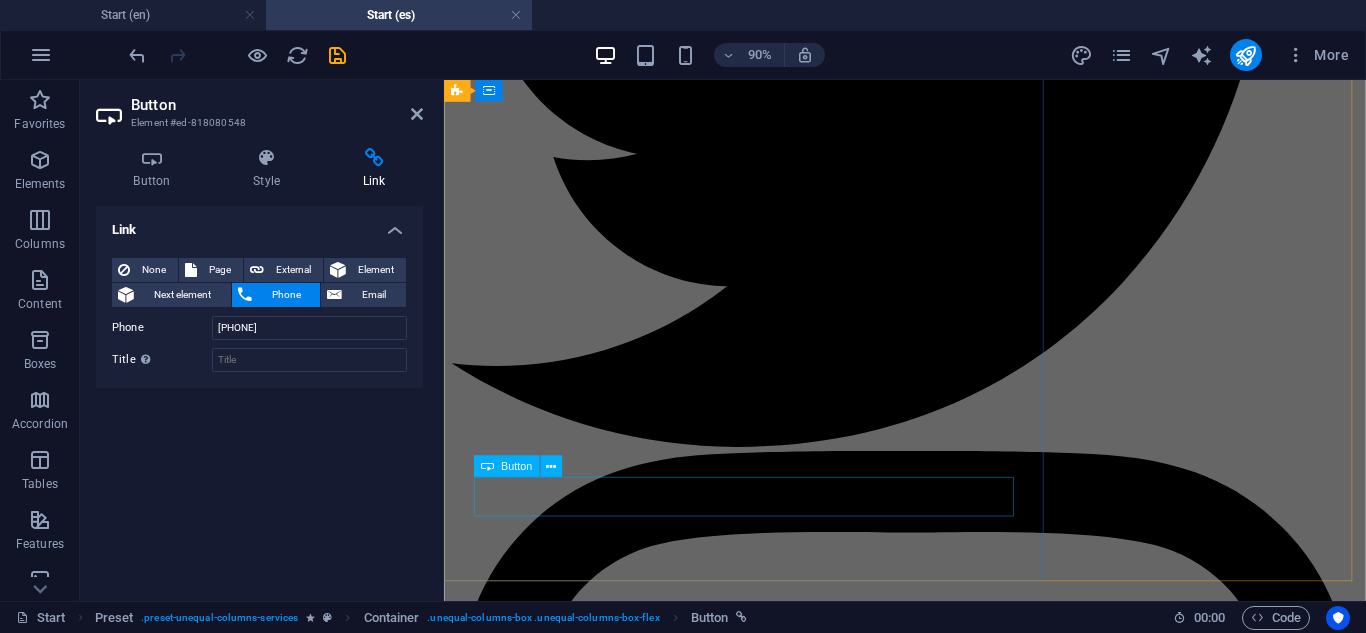 click on "Need Help? Call Now" at bounding box center (956, 19099) 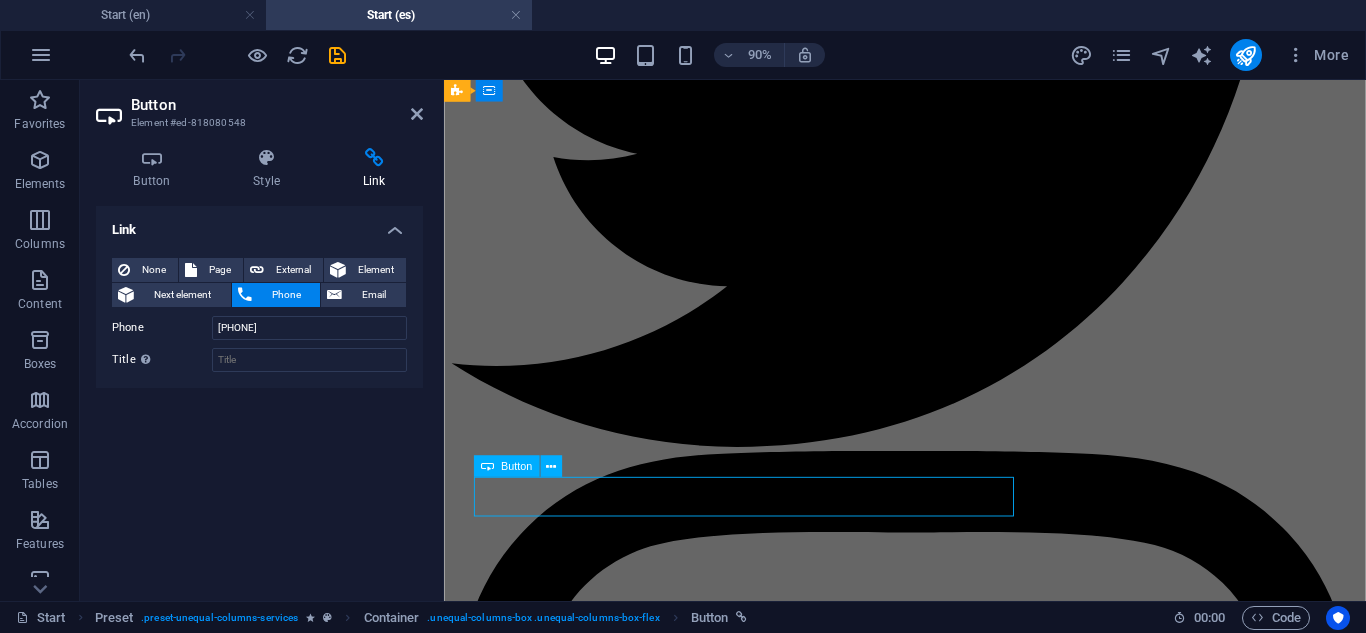 click on "Need Help? Call Now" at bounding box center (956, 19099) 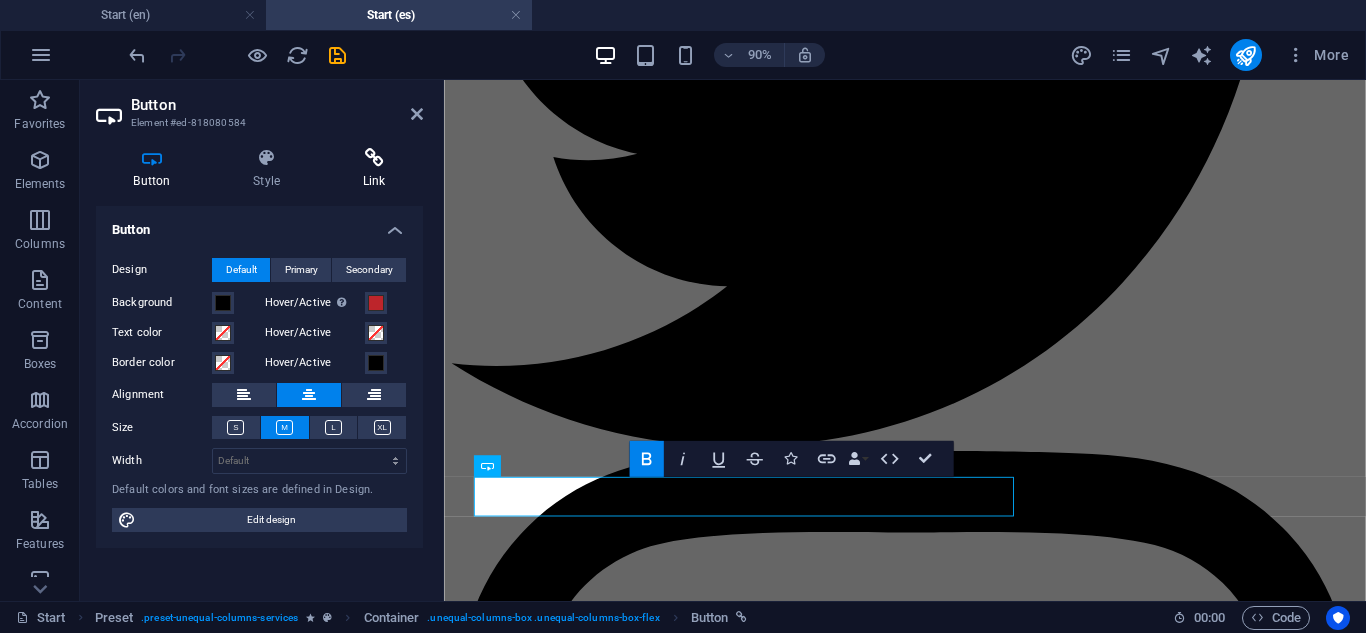 click at bounding box center [374, 158] 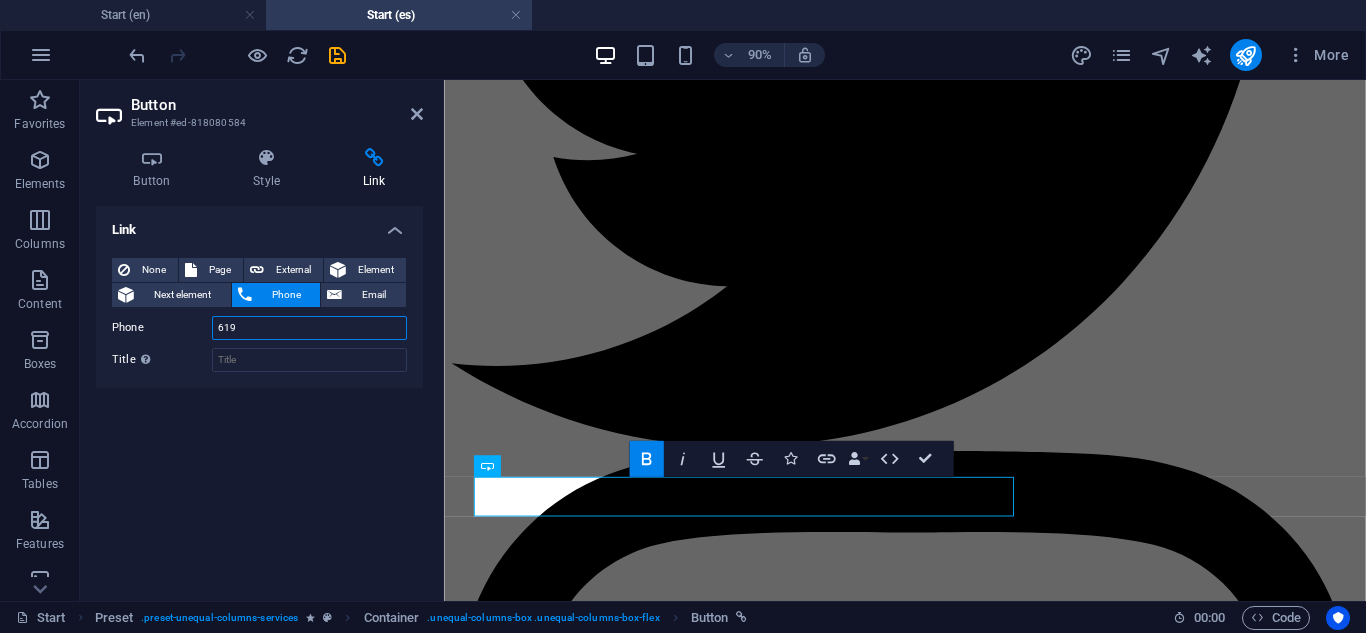 drag, startPoint x: 267, startPoint y: 325, endPoint x: 168, endPoint y: 327, distance: 99.0202 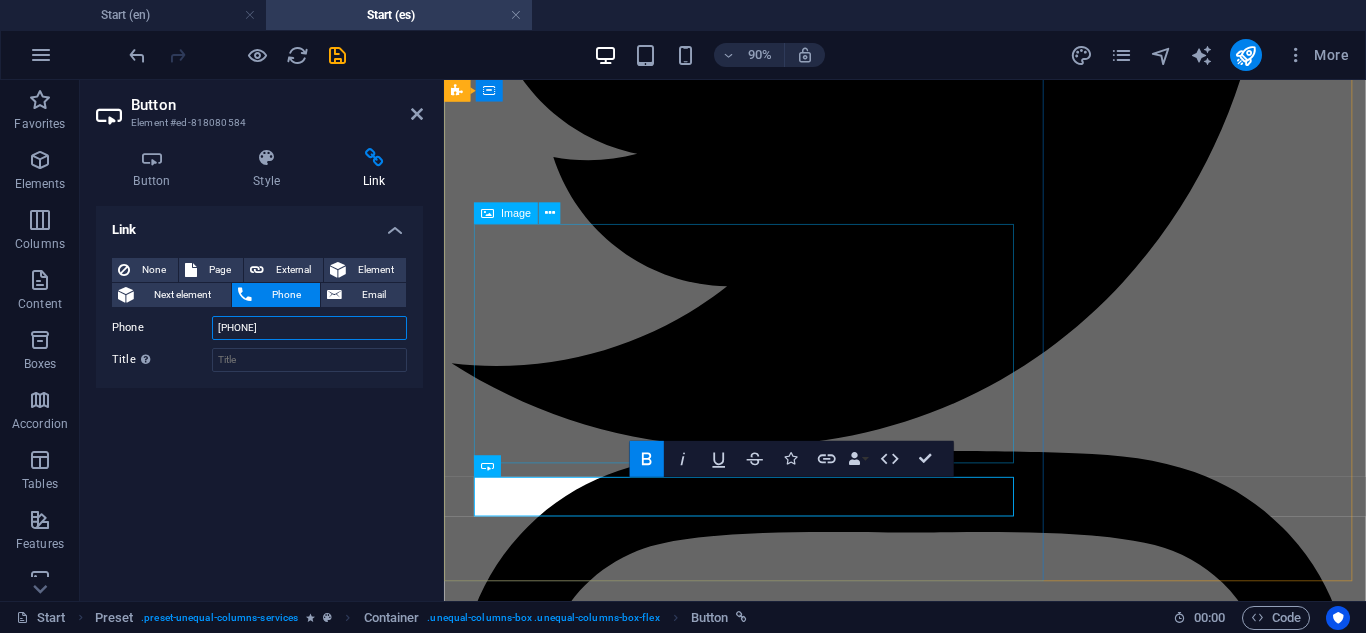 type on "[PHONE]" 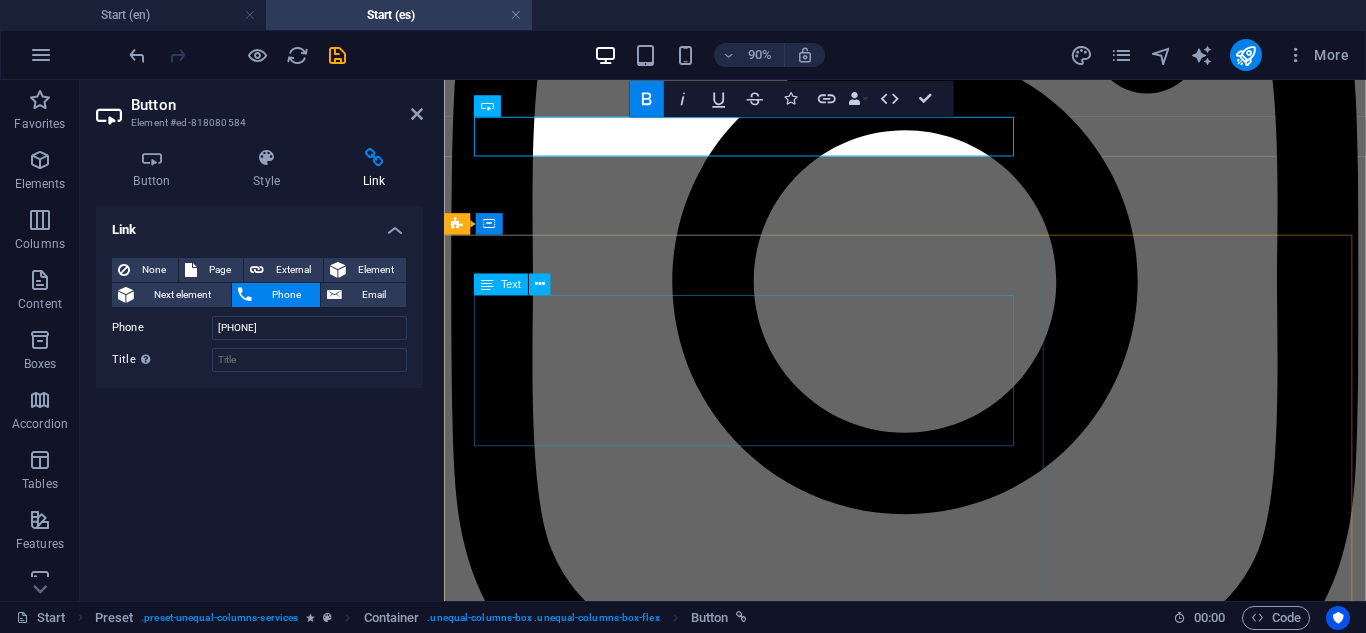 scroll, scrollTop: 5757, scrollLeft: 0, axis: vertical 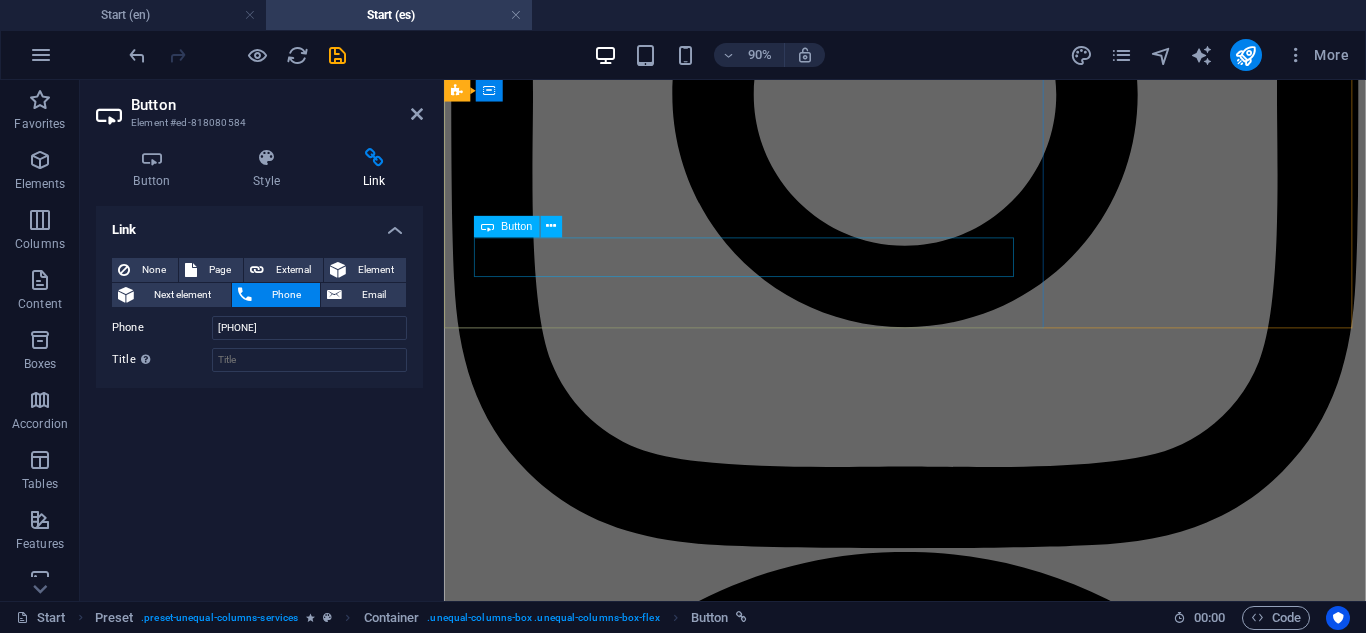 click on "Need Help? Call Now" at bounding box center [956, 19546] 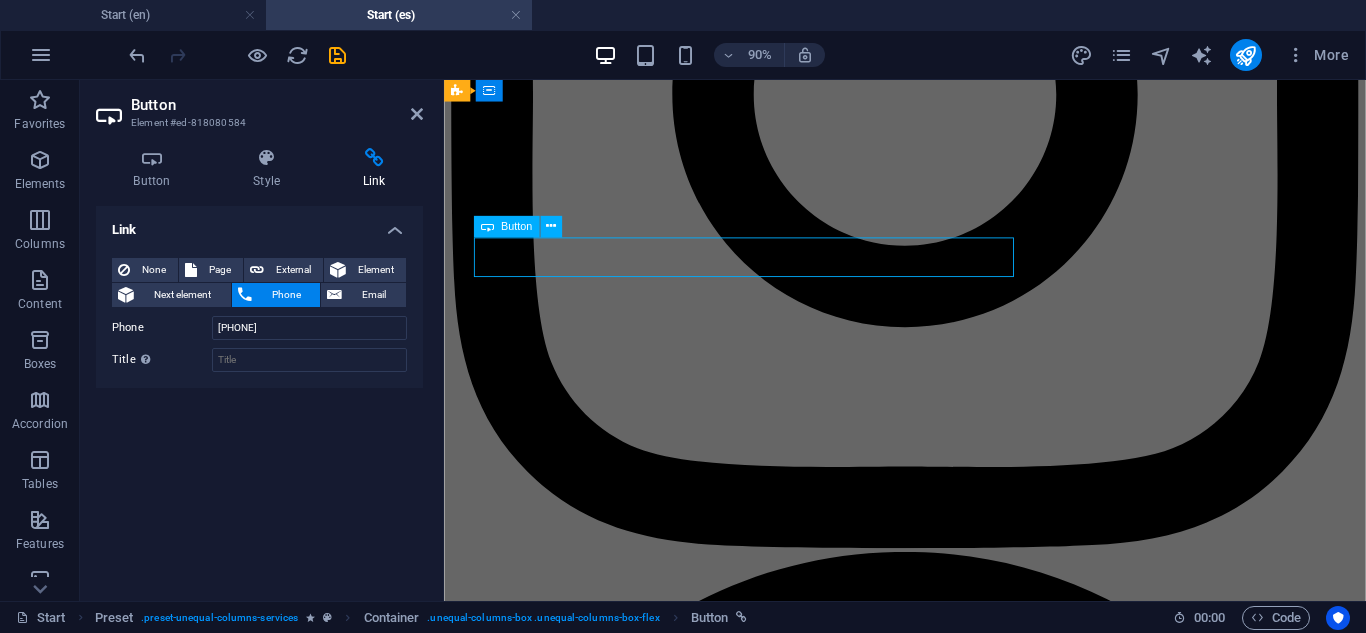 click on "Need Help? Call Now" at bounding box center (956, 19546) 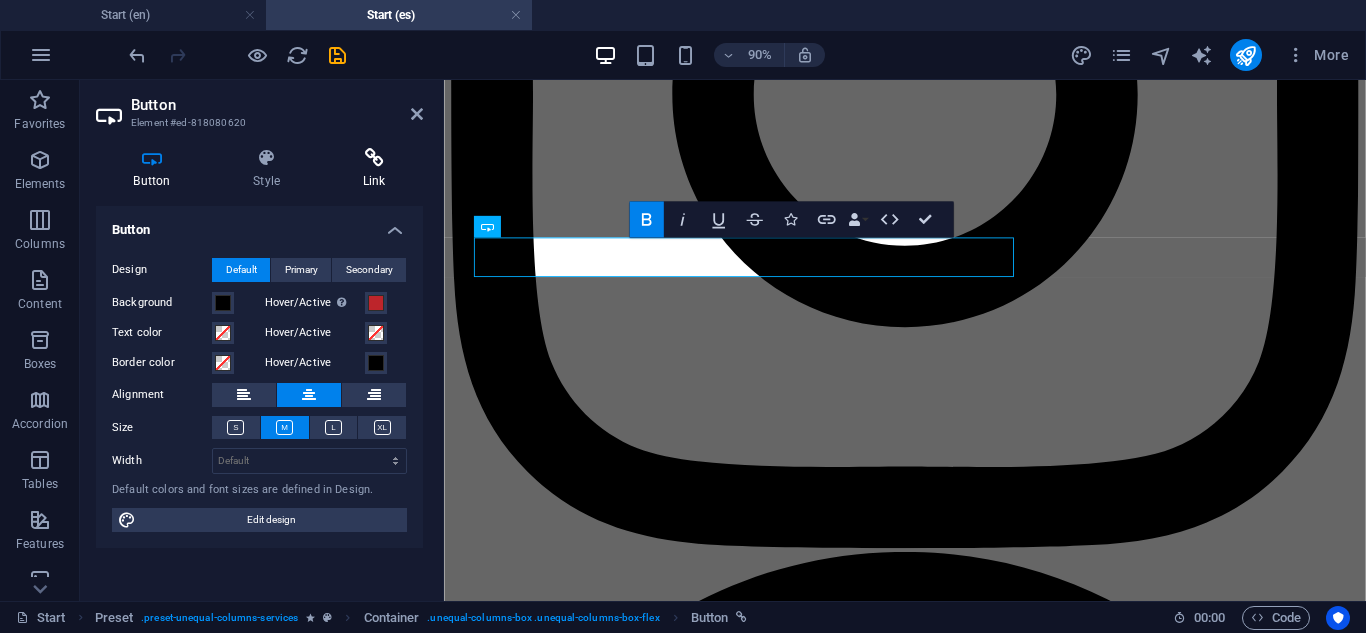 click at bounding box center (374, 158) 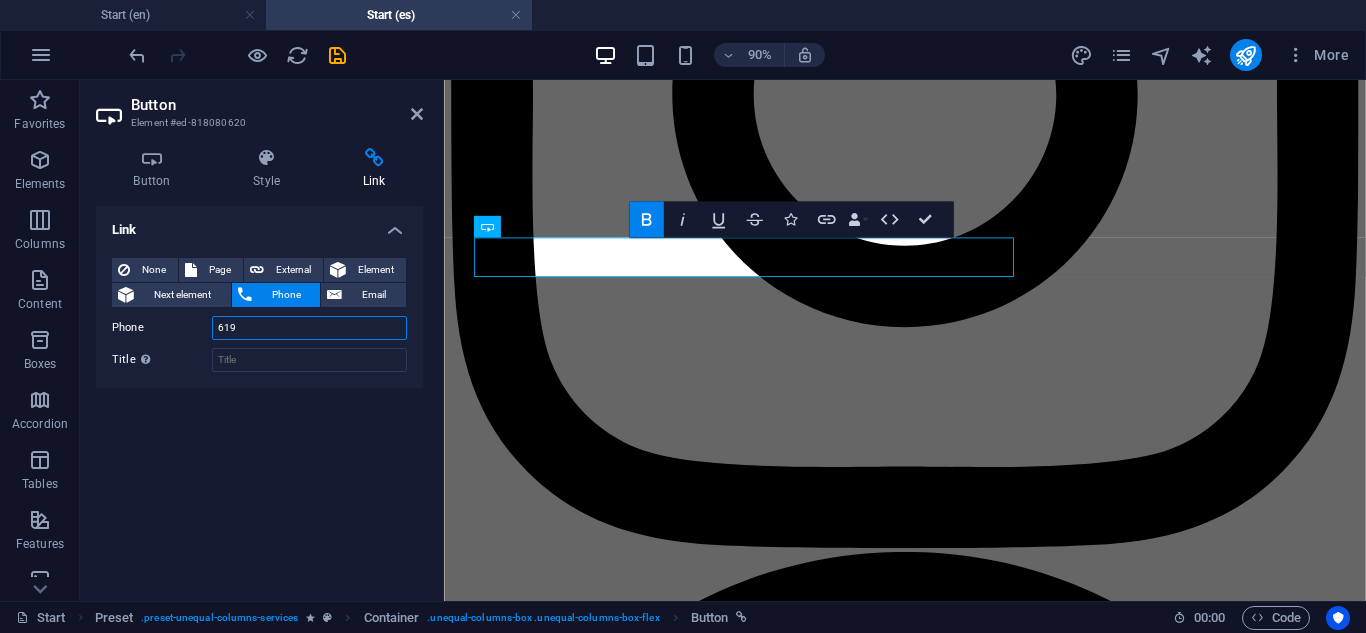 drag, startPoint x: 277, startPoint y: 322, endPoint x: 191, endPoint y: 327, distance: 86.145226 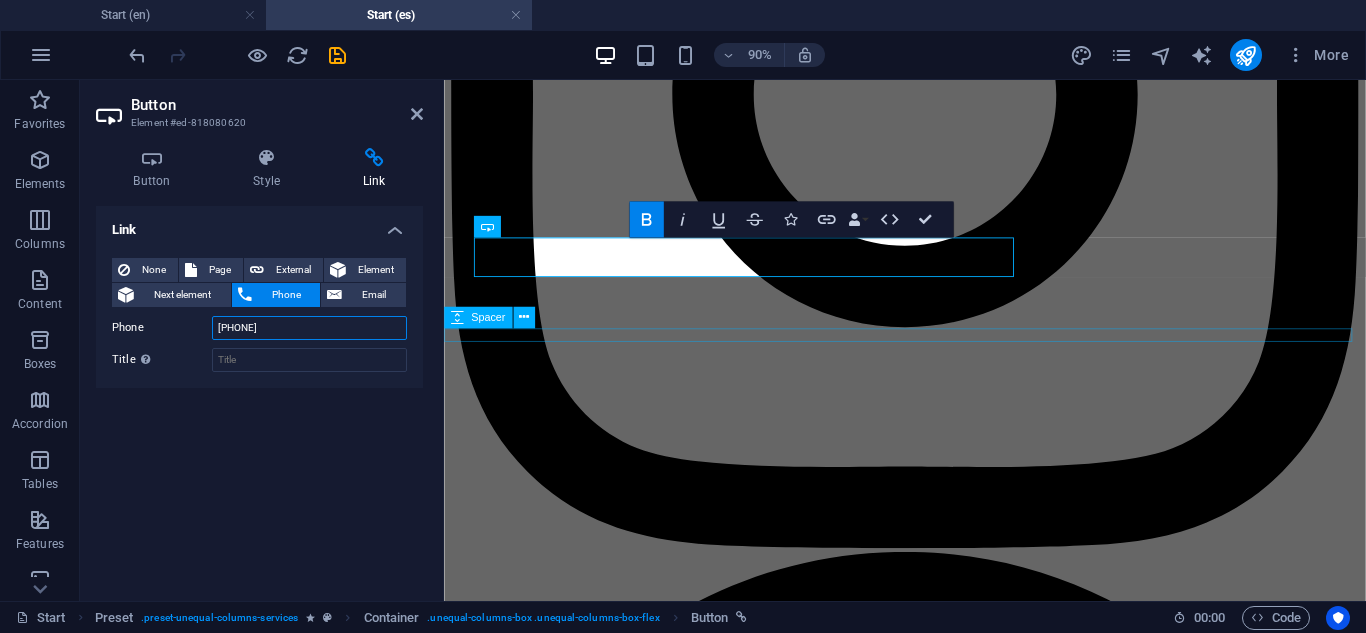 type on "[PHONE]" 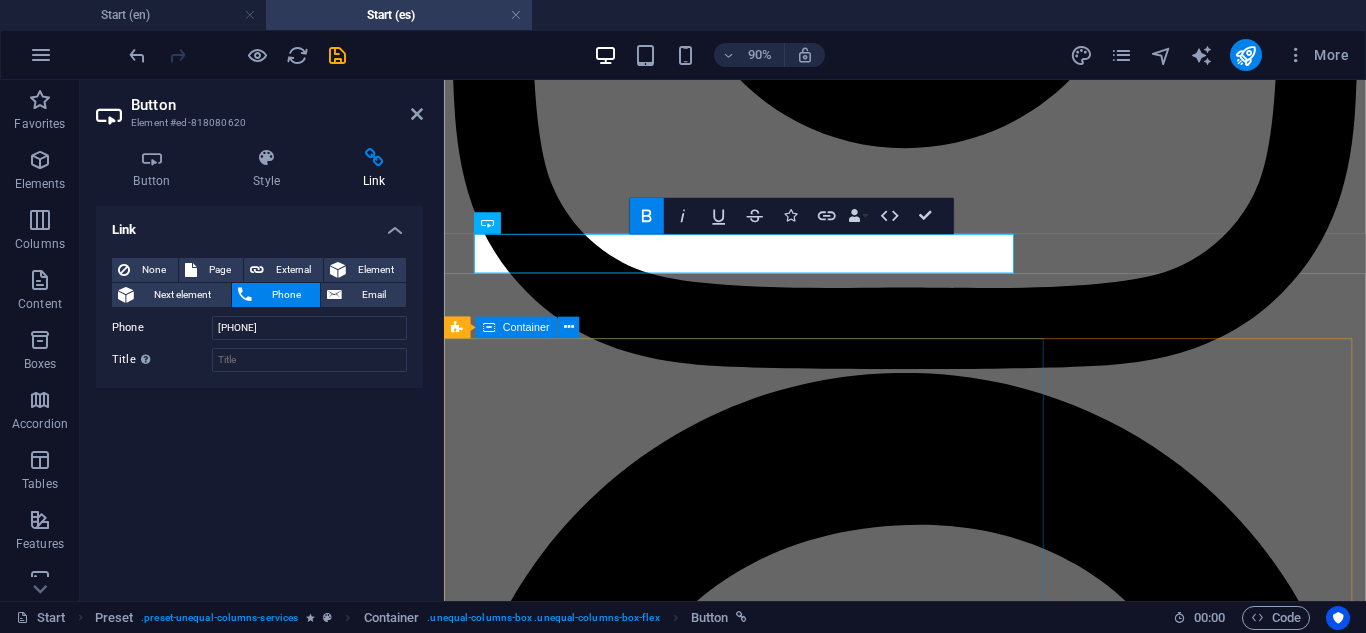 scroll, scrollTop: 6157, scrollLeft: 0, axis: vertical 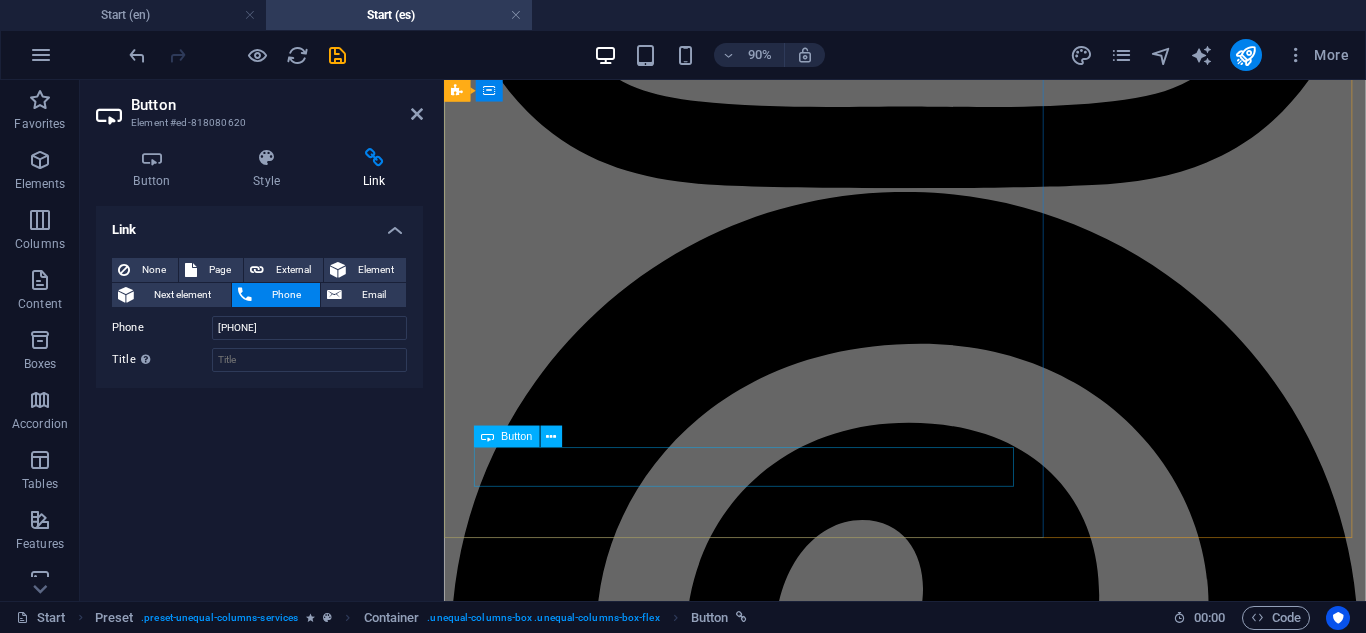 click on "Need Help? Call Now" at bounding box center (956, 20432) 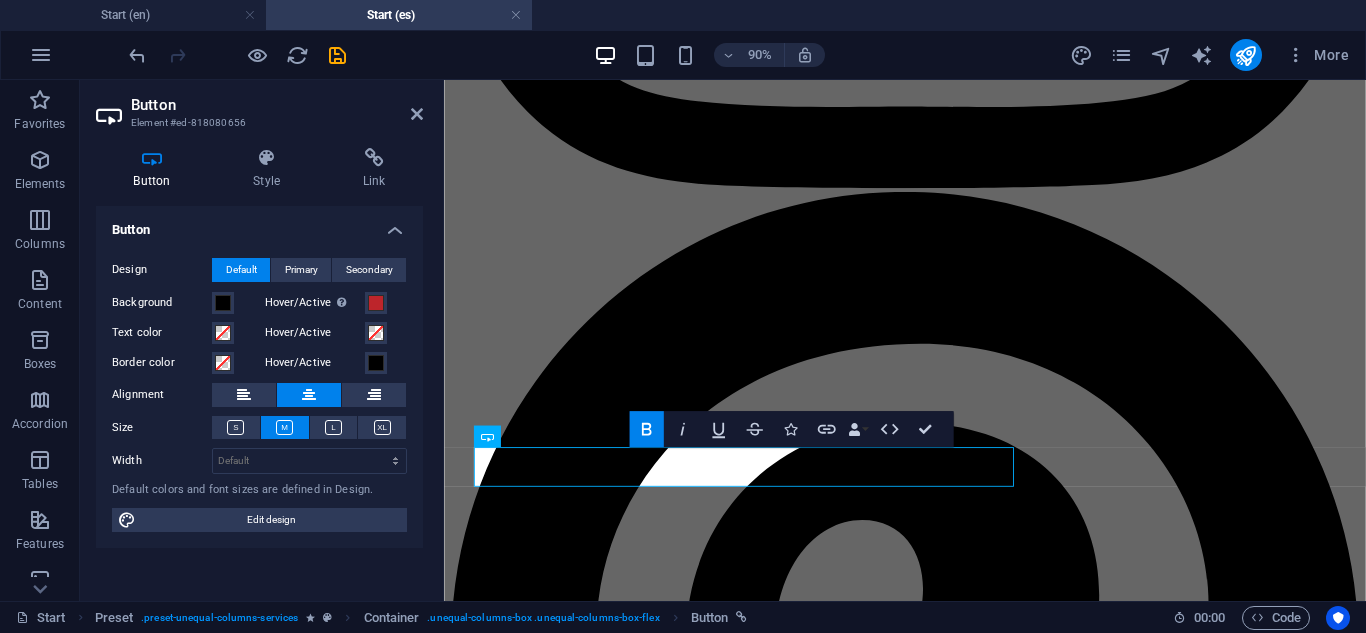 click on "Button Style Link Button Design Default Primary Secondary Background Hover/Active Switch to preview mode to test the active/hover state Text color Hover/Active Border color Hover/Active Alignment Size Width Default px rem % em vh vw Default colors and font sizes are defined in Design. Edit design Preset Element Layout How this element expands within the layout (Flexbox). Size Default auto px % 1/1 1/2 1/3 1/4 1/5 1/6 1/7 1/8 1/9 1/10 Grow Shrink Order Container layout Visible Visible Opacity 100 % Overflow Spacing Margin Default auto px % rem vw vh Custom Custom auto px % rem vw vh auto px % rem vw vh auto px % rem vw vh auto px % rem vw vh Padding Default px rem % vh vw Custom Custom px rem % vh vw px rem % vh vw px rem % vh vw px rem % vh vw Border Style              - Width 2 auto px rem % vh vw Custom Custom 2 auto px rem % vh vw 2 auto px rem % vh vw 2 auto px rem % vh vw 2 auto px rem % vh vw  - Color Round corners Default px rem % vh vw Custom Custom px rem % vh vw px rem % vh vw px rem % vh" at bounding box center [259, 366] 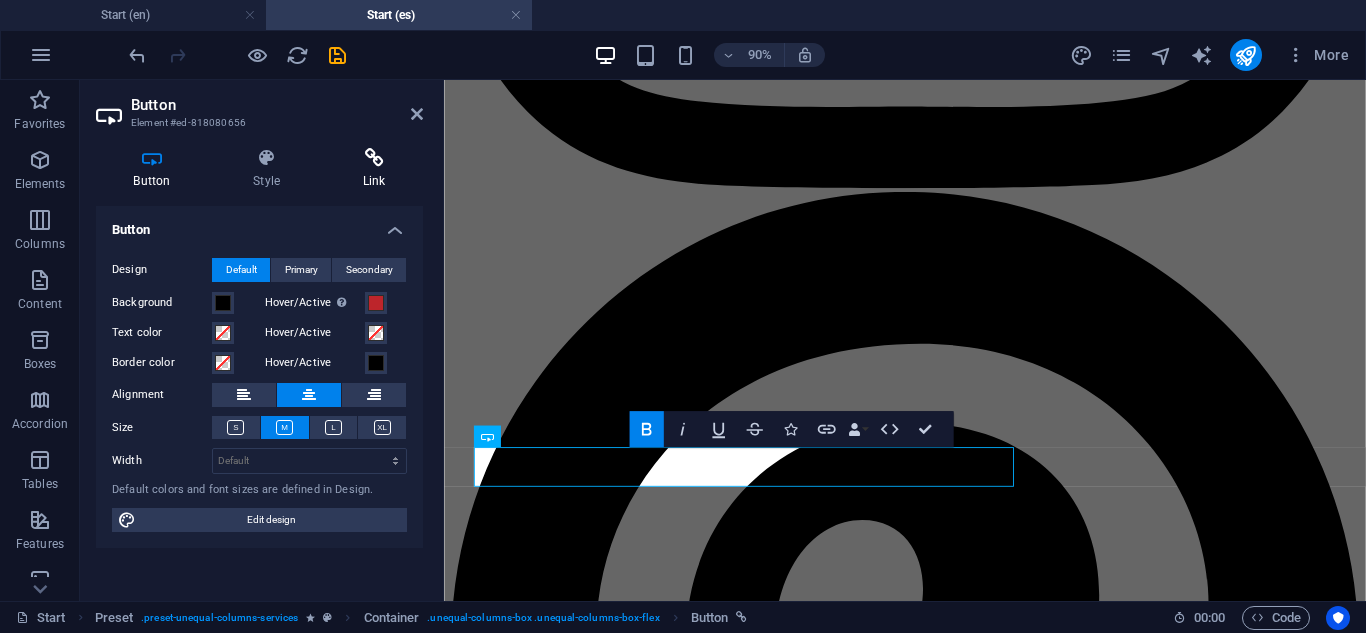 click on "Link" at bounding box center (374, 169) 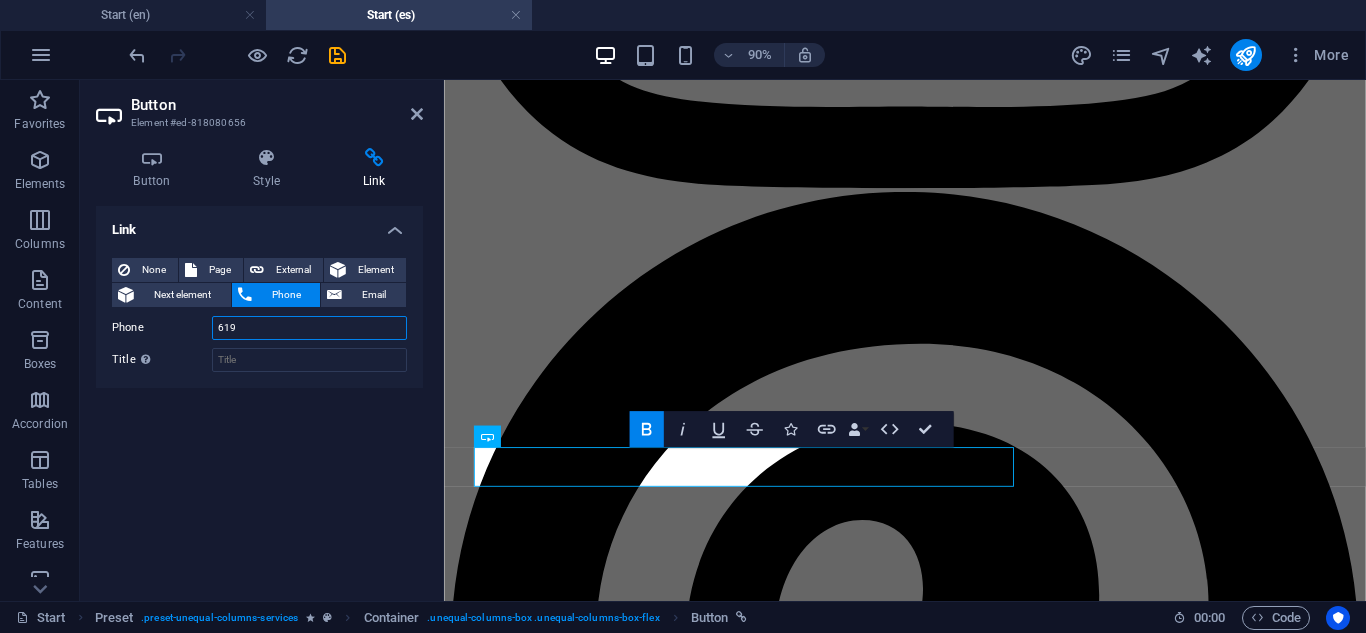 drag, startPoint x: 261, startPoint y: 324, endPoint x: 199, endPoint y: 324, distance: 62 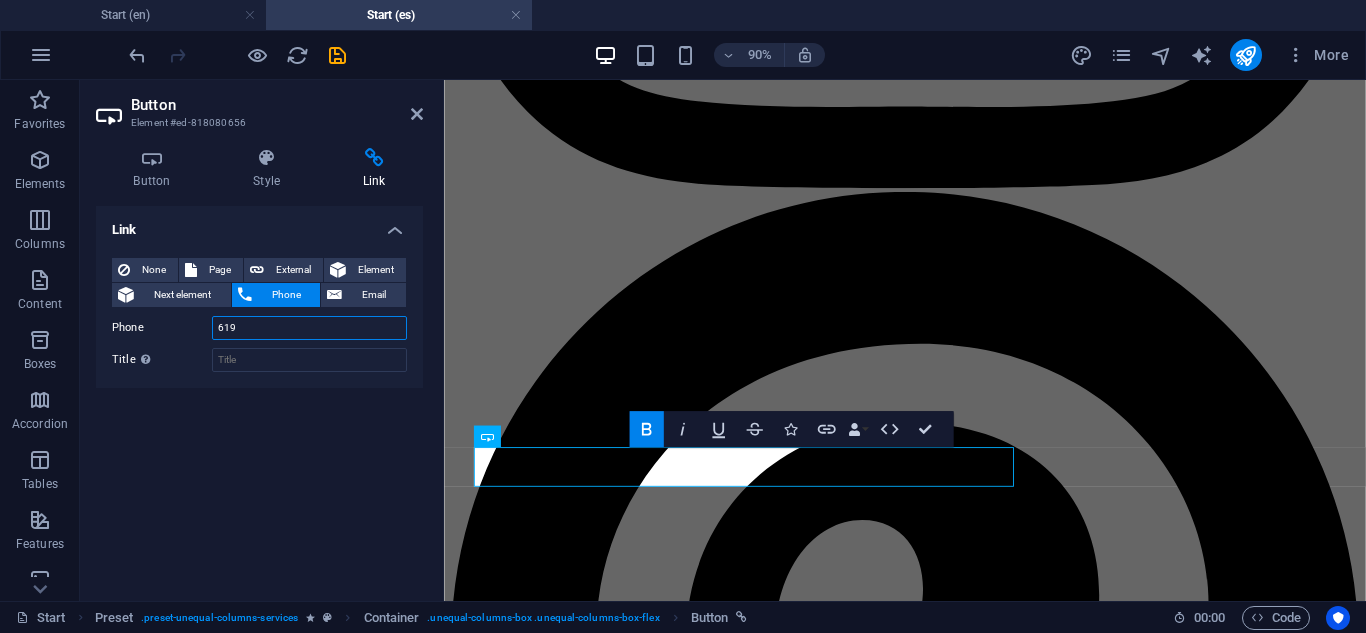 click on "Phone 619" at bounding box center (259, 328) 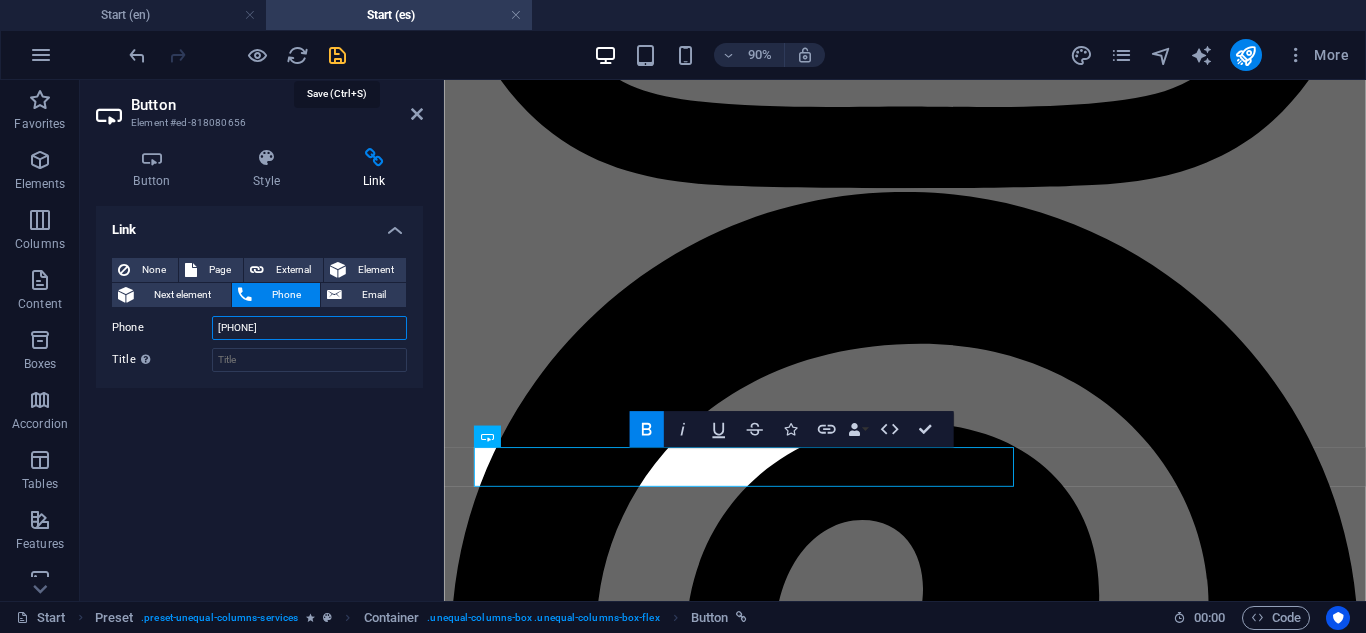 type on "[PHONE]" 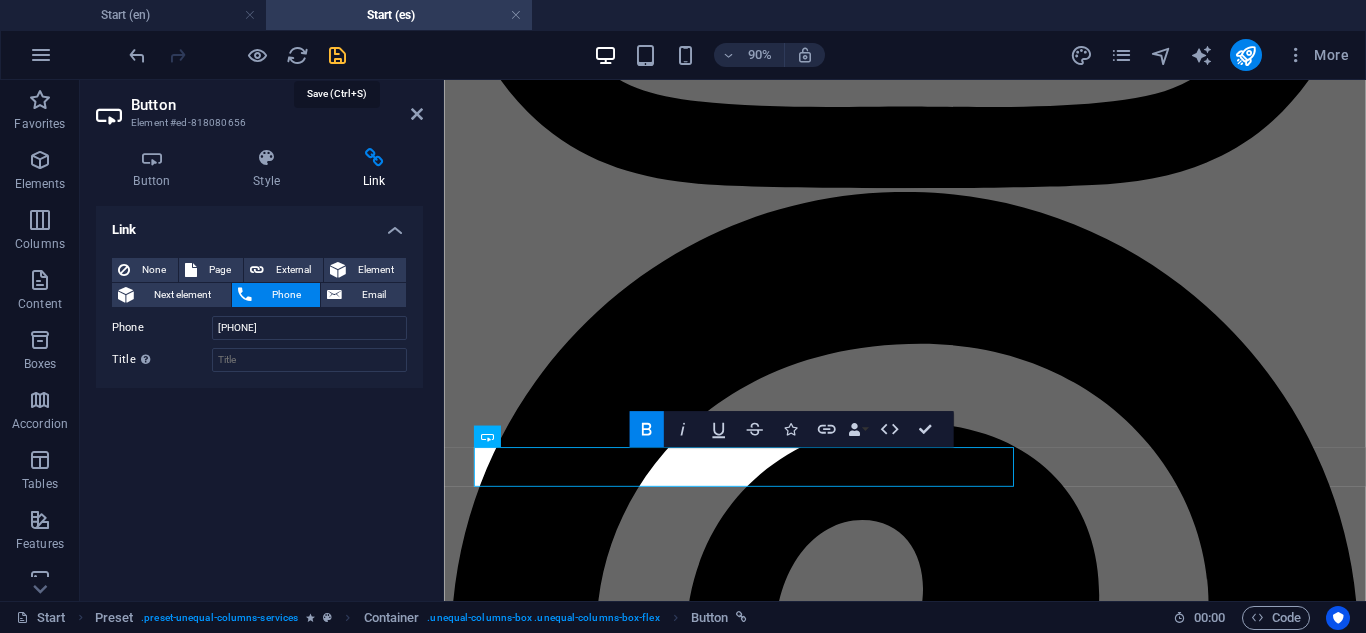 click at bounding box center (337, 55) 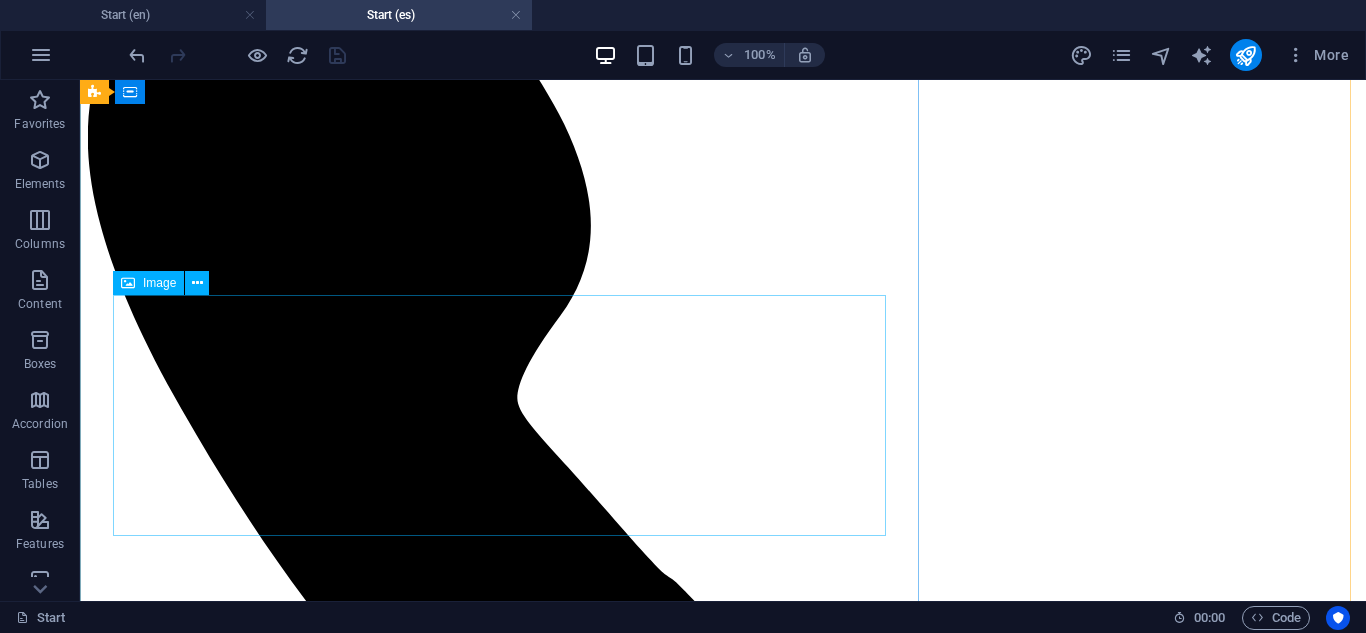 scroll, scrollTop: 1954, scrollLeft: 0, axis: vertical 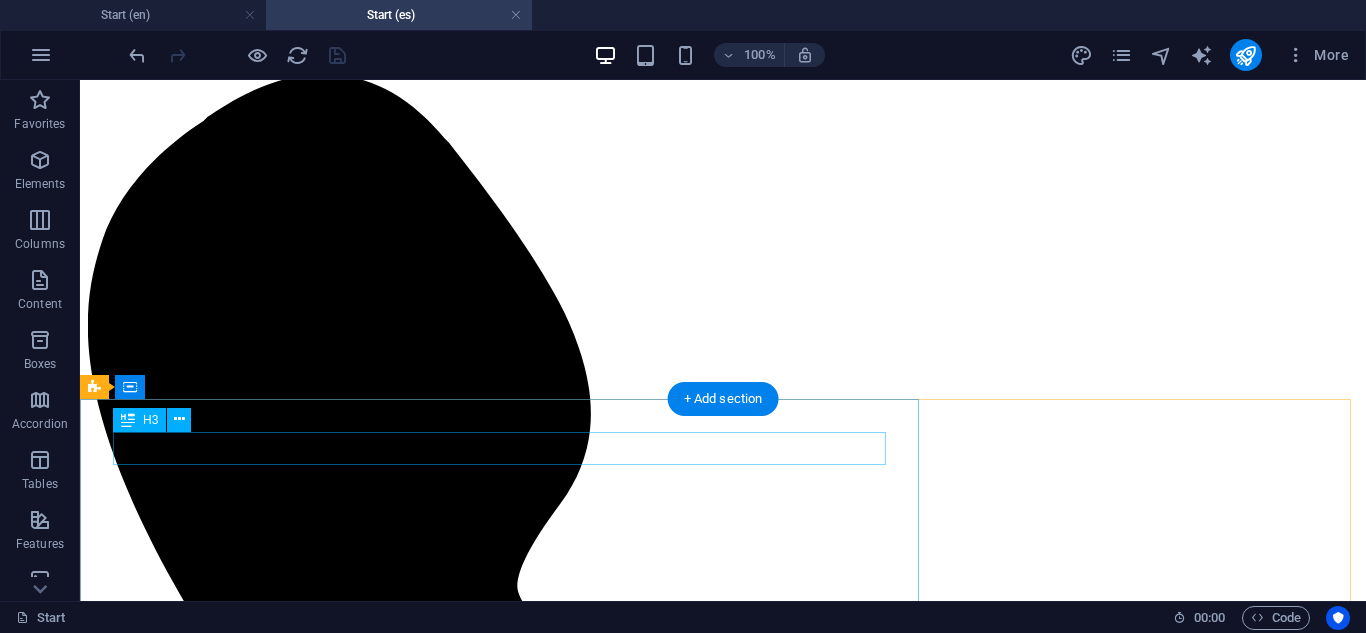 click on "Reemplazo de llaves" at bounding box center (723, 20937) 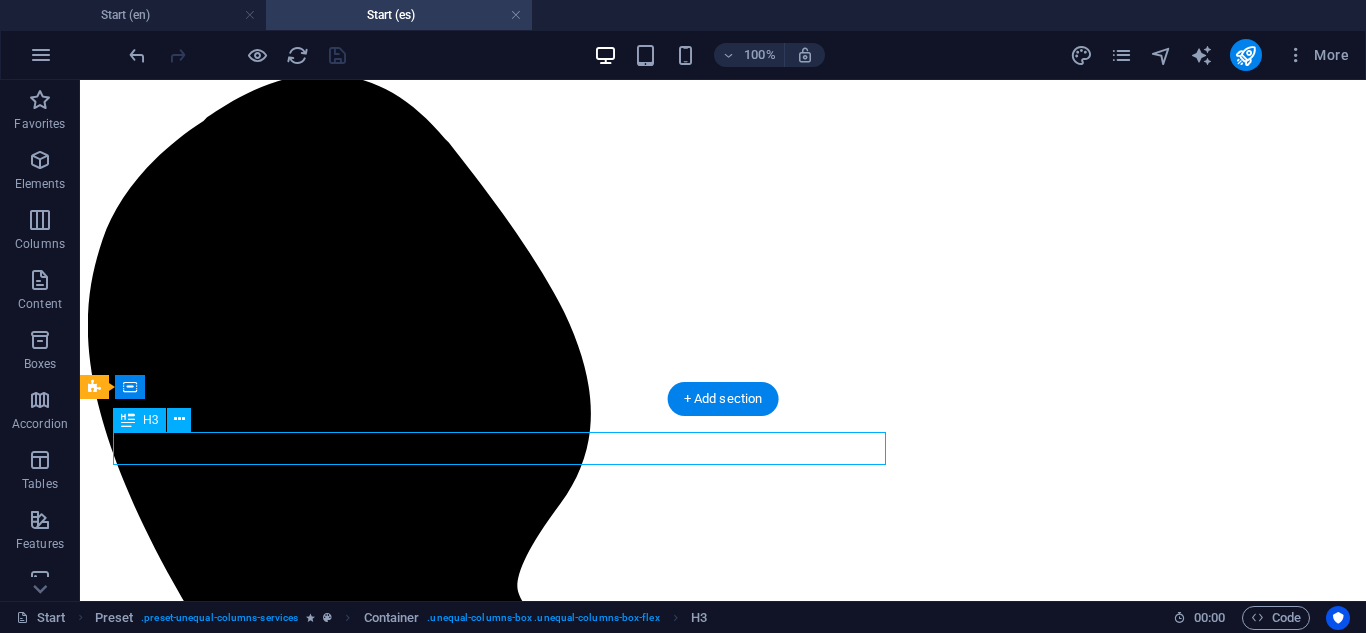 click on "Reemplazo de llaves" at bounding box center [723, 20937] 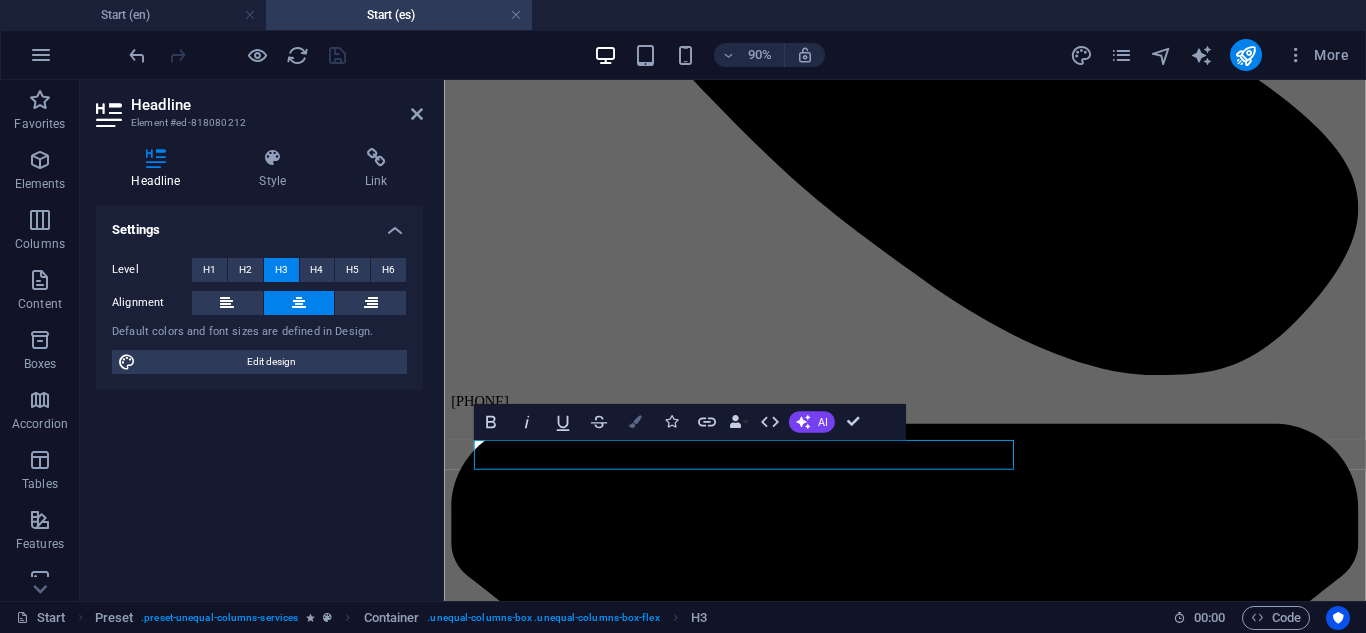 click at bounding box center [635, 421] 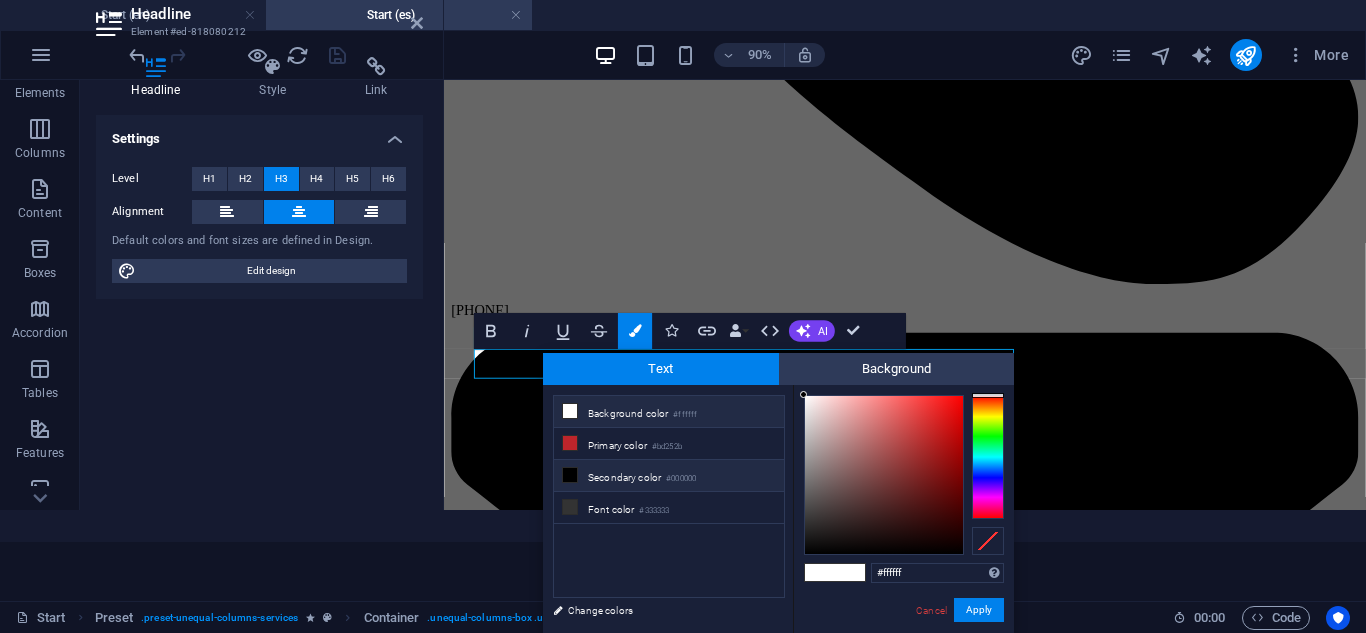 click on "Secondary color
#000000" at bounding box center (669, 476) 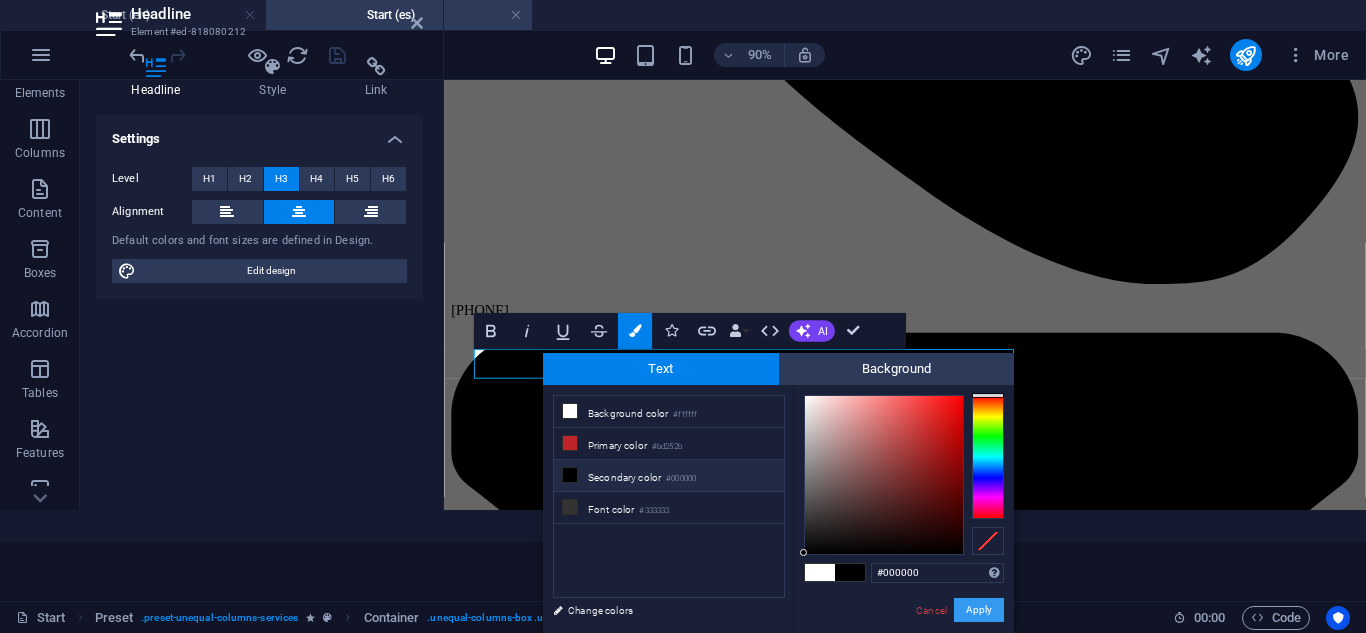 click on "Apply" at bounding box center [979, 610] 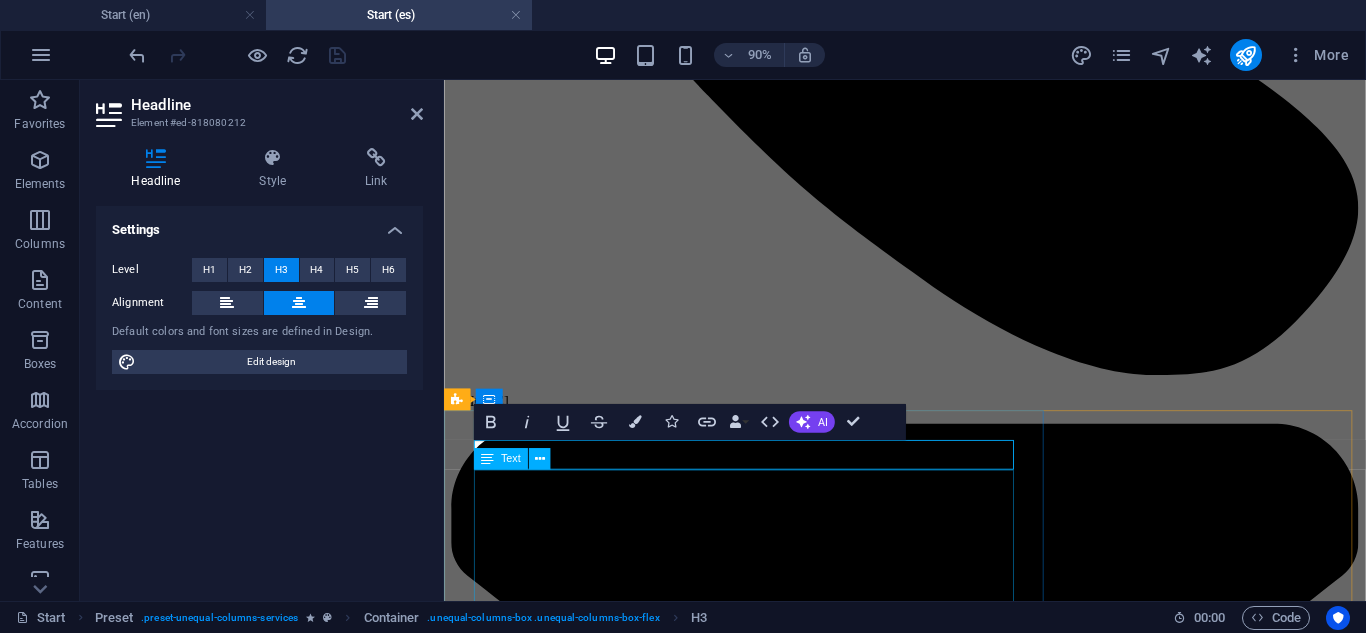 click on "¿Perdiste tu llave de auto o necesitas un reemplazo completo? En APNT Locksmith, nos especializamos en cortar y entregar llaves nuevas de auto al instante. Disponemos de llaves en blanco y controles remotos para la mayoría de marcas y modelos, incluyendo llaves de alta seguridad y de corte láser. Ya sea que tu llave se haya perdido, haya sido robada o esté dañada, crearemos una llave completamente nueva desde cero y nos aseguraremos de que sea compatible con tu vehículo. Si es necesario, también podemos borrar las llaves antiguas de la memoria de tu auto para mayor seguridad. No es necesario remolcar tu vehículo ni esperar días para una cita con el concesionario: nuestro servicio móvil está disponible siempre y llega hasta donde te encuentres." at bounding box center [956, 17041] 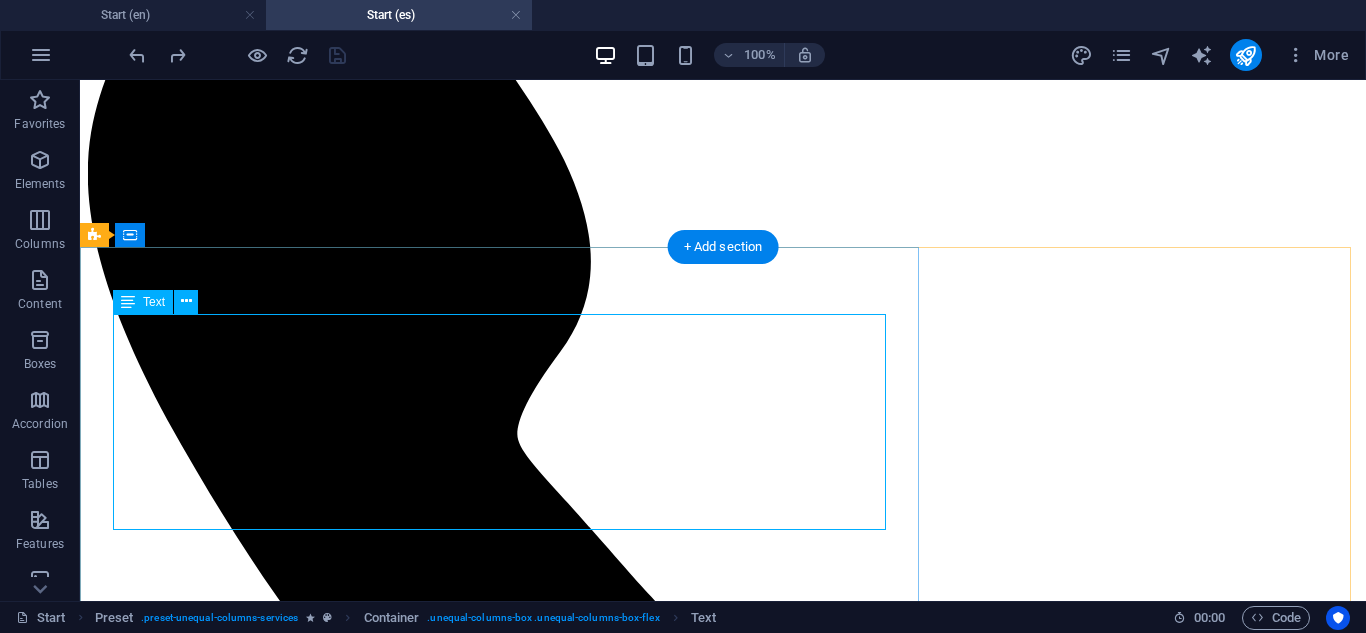 scroll, scrollTop: 2306, scrollLeft: 0, axis: vertical 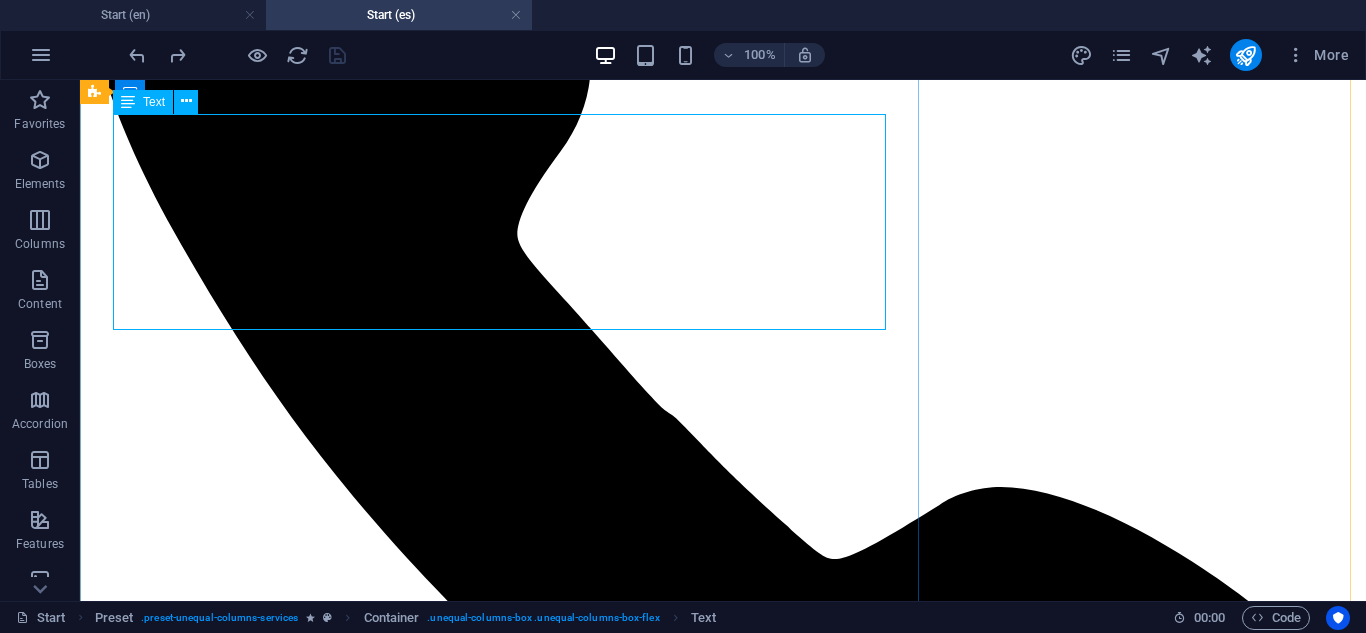 click on "¿Perdiste tu llave de auto o necesitas un reemplazo completo? En APNT Locksmith, nos especializamos en cortar y entregar llaves nuevas de auto al instante. Disponemos de llaves en blanco y controles remotos para la mayoría de marcas y modelos, incluyendo llaves de alta seguridad y de corte láser. Ya sea que tu llave se haya perdido, haya sido robada o esté dañada, crearemos una llave completamente nueva desde cero y nos aseguraremos de que sea compatible con tu vehículo. Si es necesario, también podemos borrar las llaves antiguas de la memoria de tu auto para mayor seguridad. No es necesario remolcar tu vehículo ni esperar días para una cita con el concesionario: nuestro servicio móvil está disponible siempre y llega hasta donde te encuentres." at bounding box center (723, 20685) 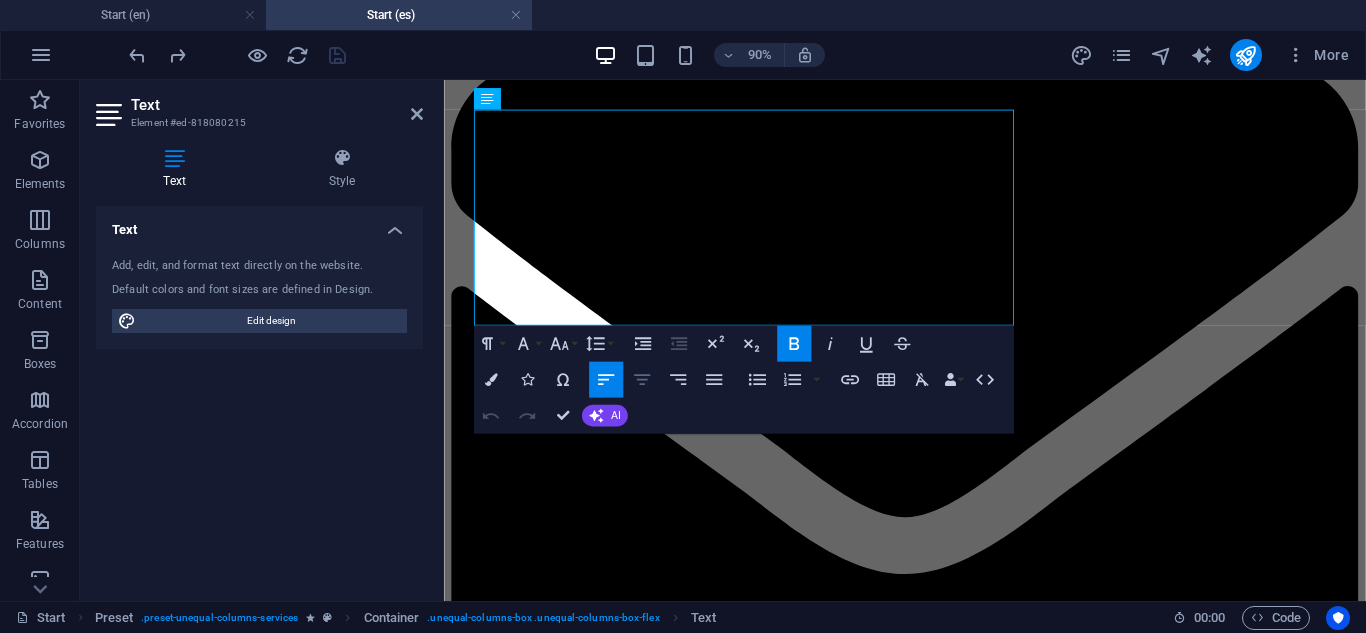 click 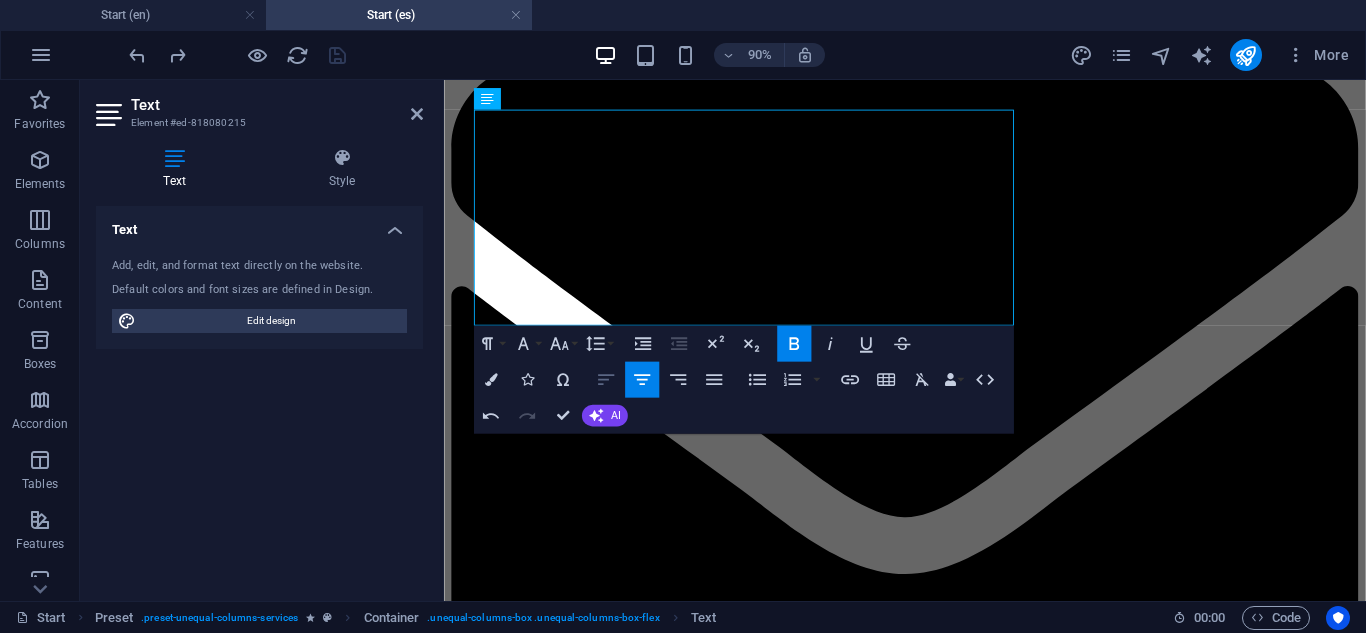 click 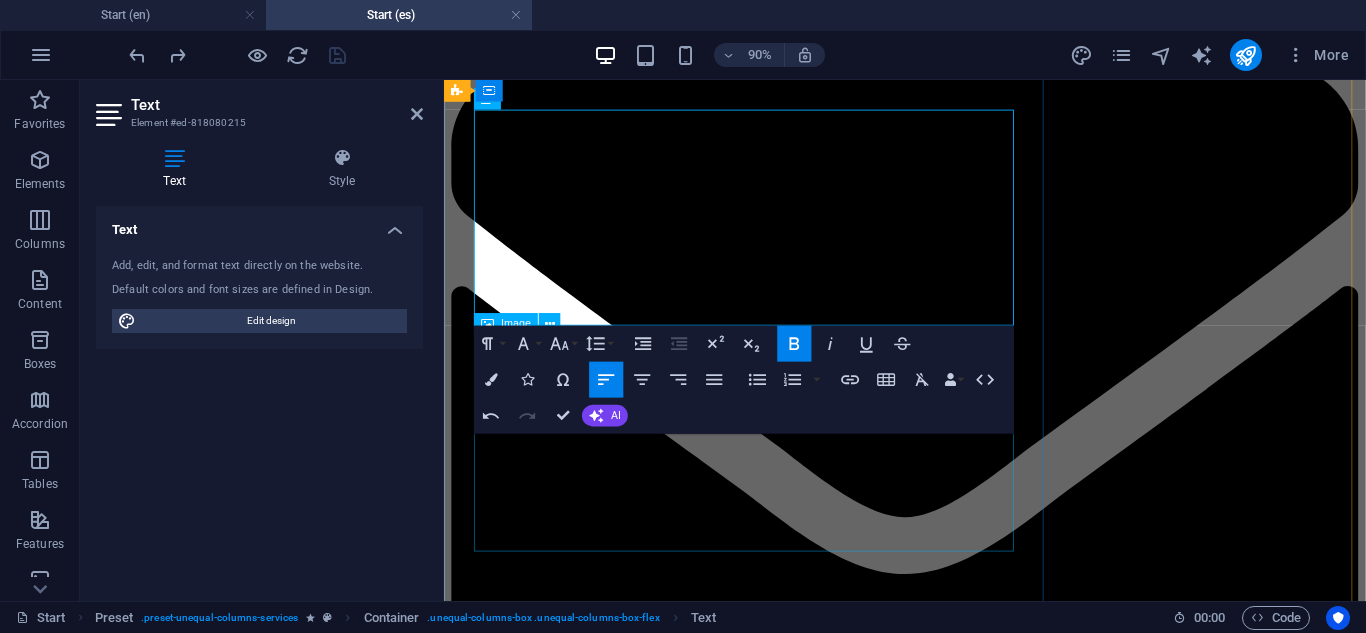 click at bounding box center [956, 16868] 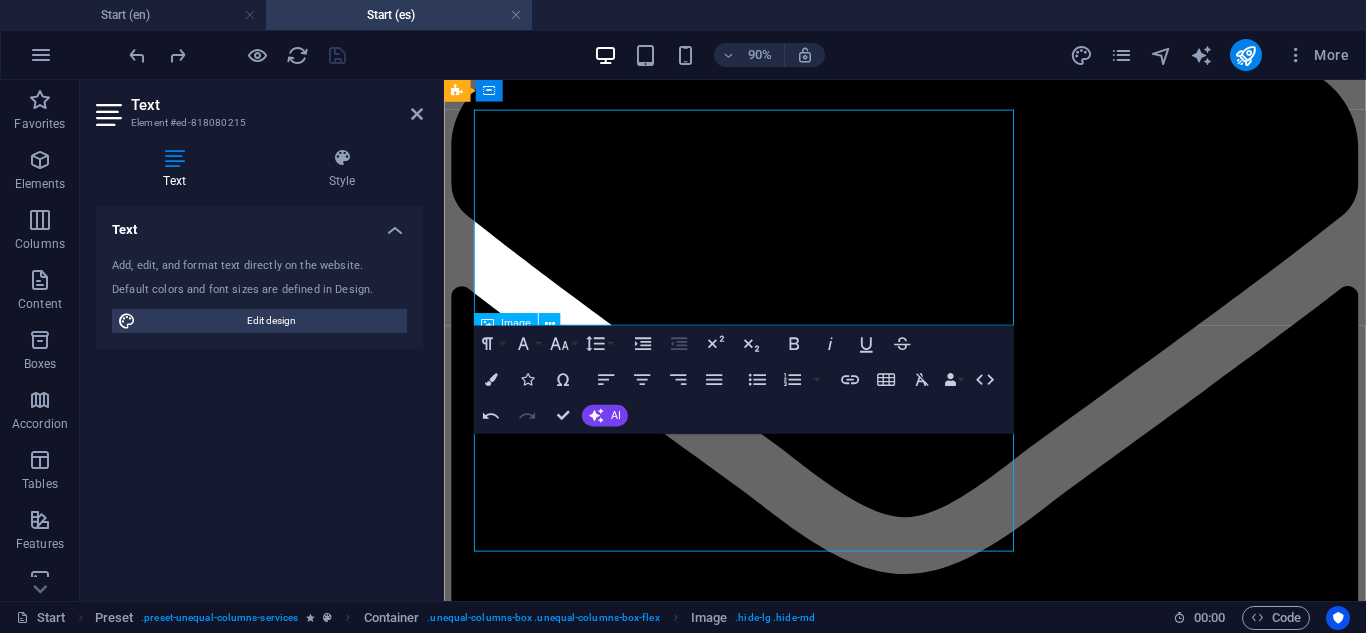 scroll, scrollTop: 2306, scrollLeft: 0, axis: vertical 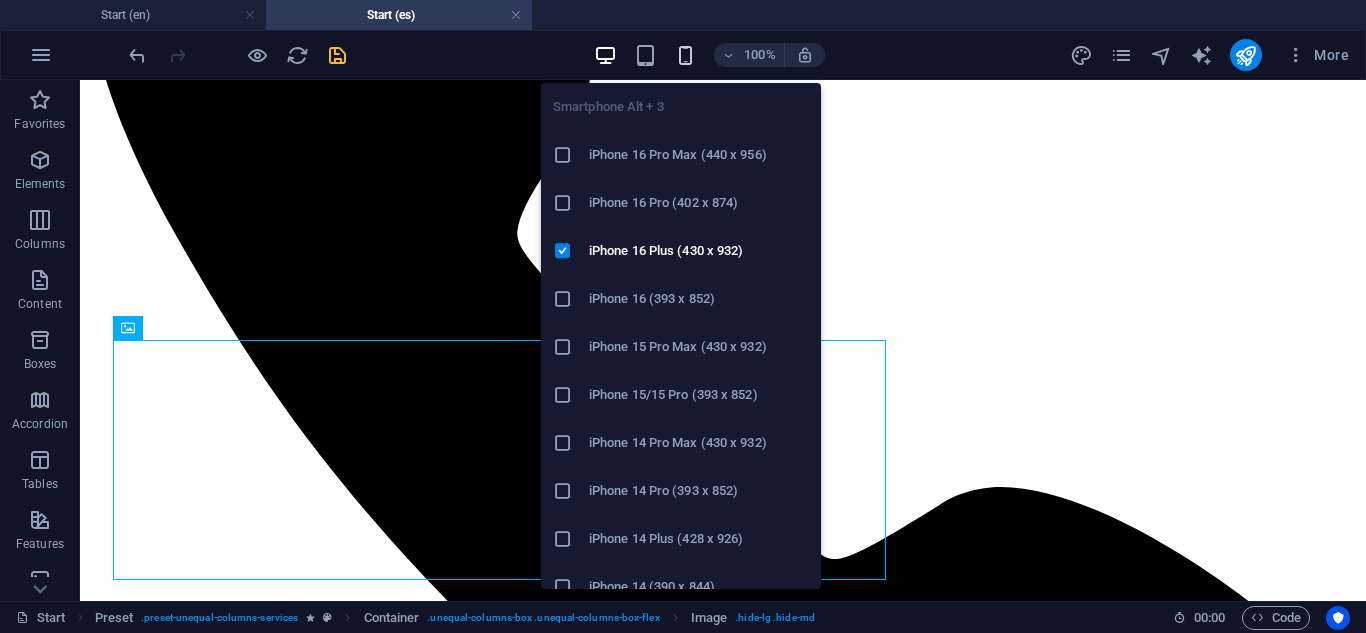 click at bounding box center [685, 55] 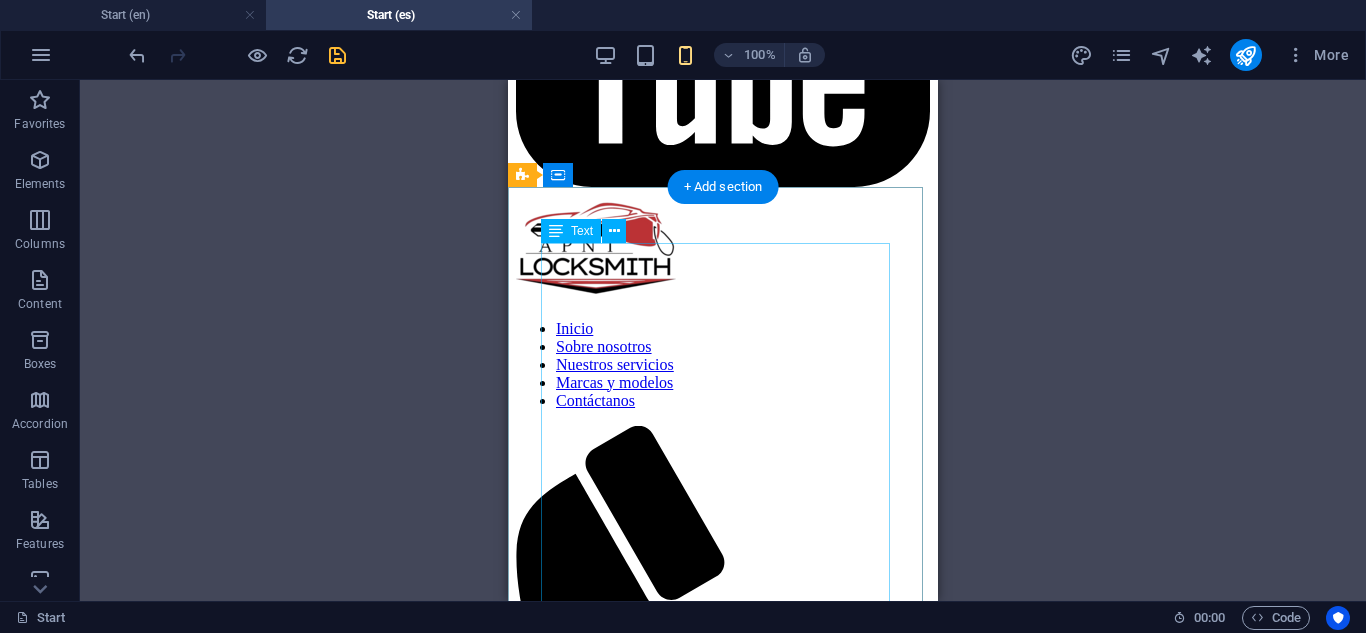 scroll, scrollTop: 3440, scrollLeft: 0, axis: vertical 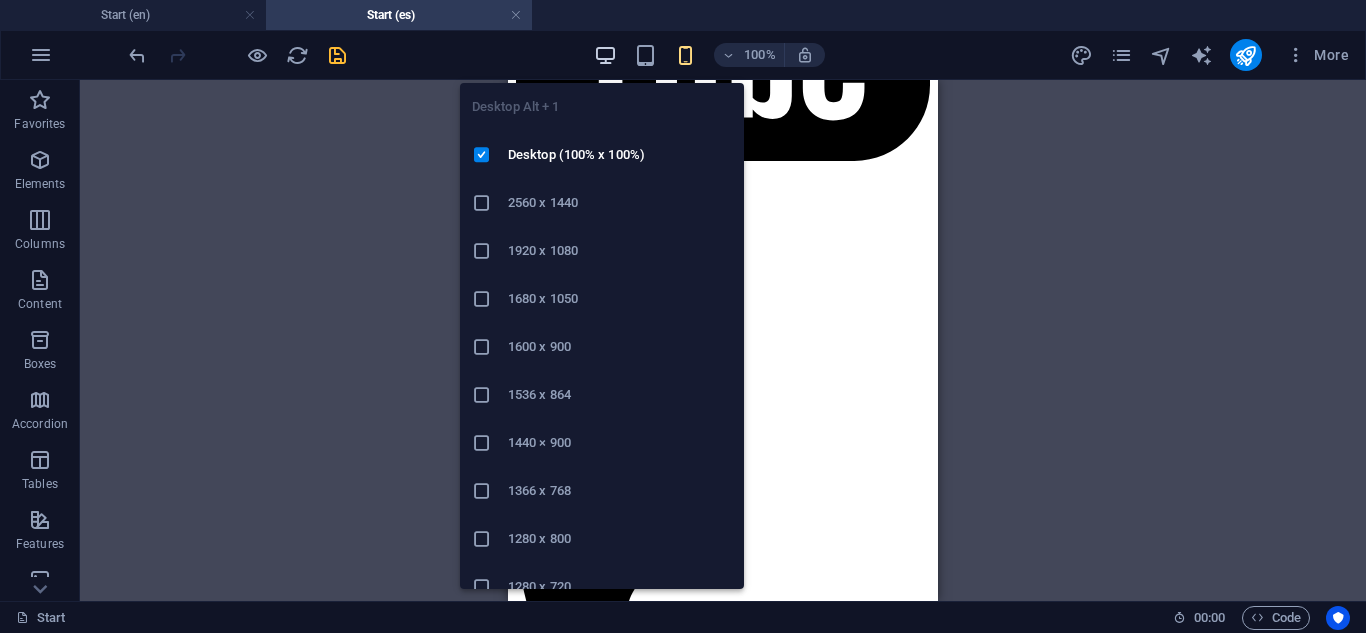 click at bounding box center [605, 55] 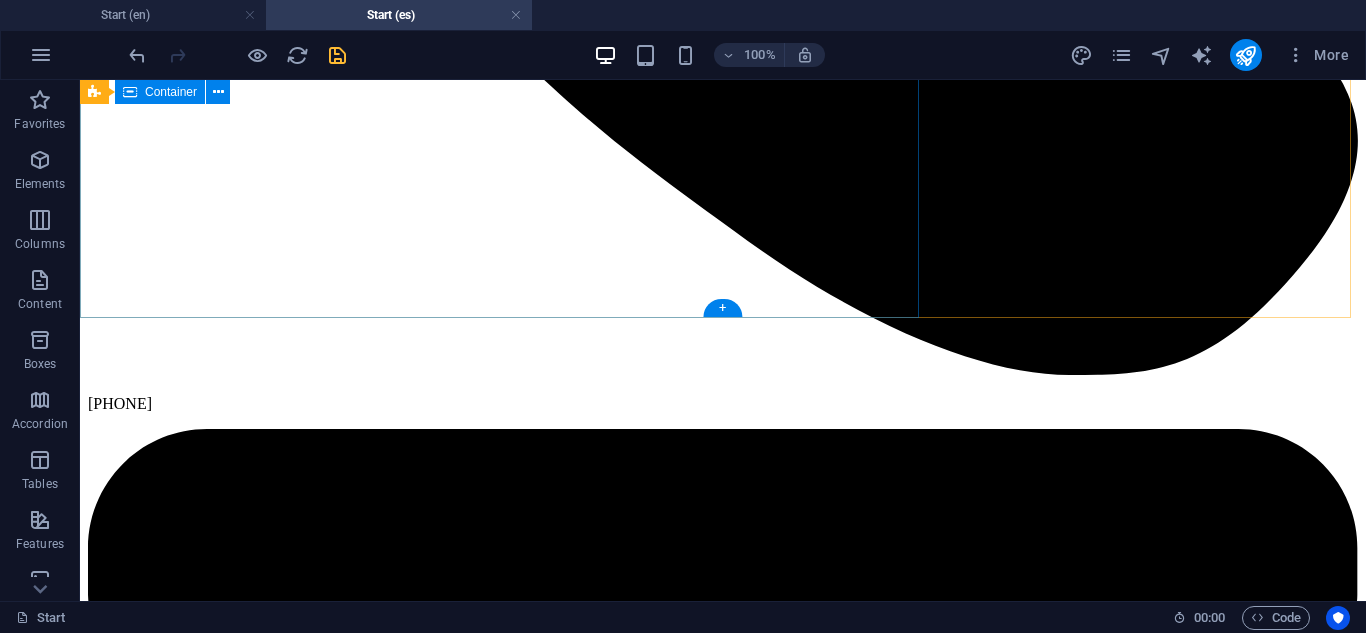 scroll, scrollTop: 2699, scrollLeft: 0, axis: vertical 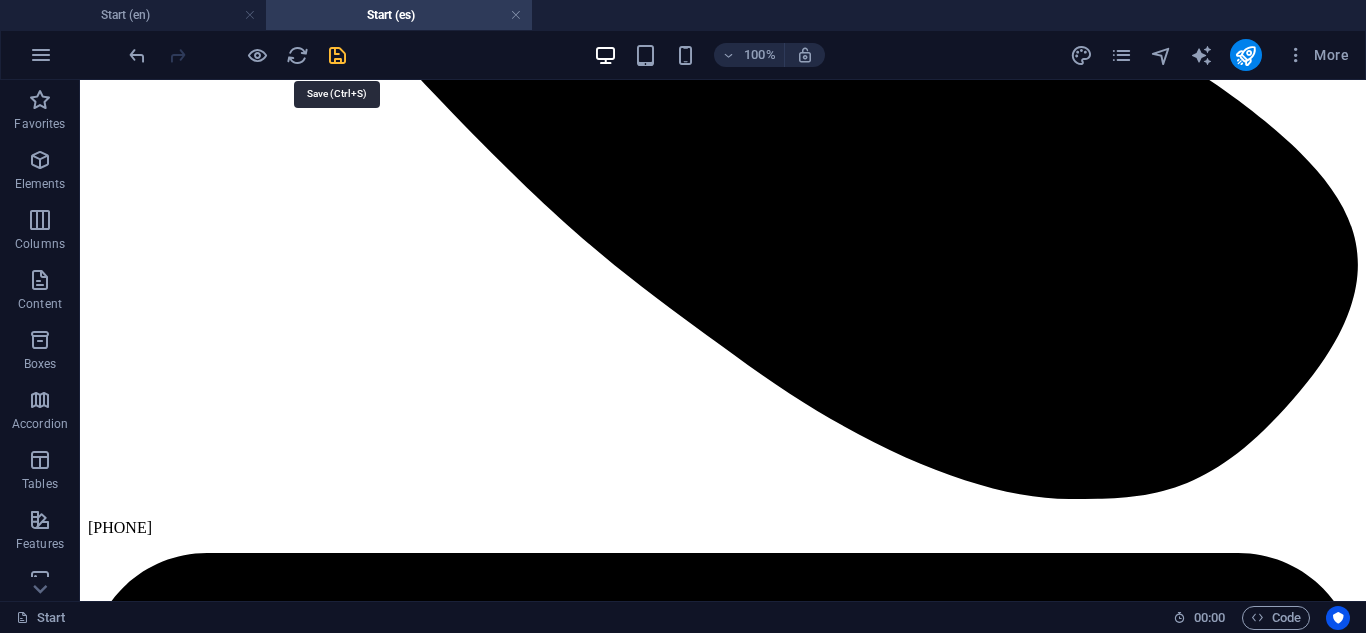 click at bounding box center (337, 55) 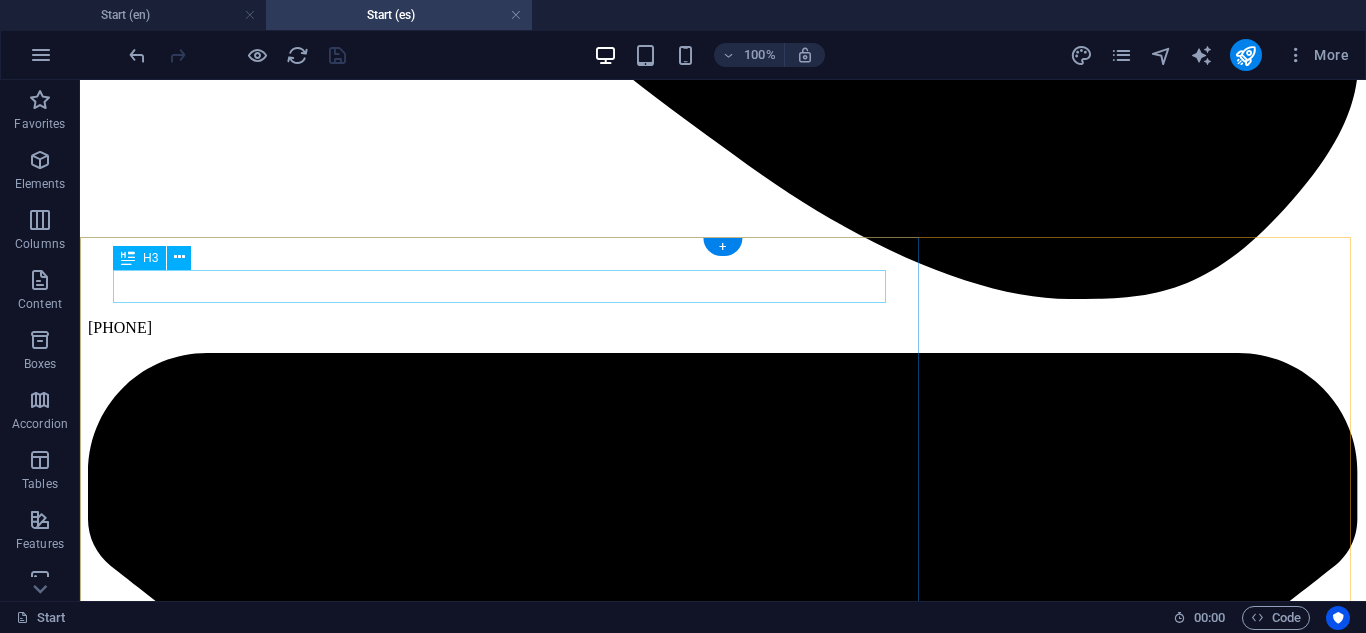 scroll, scrollTop: 3499, scrollLeft: 0, axis: vertical 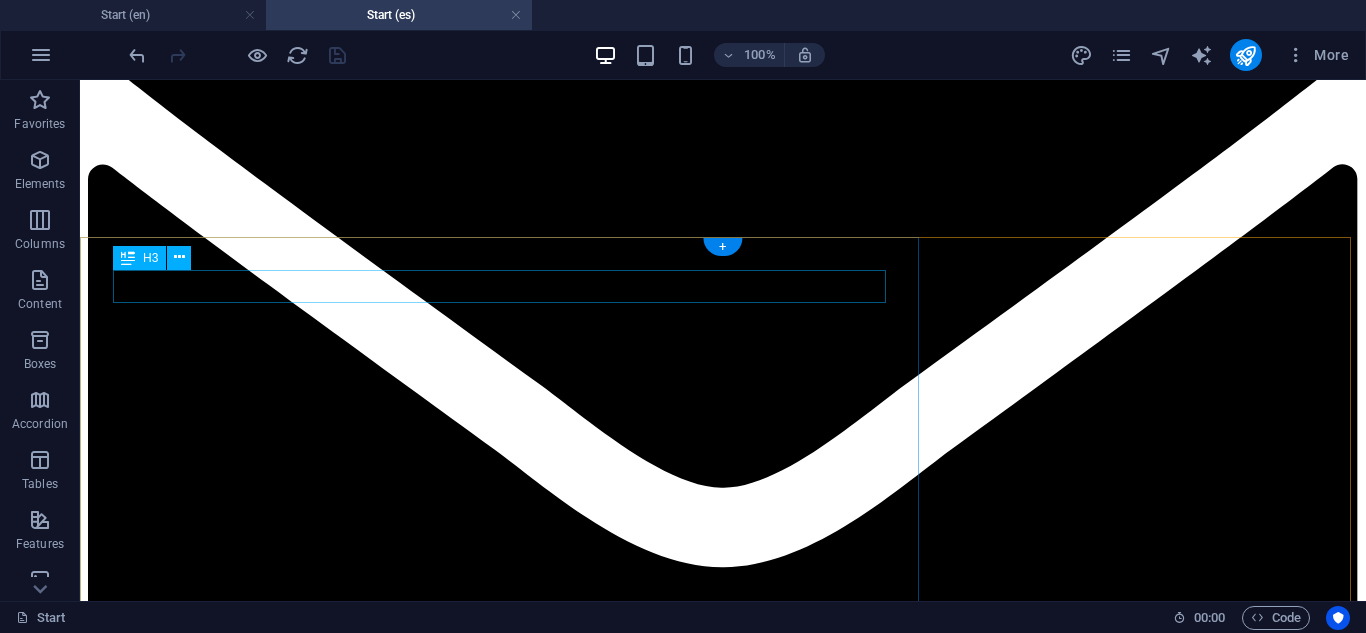 click on "Transponder Key Duplication" at bounding box center [723, 22210] 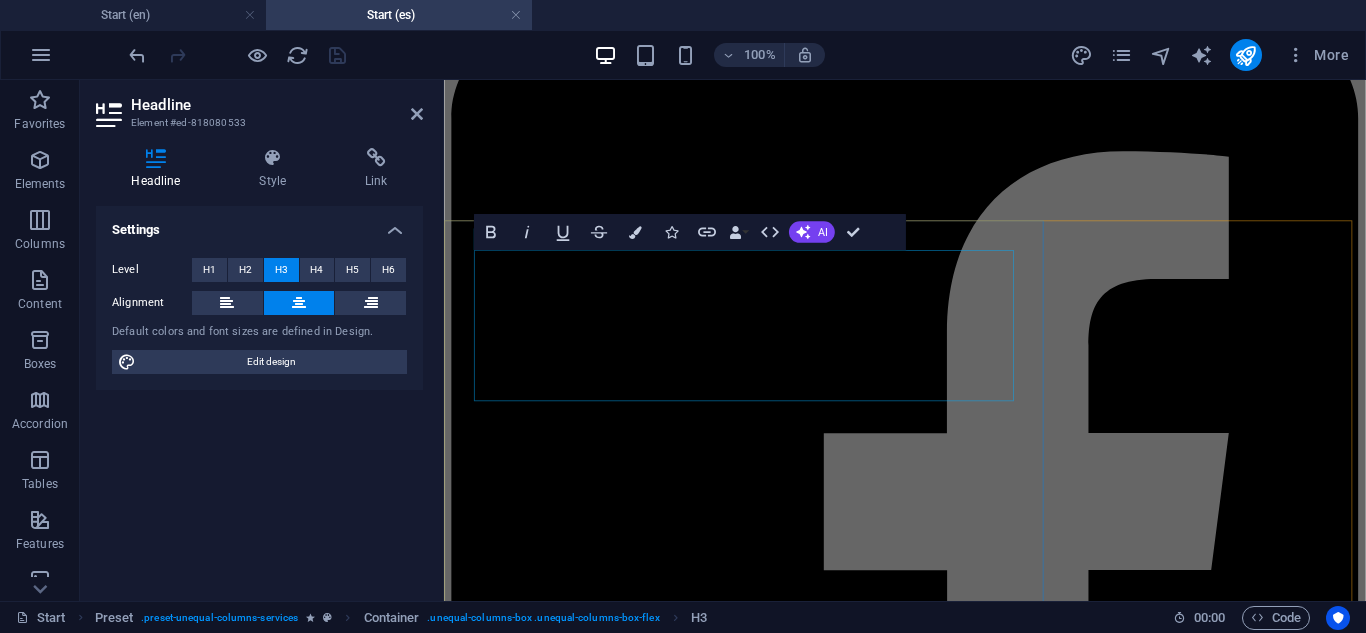 scroll, scrollTop: 3931, scrollLeft: 0, axis: vertical 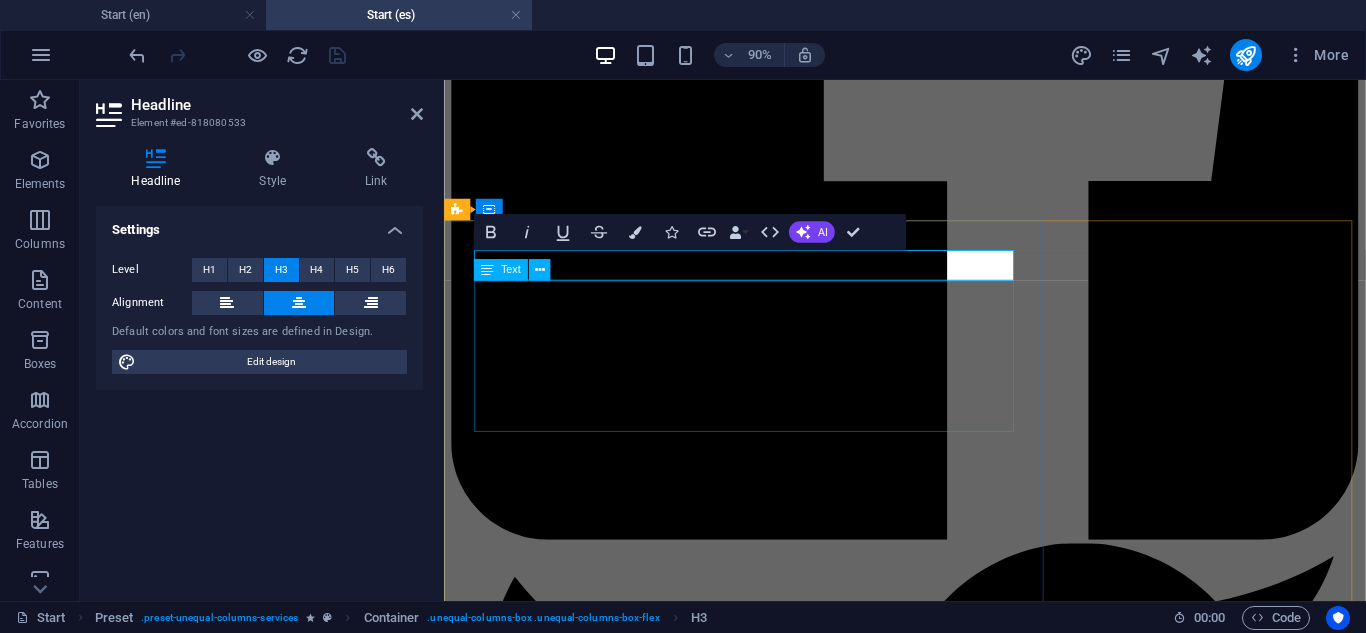 click on "Transponder keys are essential for vehicle security—but getting a spare shouldn’t be expensive or complicated. At APNT Locksmith, we specialize in duplicating transponder keys with built-in chips that communicate with your car’s immobilizer system. Using precision cutting machines and advanced programming tools, we create exact duplicates that are fully functional and secure. Whether you need an extra key for a family member or a backup in case of emergency, we’ve got you covered. Our service is fast, mobile, and compatible with most major car brands and models." at bounding box center [956, 18286] 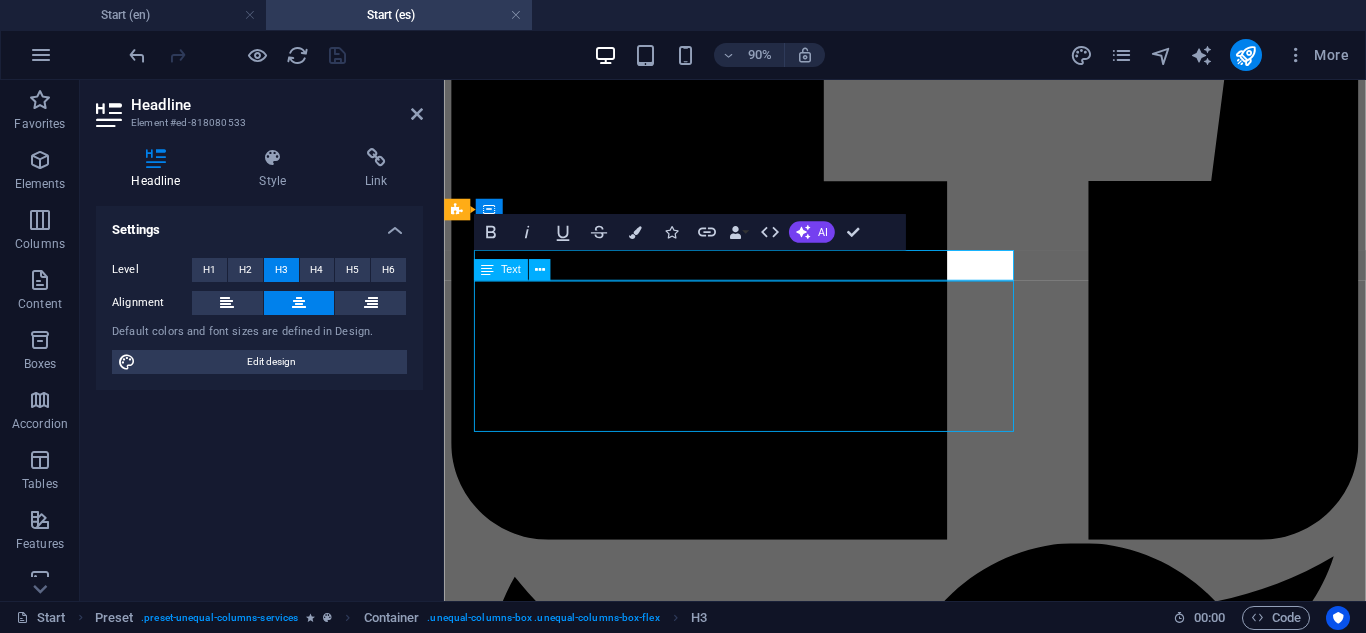click on "Transponder keys are essential for vehicle security—but getting a spare shouldn’t be expensive or complicated. At APNT Locksmith, we specialize in duplicating transponder keys with built-in chips that communicate with your car’s immobilizer system. Using precision cutting machines and advanced programming tools, we create exact duplicates that are fully functional and secure. Whether you need an extra key for a family member or a backup in case of emergency, we’ve got you covered. Our service is fast, mobile, and compatible with most major car brands and models." at bounding box center [956, 18286] 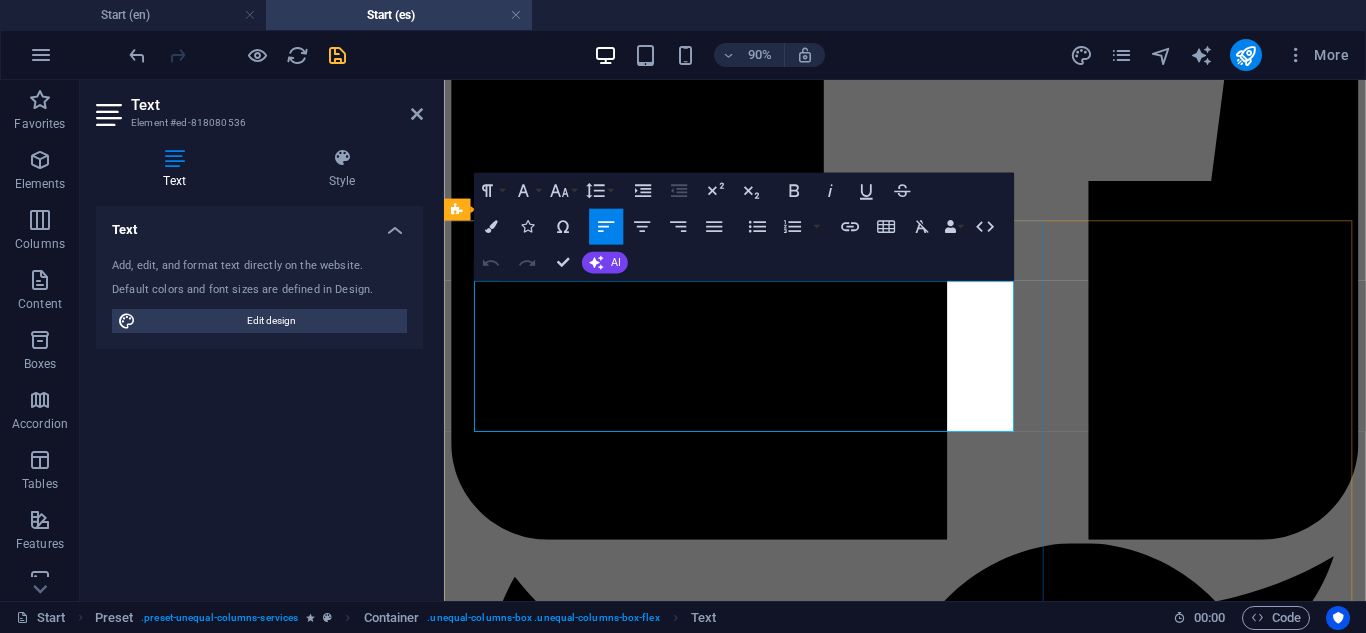 drag, startPoint x: 1036, startPoint y: 457, endPoint x: 473, endPoint y: 323, distance: 578.72705 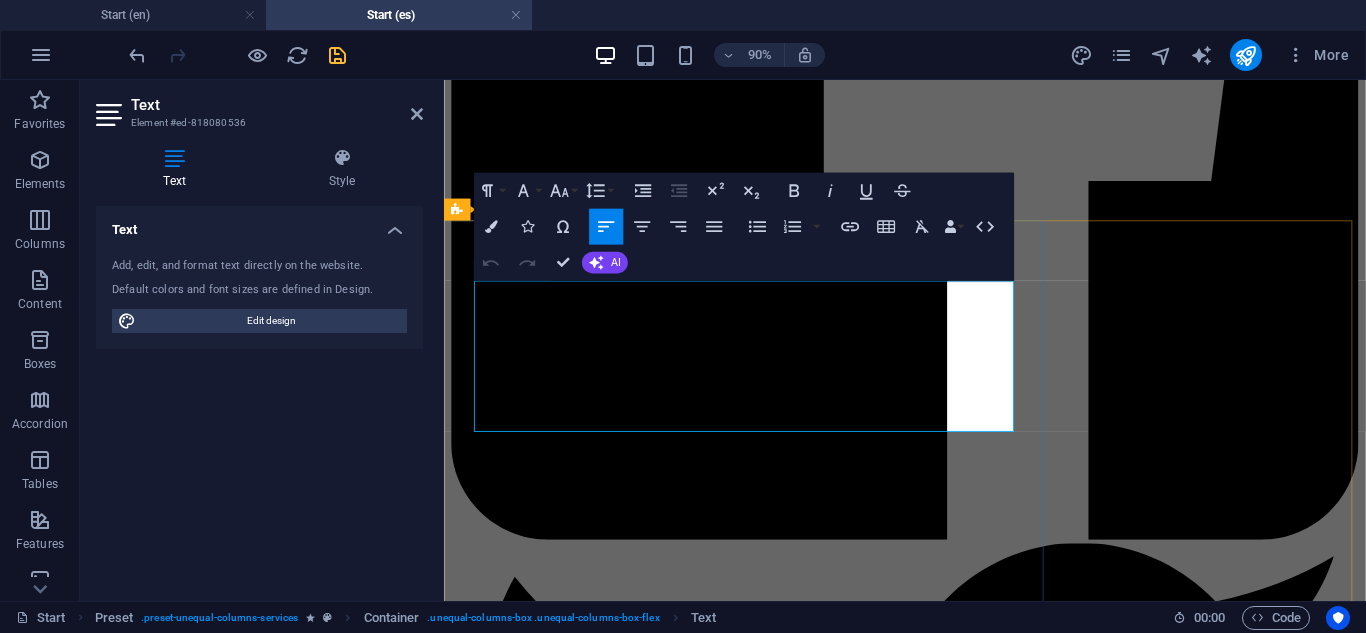 copy on "Transponder keys are essential for vehicle security—but getting a spare shouldn’t be expensive or complicated. At APNT Locksmith, we specialize in duplicating transponder keys with built-in chips that communicate with your car’s immobilizer system. Using precision cutting machines and advanced programming tools, we create exact duplicates that are fully functional and secure. Whether you need an extra key for a family member or a backup in case of emergency, we’ve got you covered. Our service is fast, mobile, and compatible with most major car brands and models." 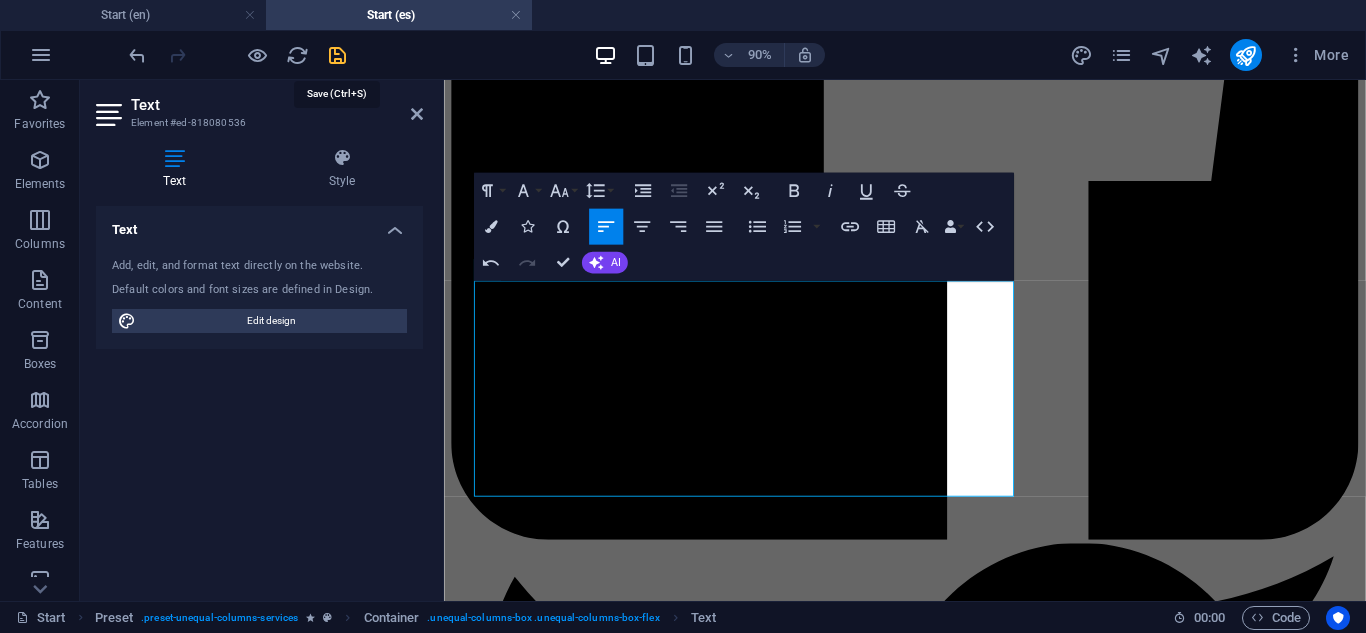 click at bounding box center (337, 55) 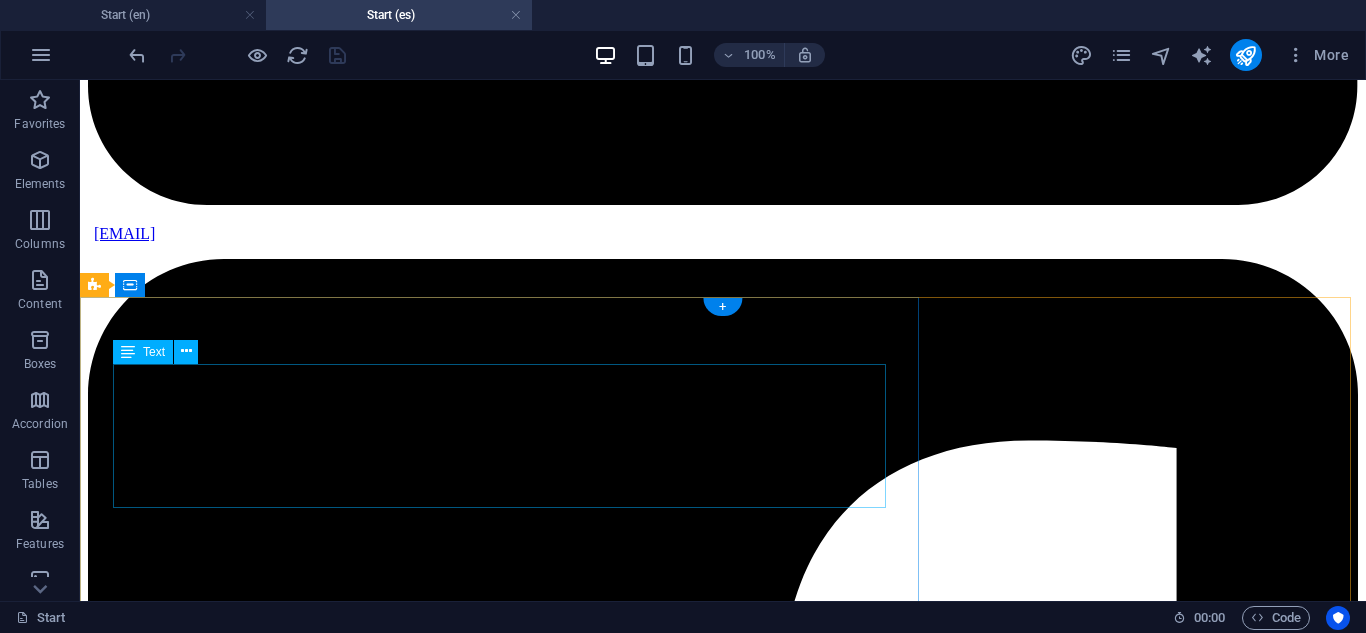 scroll, scrollTop: 4199, scrollLeft: 0, axis: vertical 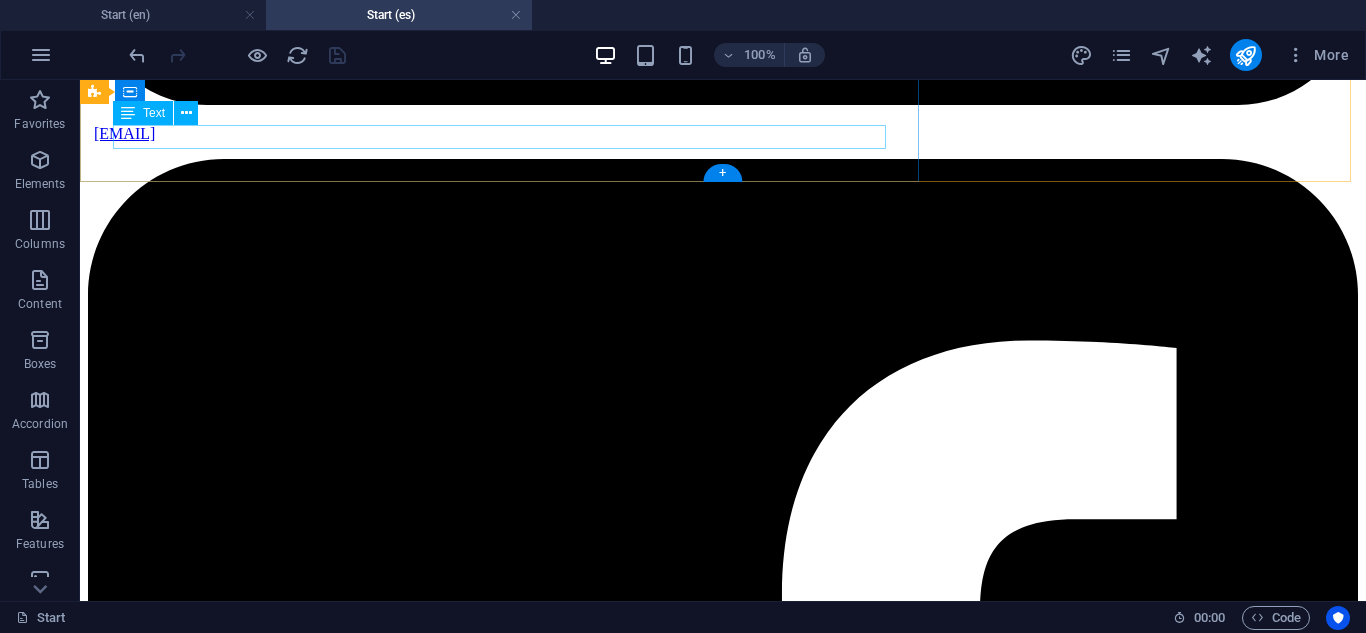 click on "From 150 $" at bounding box center [723, 22037] 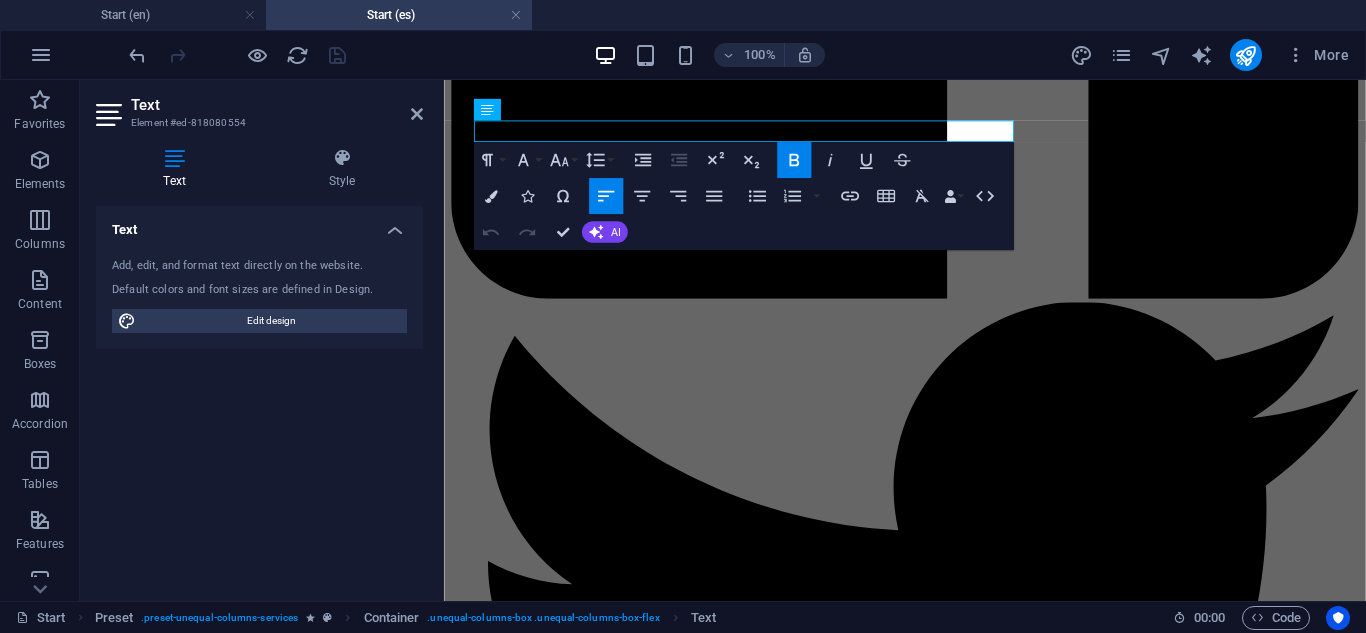 scroll, scrollTop: 4703, scrollLeft: 0, axis: vertical 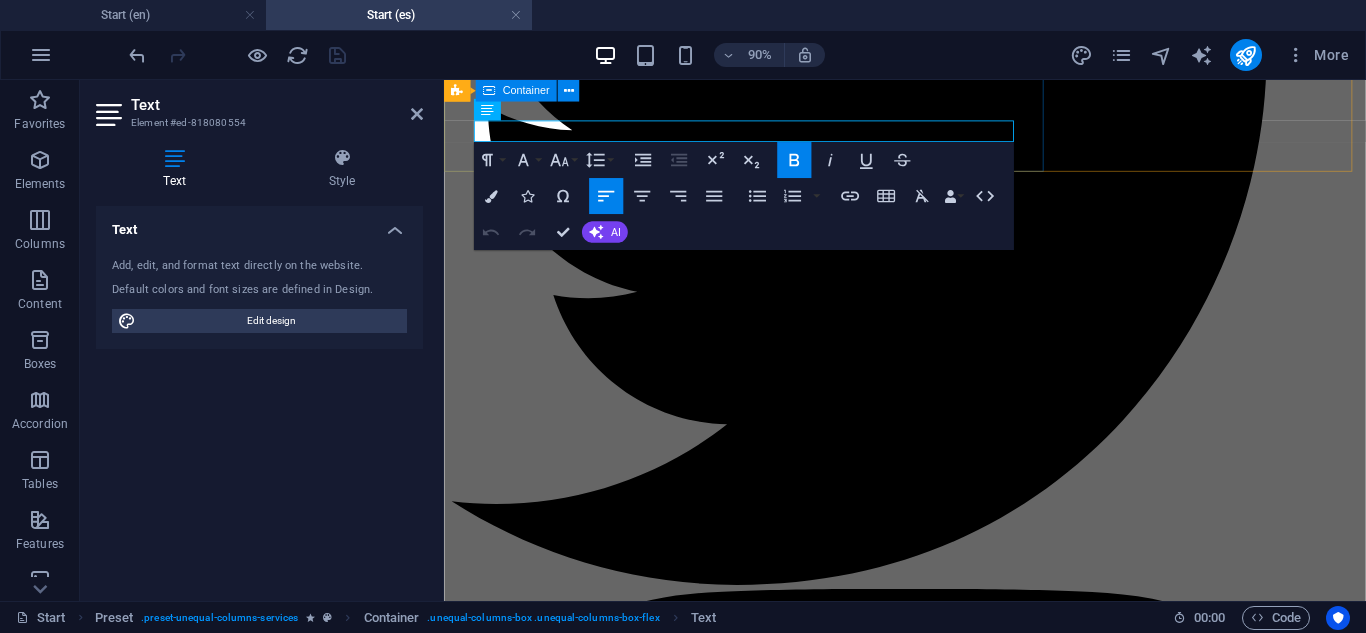 drag, startPoint x: 579, startPoint y: 137, endPoint x: 462, endPoint y: 135, distance: 117.01709 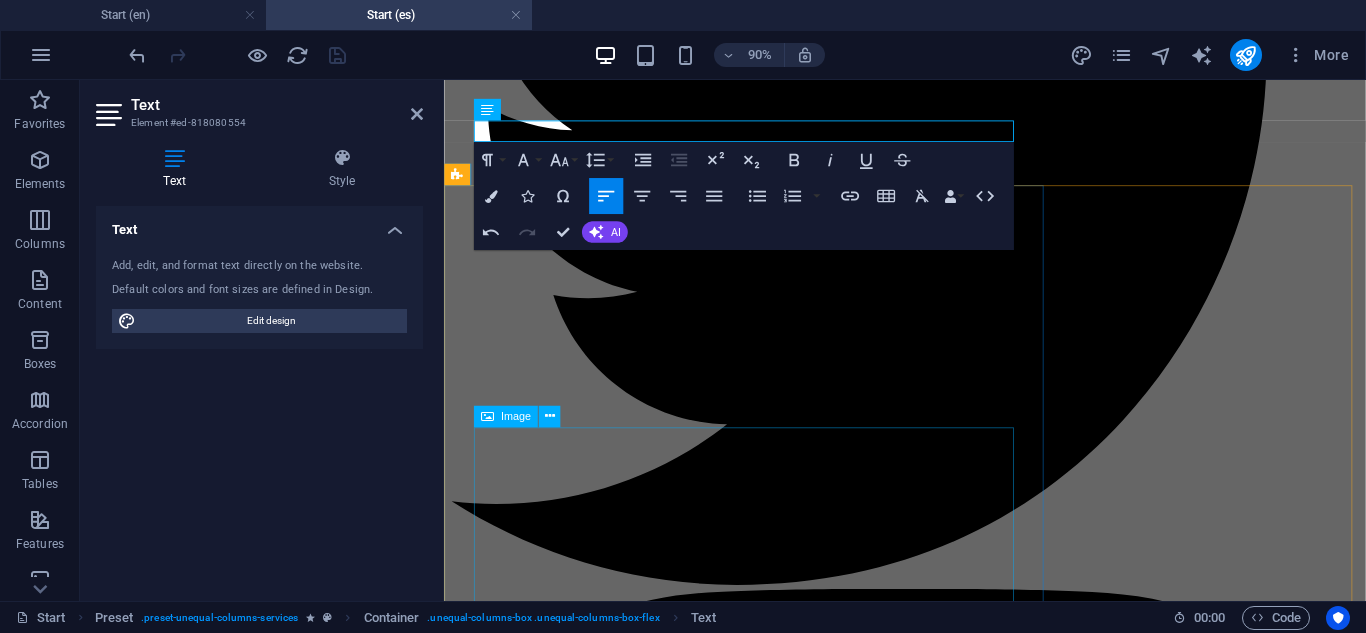 click at bounding box center (956, 19193) 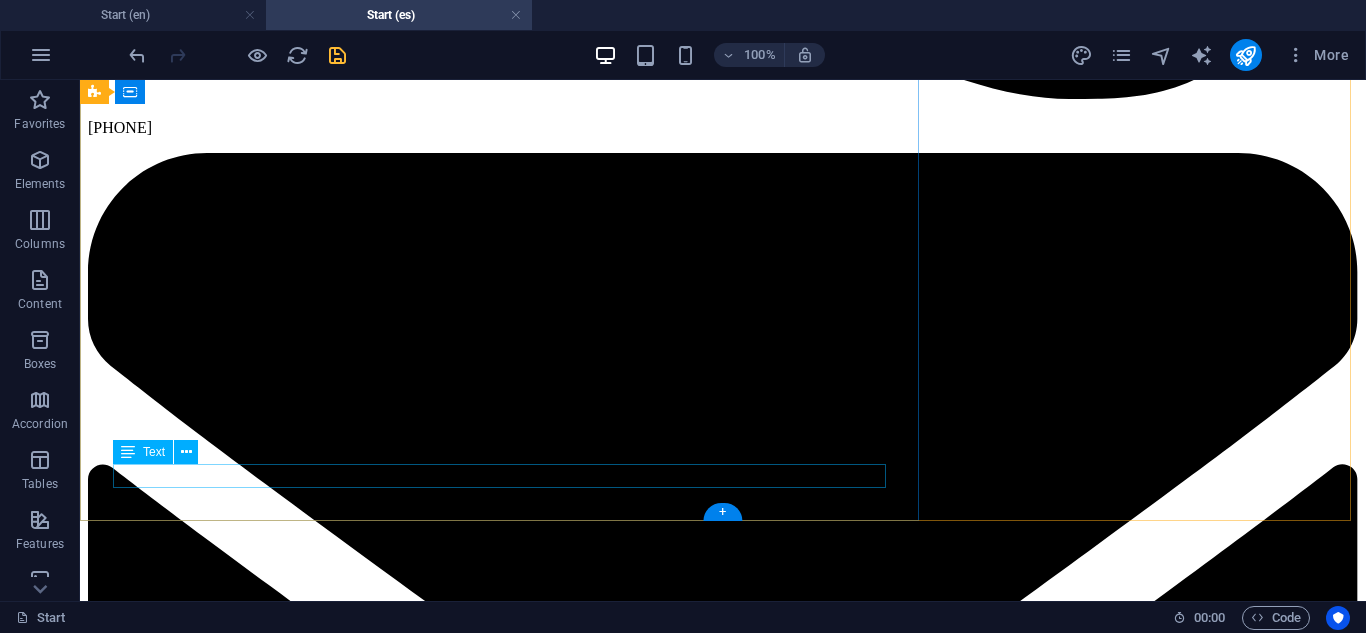 click on "From 125 $" at bounding box center (723, 21607) 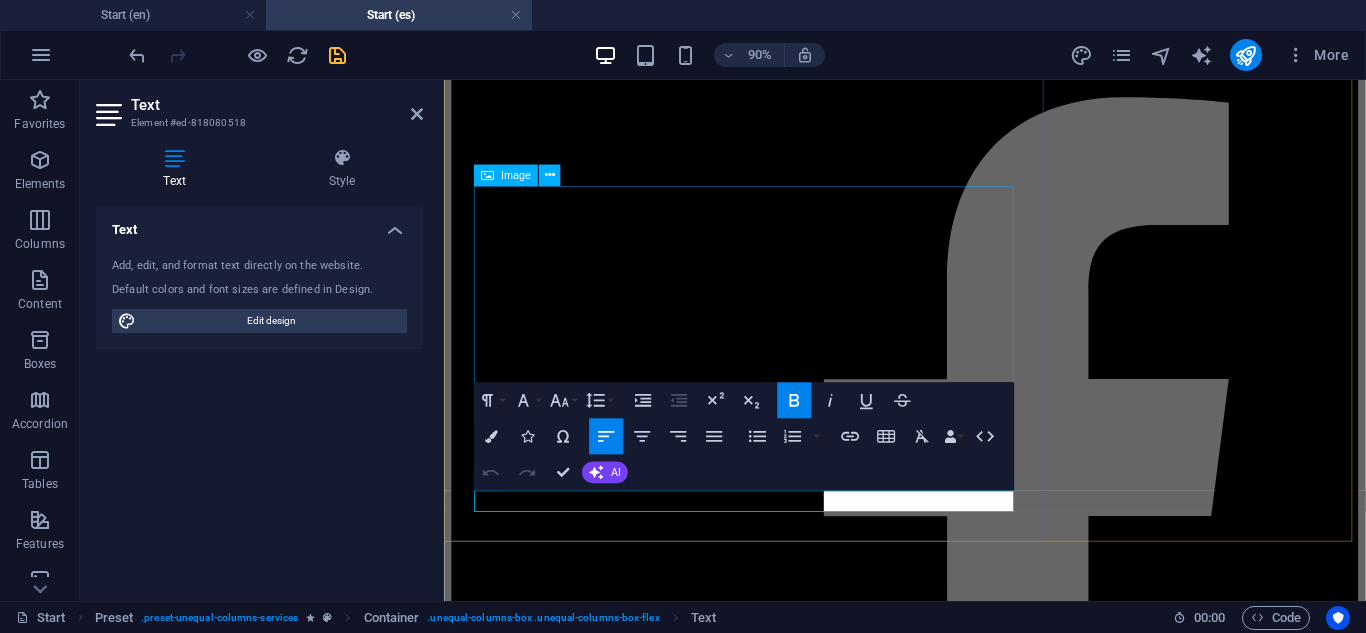 click at bounding box center (956, 17399) 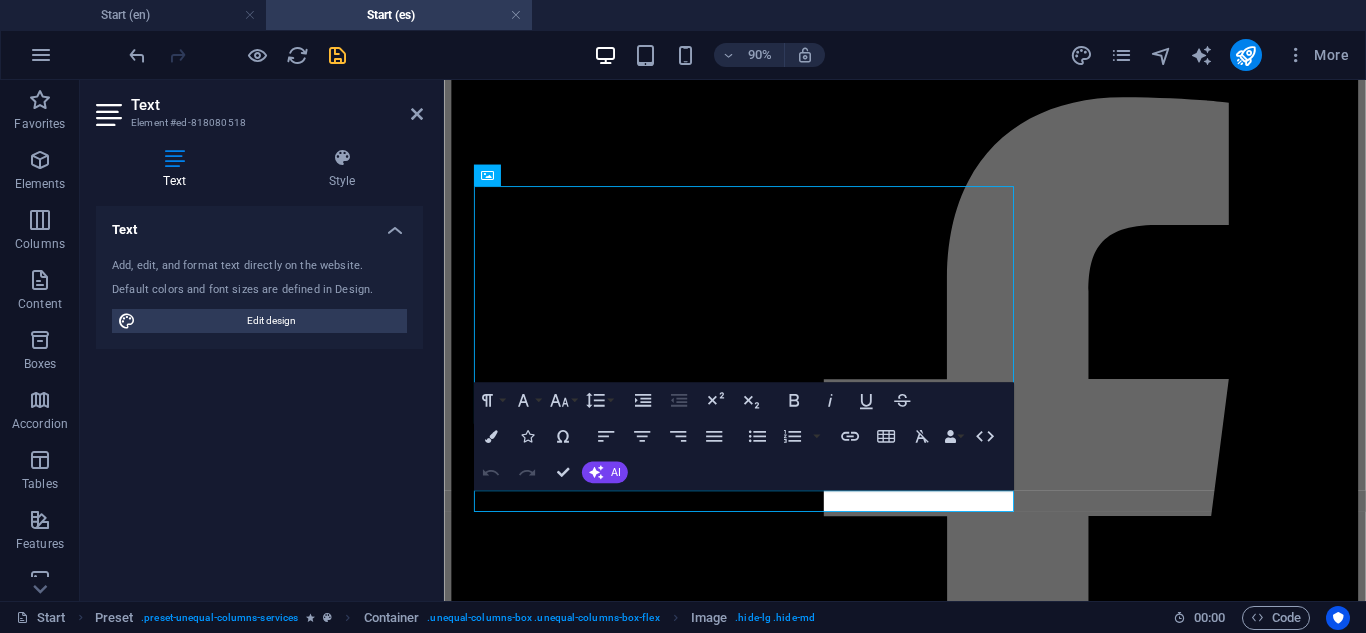 scroll, scrollTop: 3175, scrollLeft: 0, axis: vertical 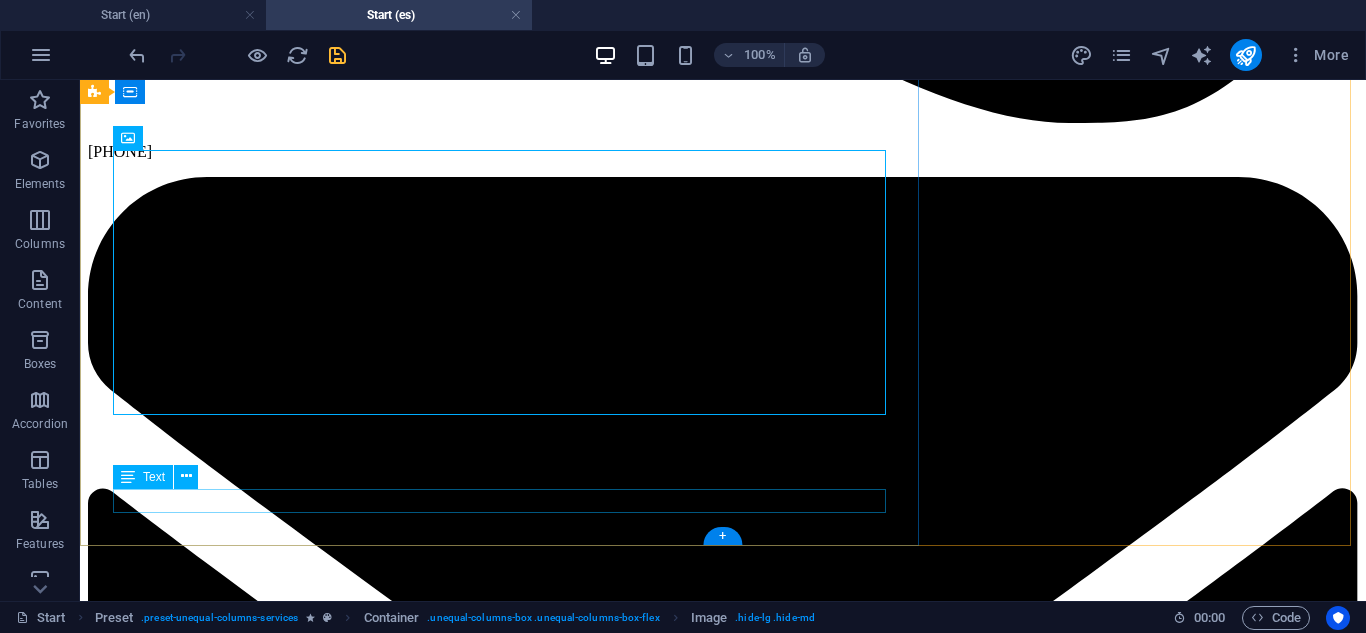 click on "From 125 $" at bounding box center [723, 21631] 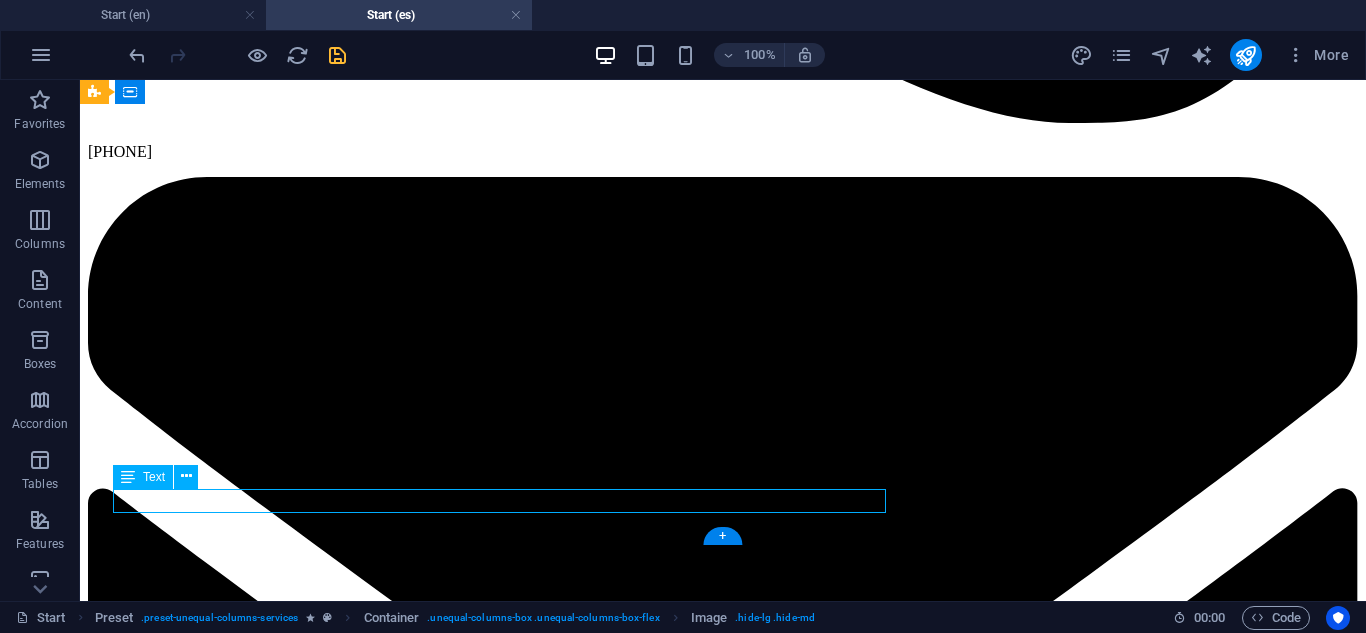 click on "From 125 $" at bounding box center (723, 21631) 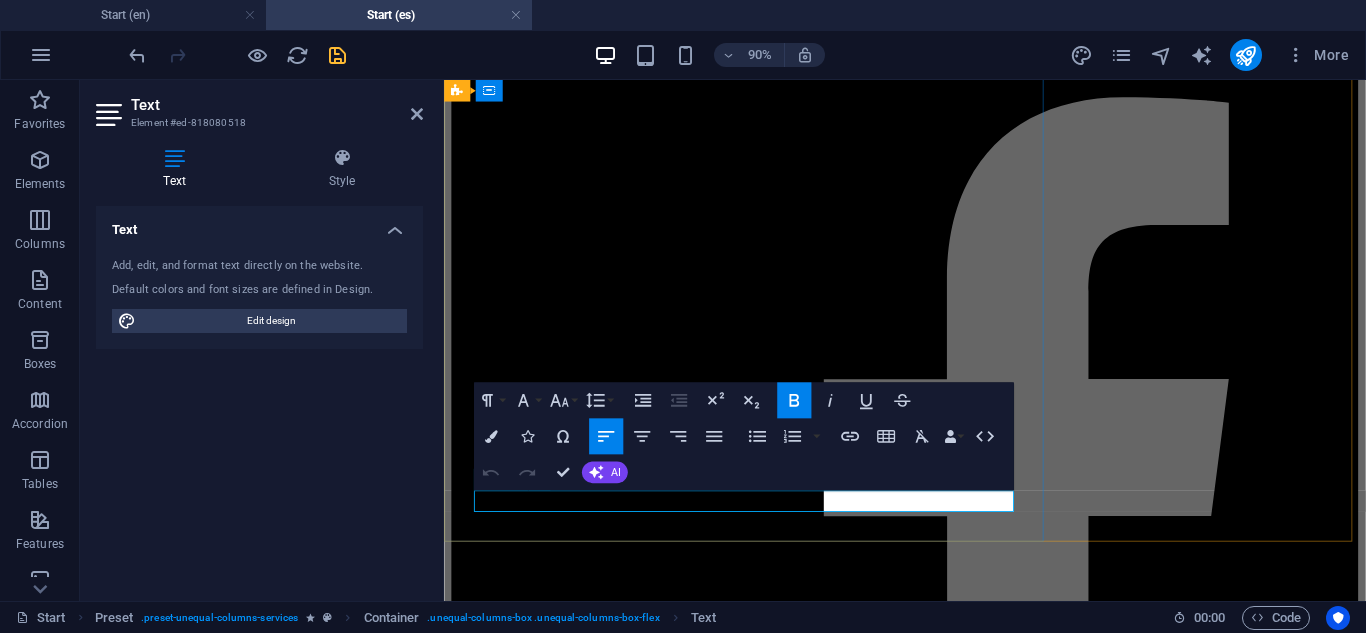 drag, startPoint x: 550, startPoint y: 548, endPoint x: 455, endPoint y: 564, distance: 96.337944 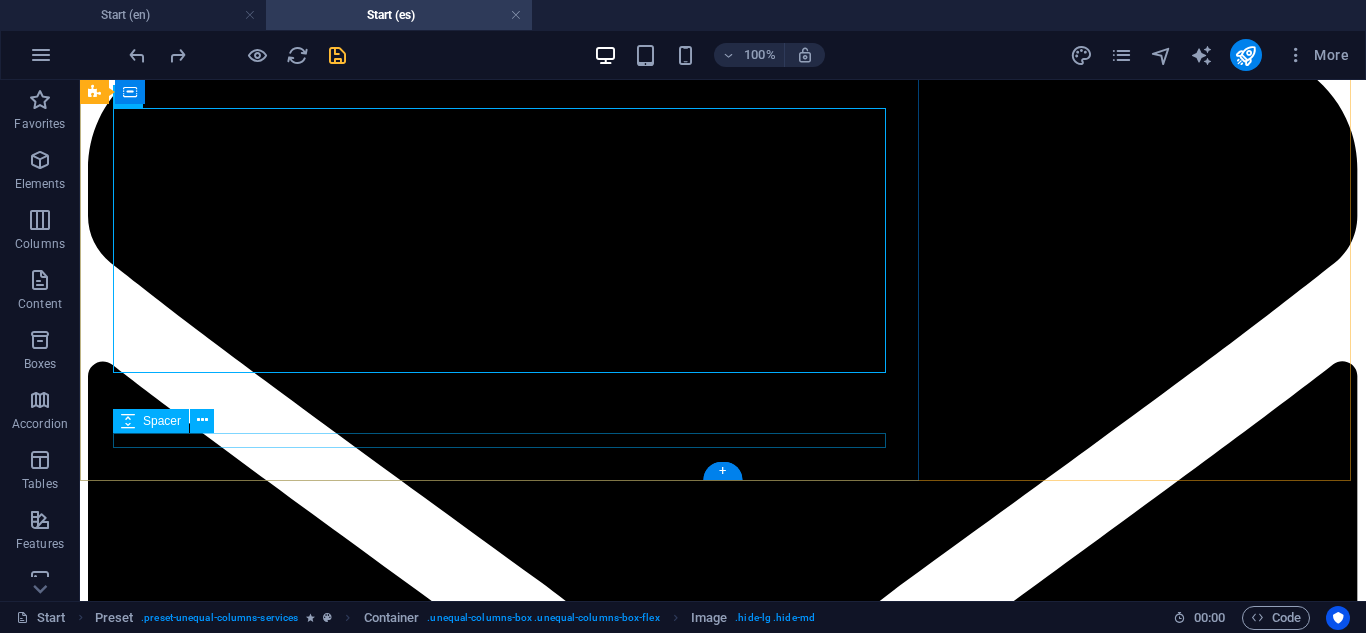 scroll, scrollTop: 3416, scrollLeft: 0, axis: vertical 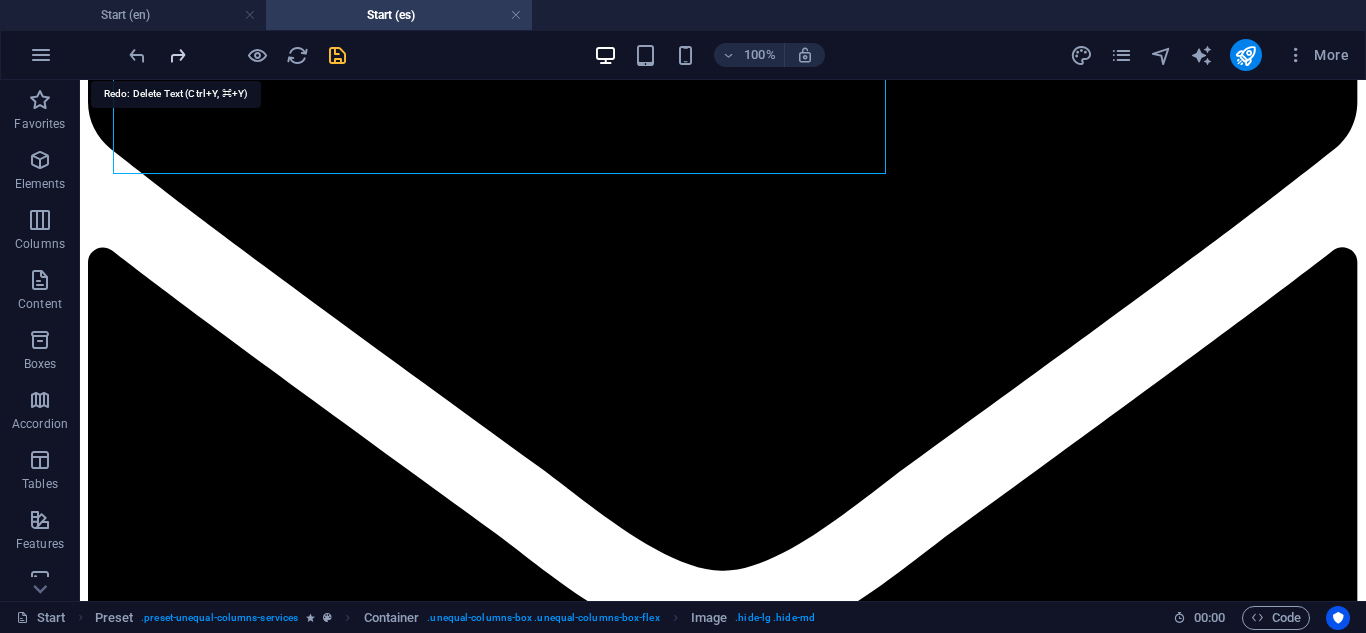 click at bounding box center (177, 55) 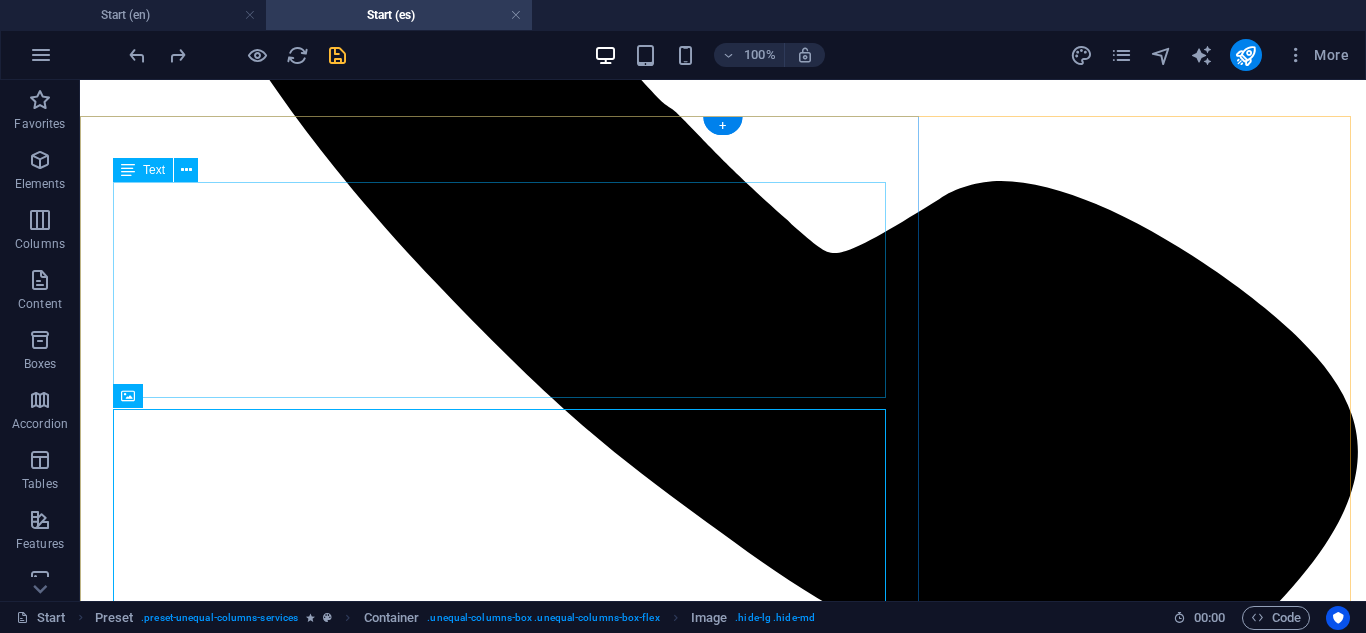 scroll, scrollTop: 2516, scrollLeft: 0, axis: vertical 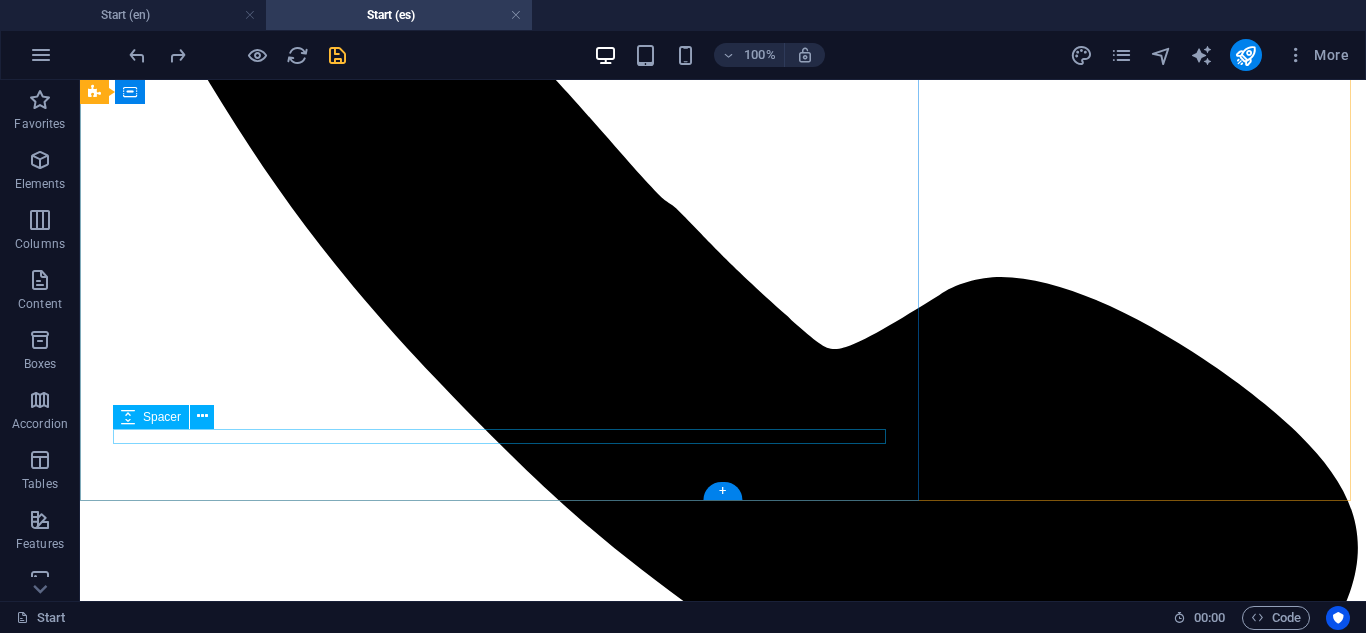 click on "From 99 $" at bounding box center (723, 20891) 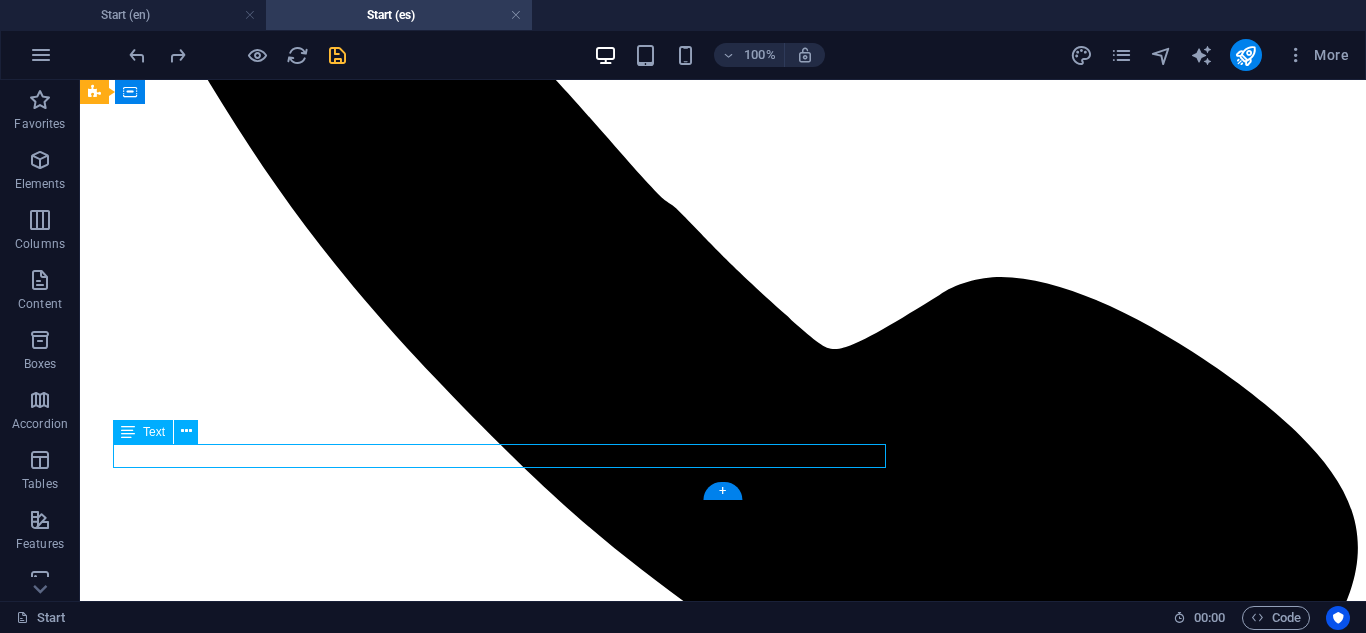 click on "From 99 $" at bounding box center (723, 20891) 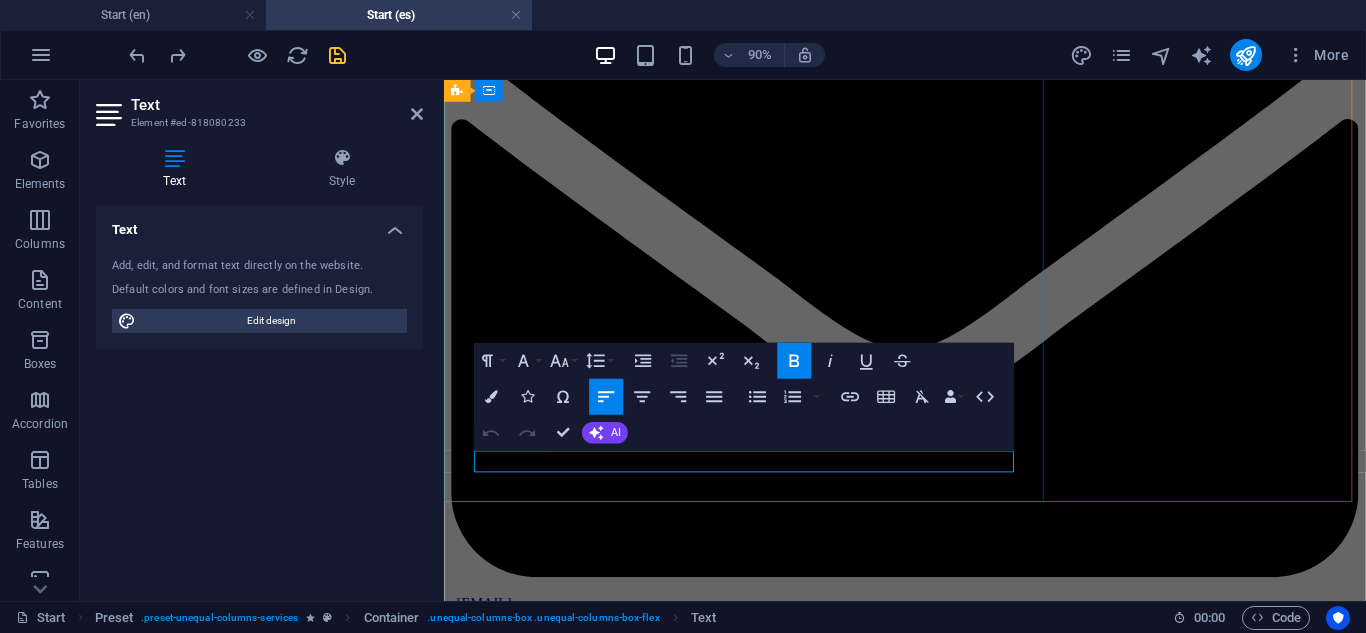 drag, startPoint x: 559, startPoint y: 499, endPoint x: 451, endPoint y: 501, distance: 108.01852 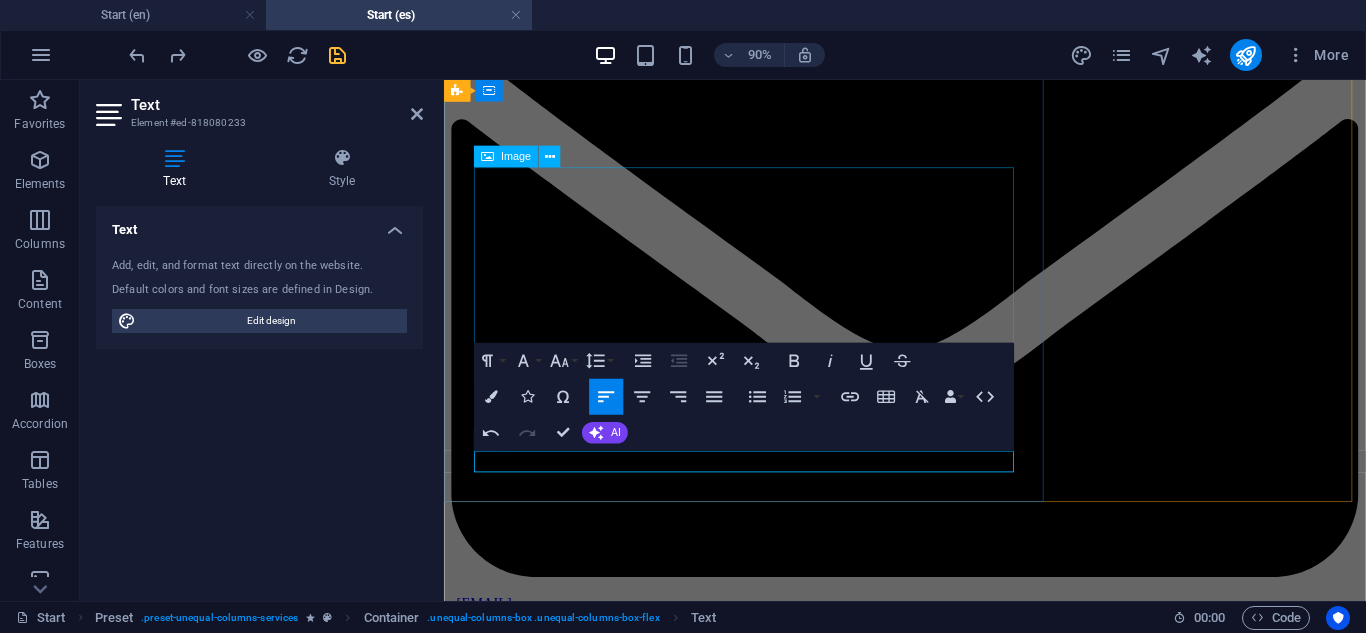 click at bounding box center (956, 16682) 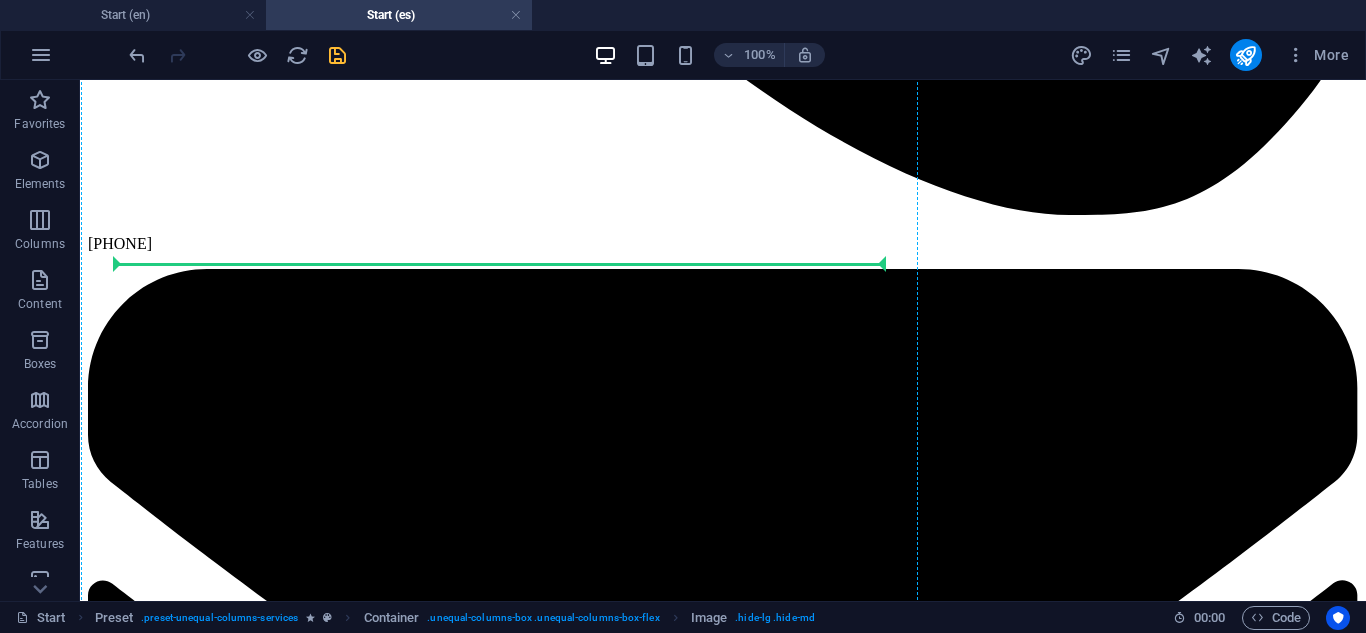 scroll, scrollTop: 3193, scrollLeft: 0, axis: vertical 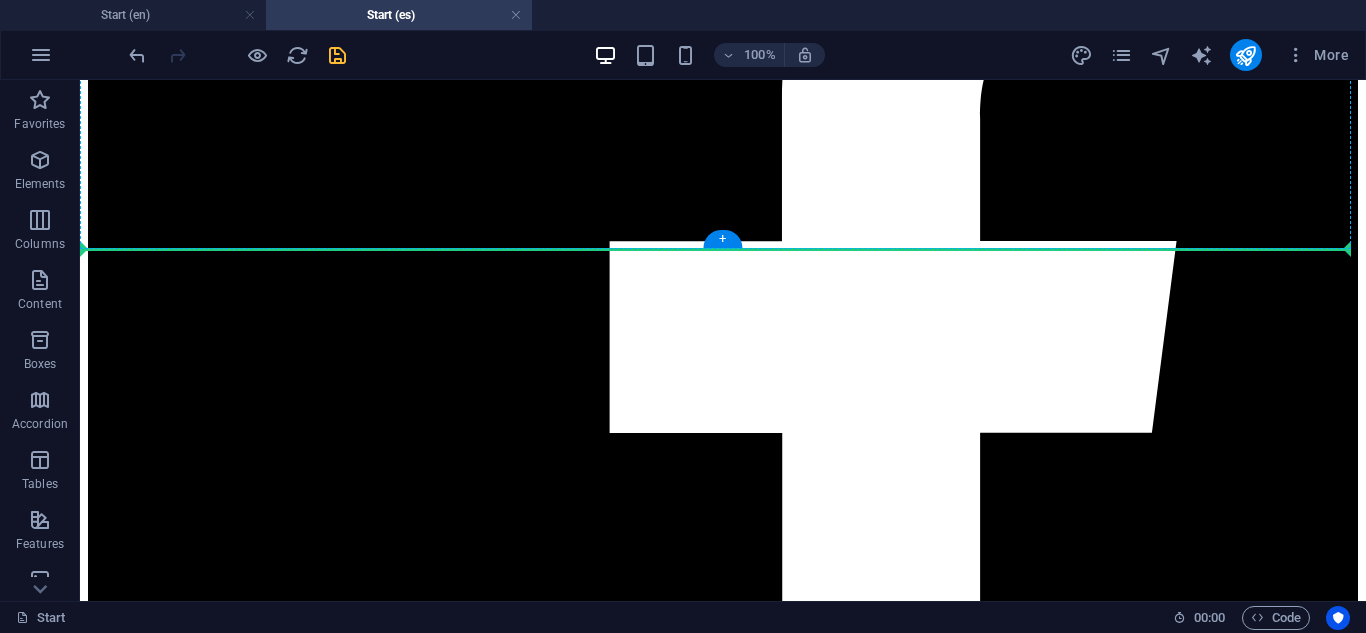 click on "Ignition Repair & Replacement Is your key stuck in the ignition, or does your car refuse to start? APNT Locksmith offers professional ignition repair and replacement services right where you are. Whether the issue is a worn-out ignition cylinder, a broken key inside, or an electrical fault, our skilled technicians diagnose and fix the problem on-site—saving you from costly dealership visits or towing. We work on most makes and models, including push-to-start systems and traditional keyed ignitions. From cleaning and rekeying to full ignition replacement, we’ll get you driving again safely and fast. ¿Necesitas ayuda? Llama ahora From 99 $" at bounding box center (723, 22414) 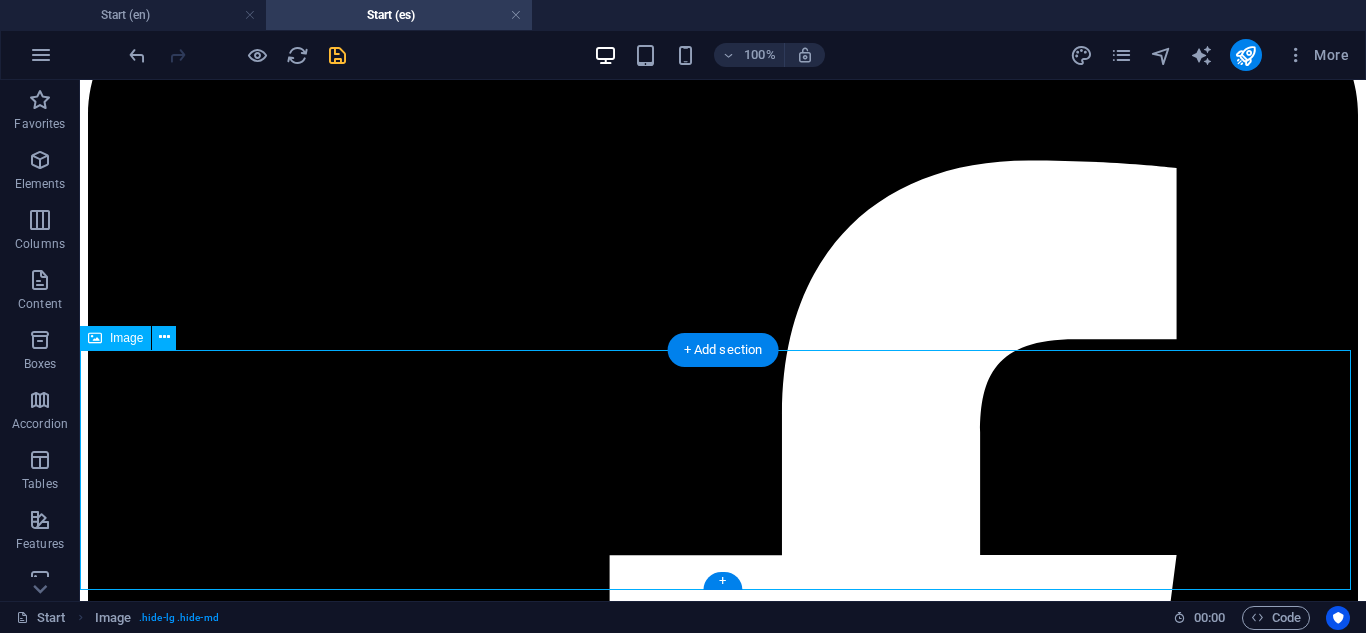 scroll, scrollTop: 4352, scrollLeft: 0, axis: vertical 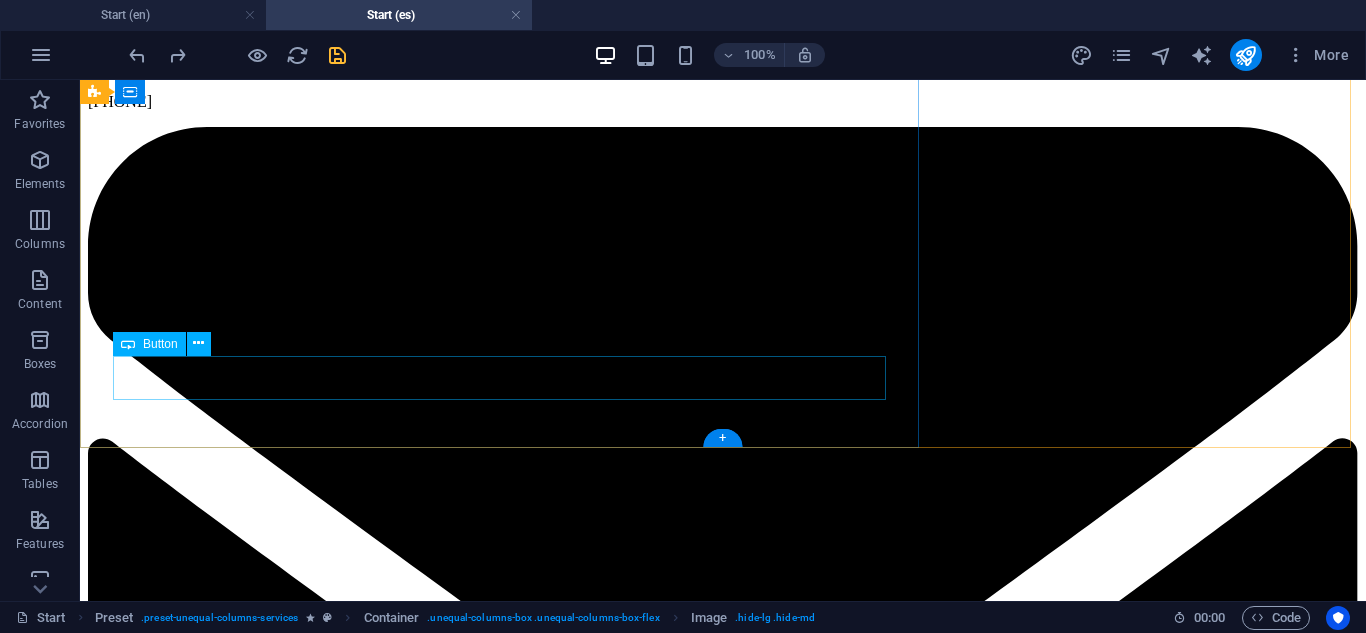 click on "Need Help? Call Now" at bounding box center (723, 21452) 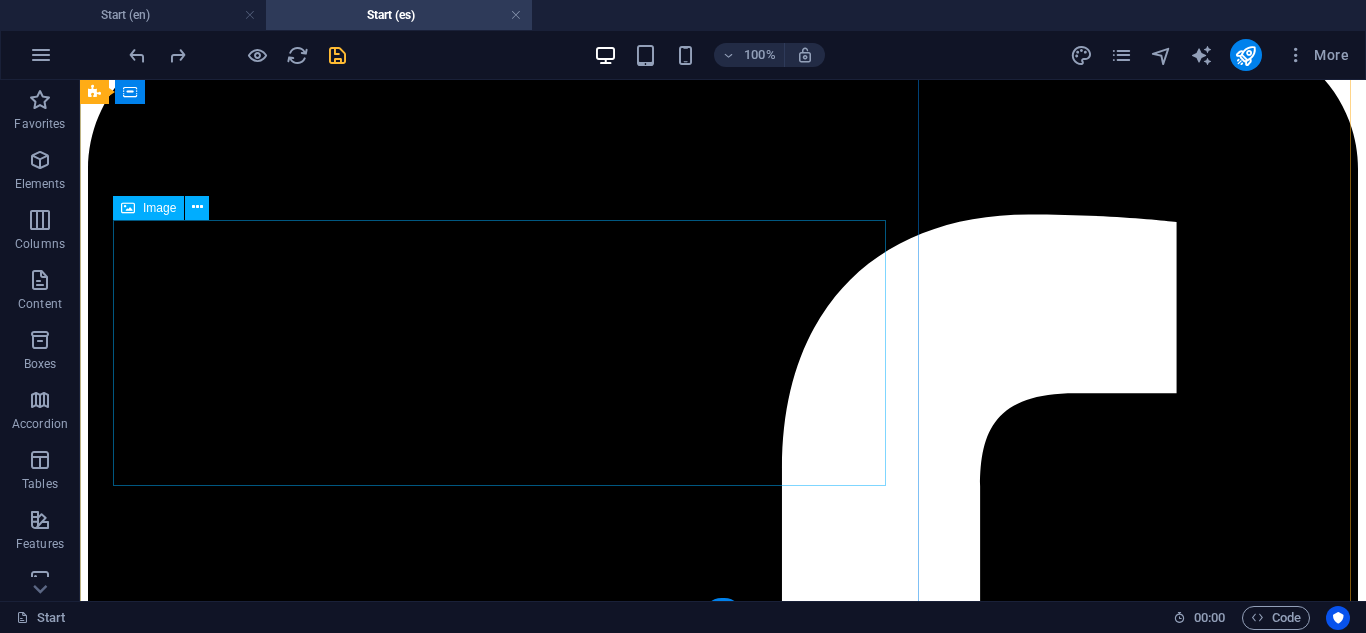 scroll, scrollTop: 4525, scrollLeft: 0, axis: vertical 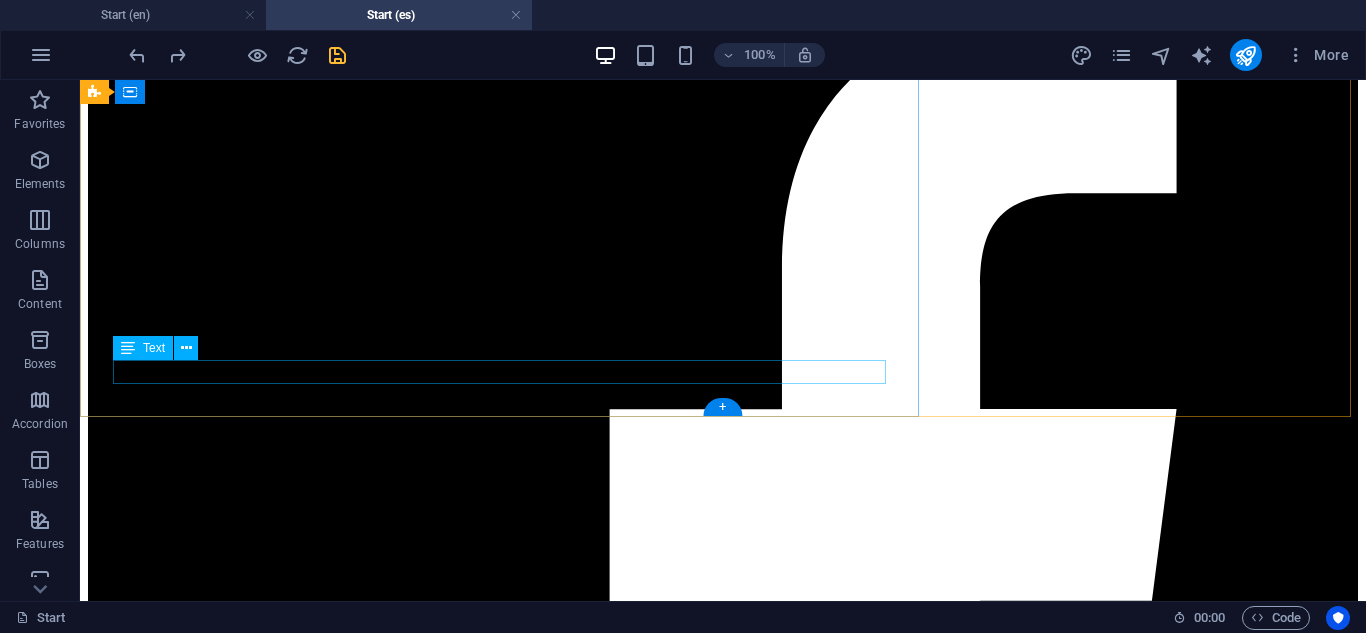 click on "From 99 $" at bounding box center [723, 22827] 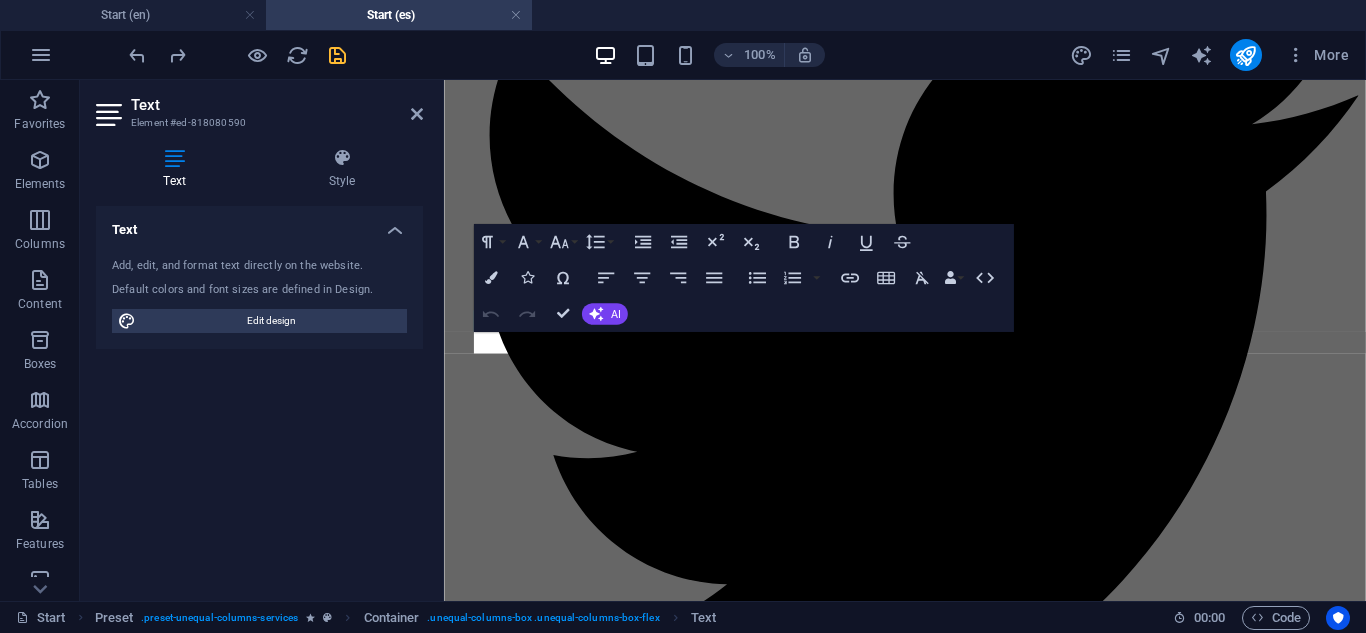 scroll, scrollTop: 5077, scrollLeft: 0, axis: vertical 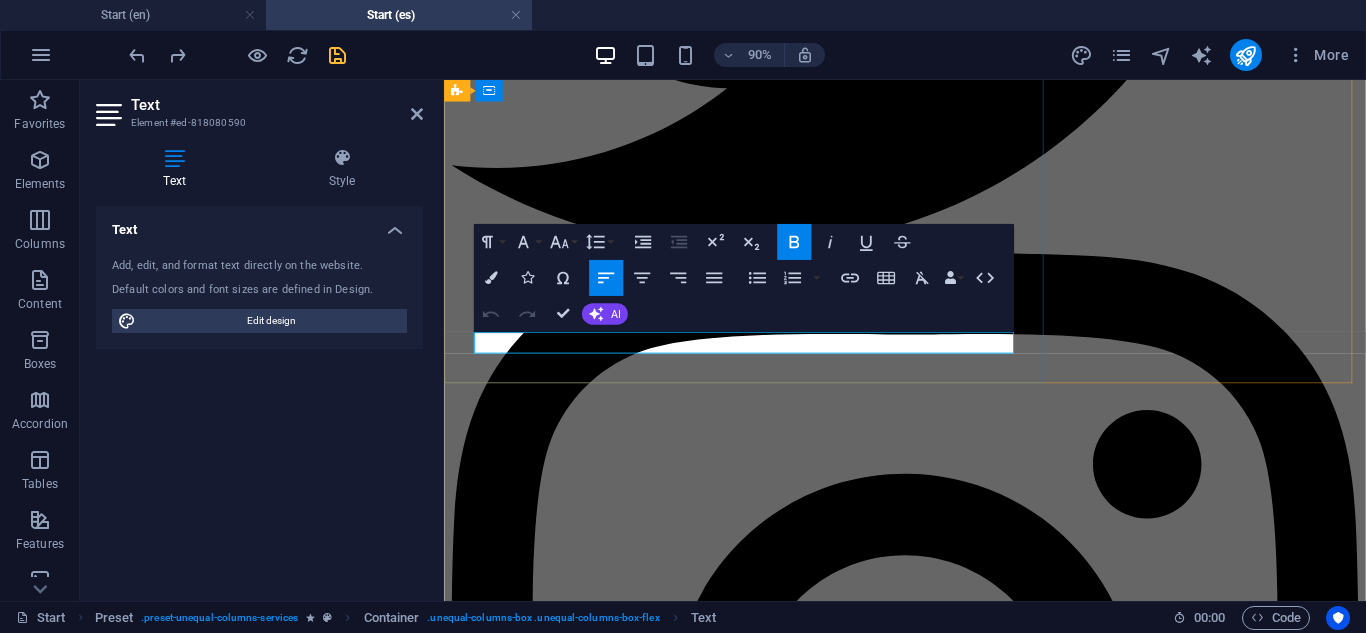drag, startPoint x: 565, startPoint y: 379, endPoint x: 468, endPoint y: 373, distance: 97.18539 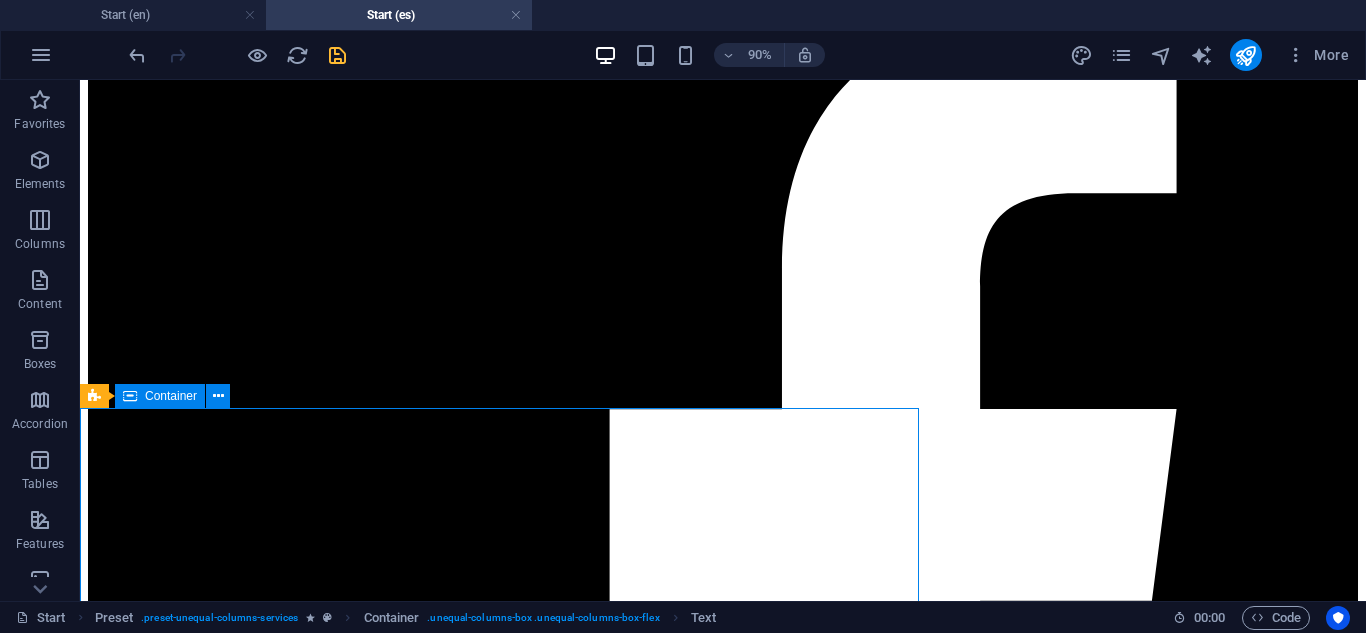 click on "Emergency Car Lockout Locked your keys inside the car or left them in the trunk? Don’t panic—APNT Locksmith provides fast, damage-free car lockout service any time, day or night. Our experienced mobile locksmiths are available 24/7 and can unlock your vehicle quickly without scratching, drilling, or damaging your locks or doors. Whether you're stuck at home, work, or on the road, we’ll dispatch a technician to your location immediately. Fast response times and professional tools mean you’ll be back on the road in no time. ¿Necesitas ayuda? Llama ahora From 99 $" at bounding box center (723, 24381) 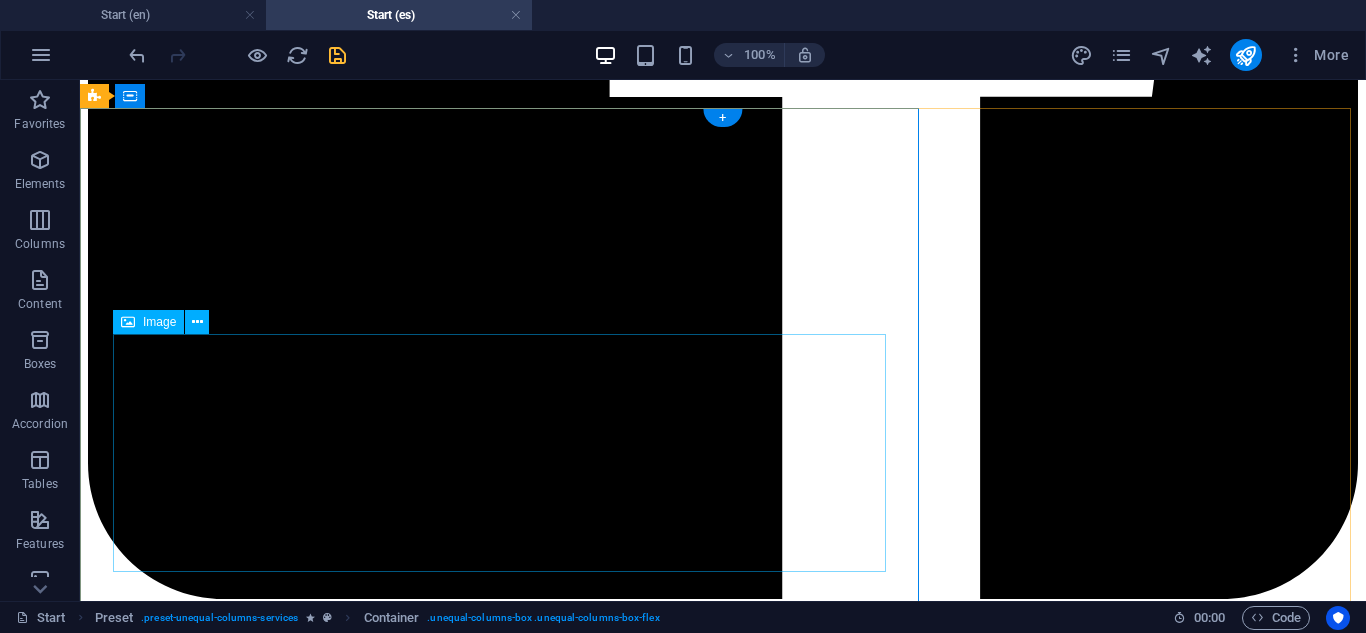 scroll, scrollTop: 5225, scrollLeft: 0, axis: vertical 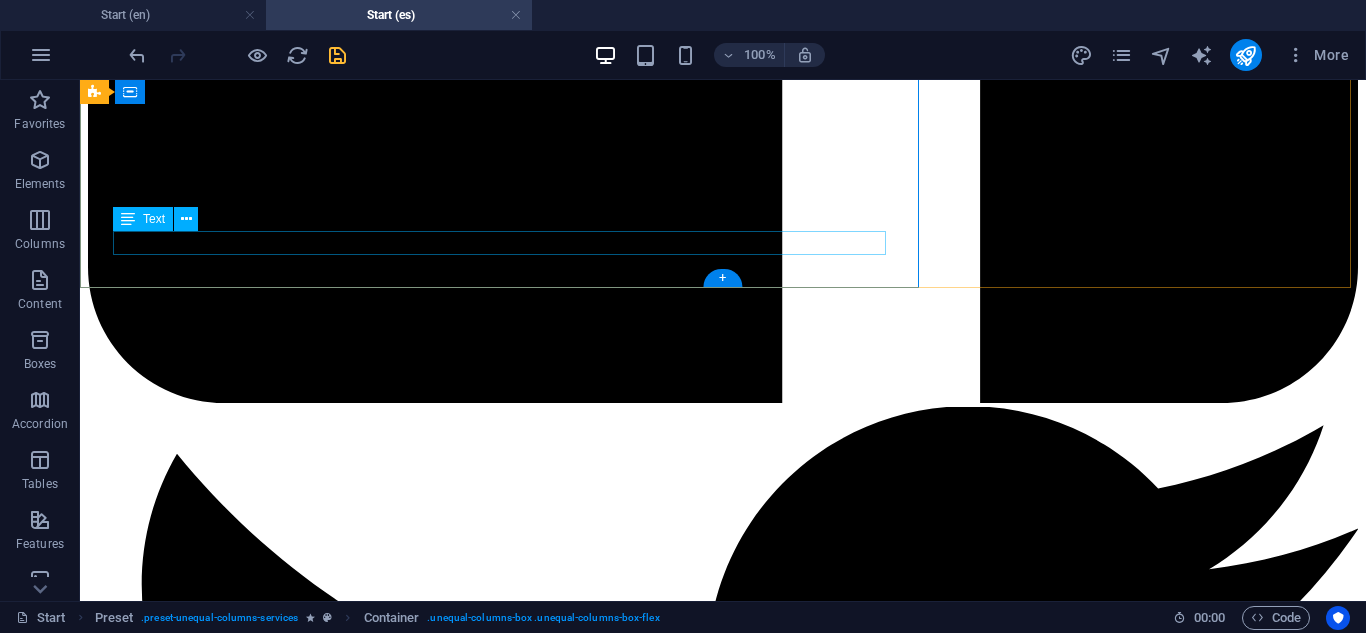click on "From 99 $" at bounding box center [723, 23298] 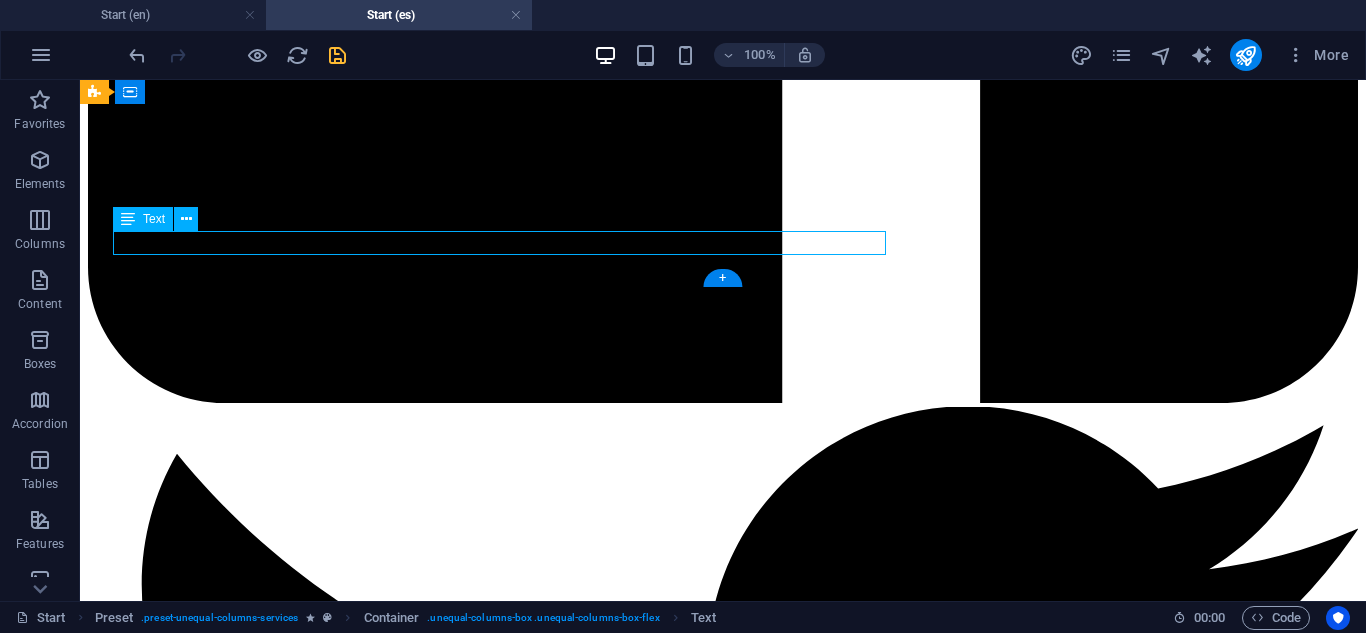 click on "From 99 $" at bounding box center (723, 23298) 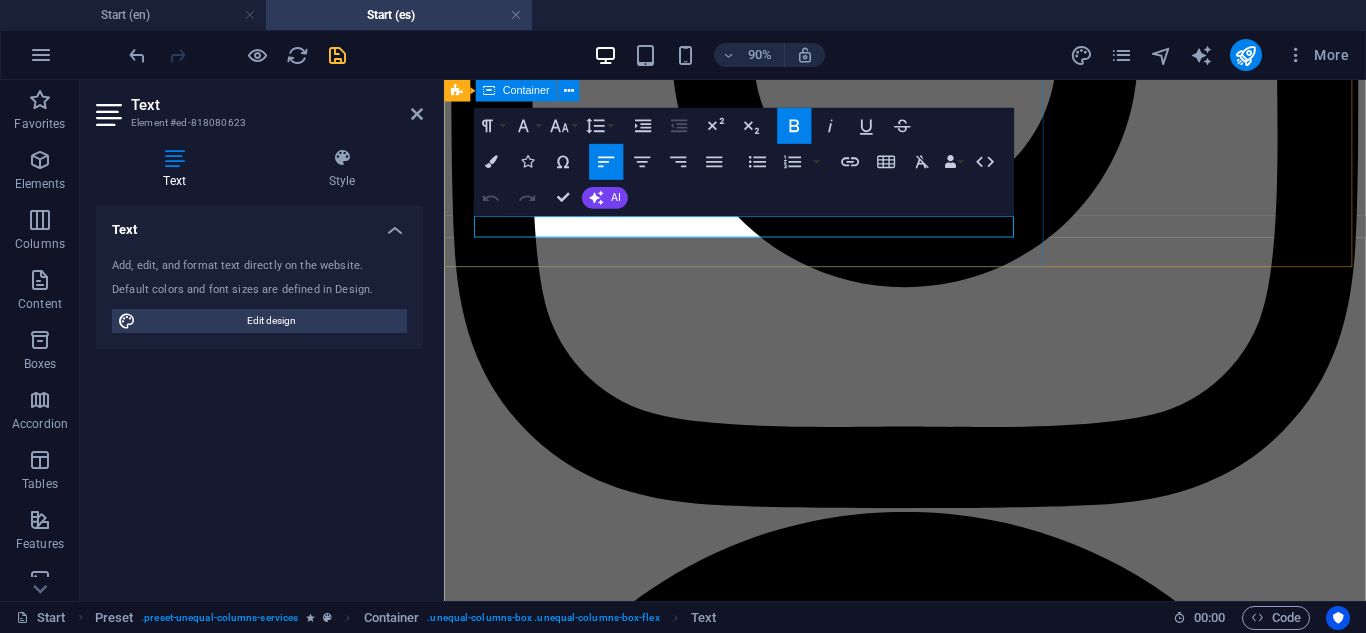 drag, startPoint x: 546, startPoint y: 245, endPoint x: 462, endPoint y: 248, distance: 84.05355 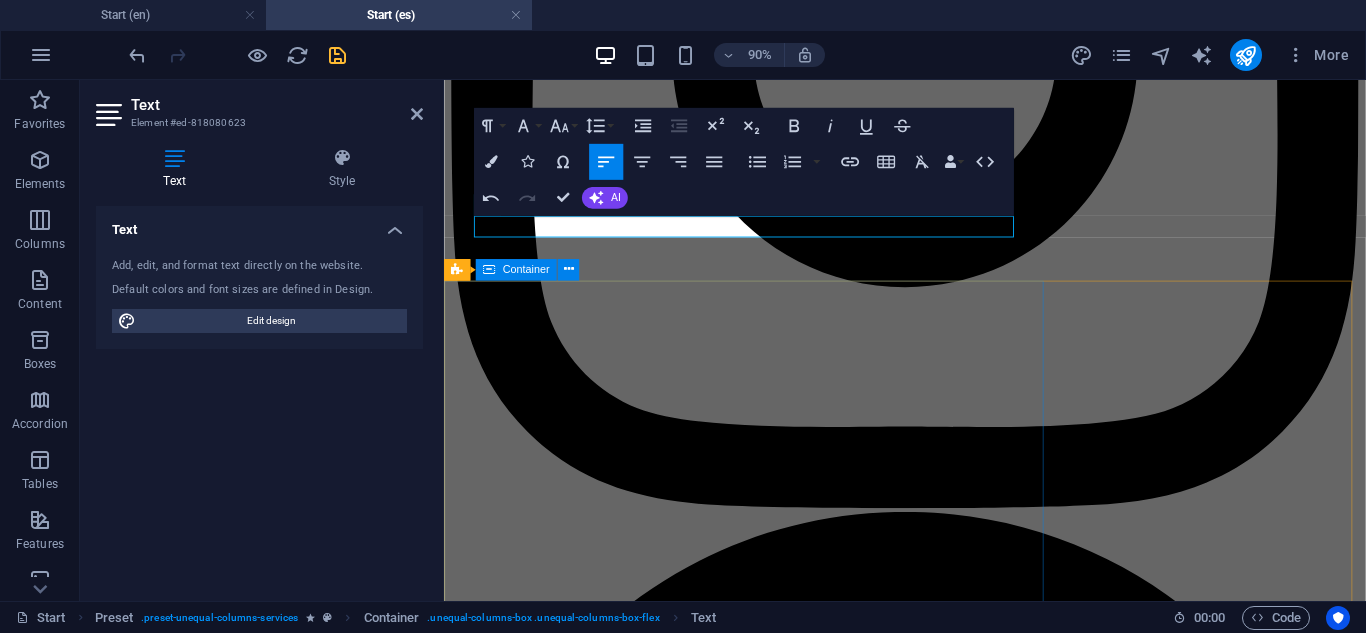 drag, startPoint x: 516, startPoint y: 315, endPoint x: 868, endPoint y: 299, distance: 352.36343 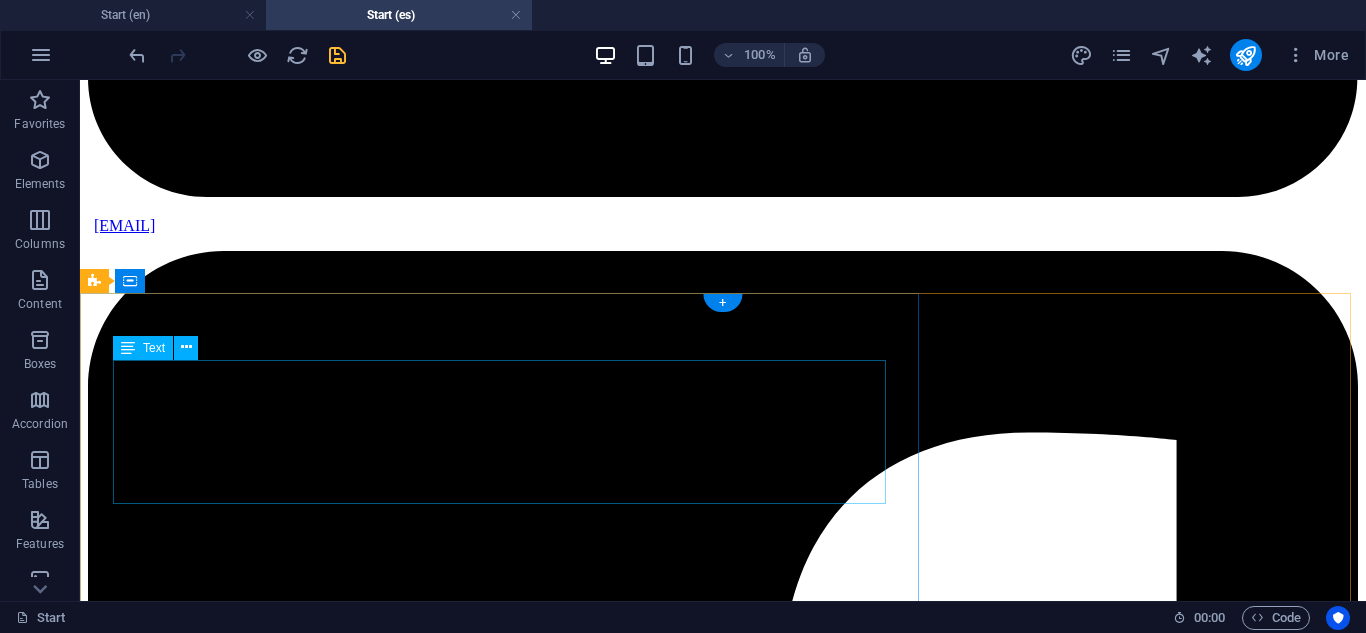 scroll, scrollTop: 4125, scrollLeft: 0, axis: vertical 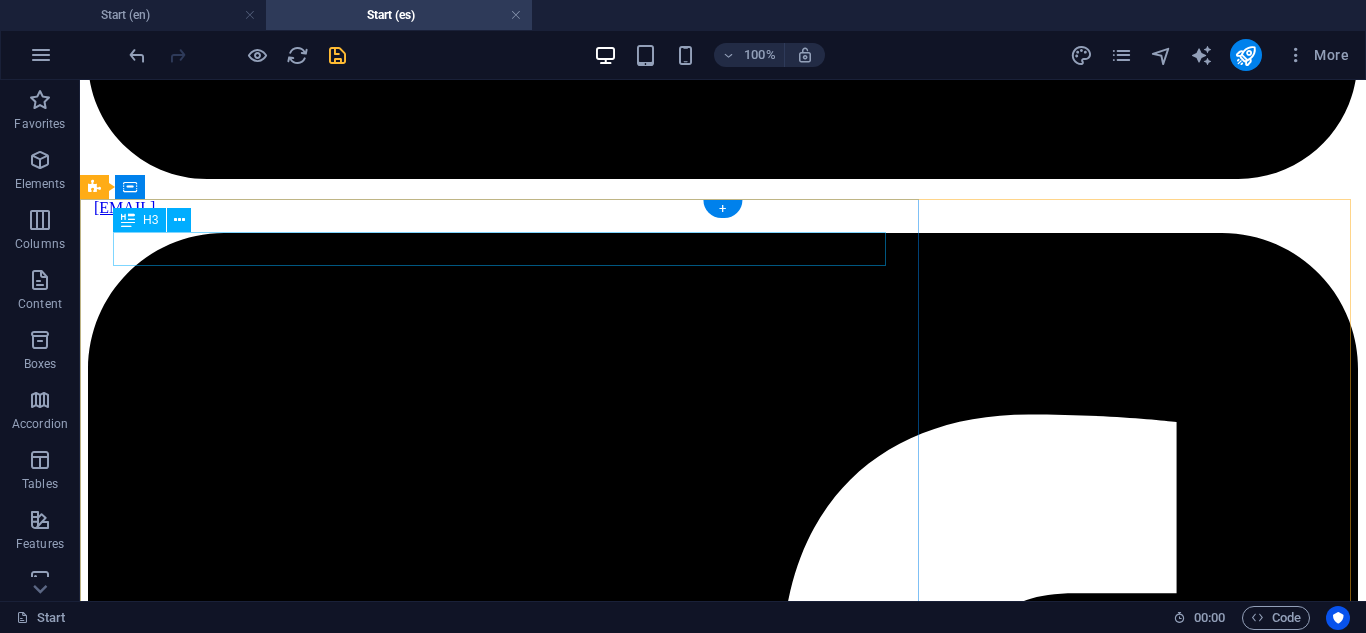 click on "Ignition Repair & Replacement" at bounding box center (723, 22736) 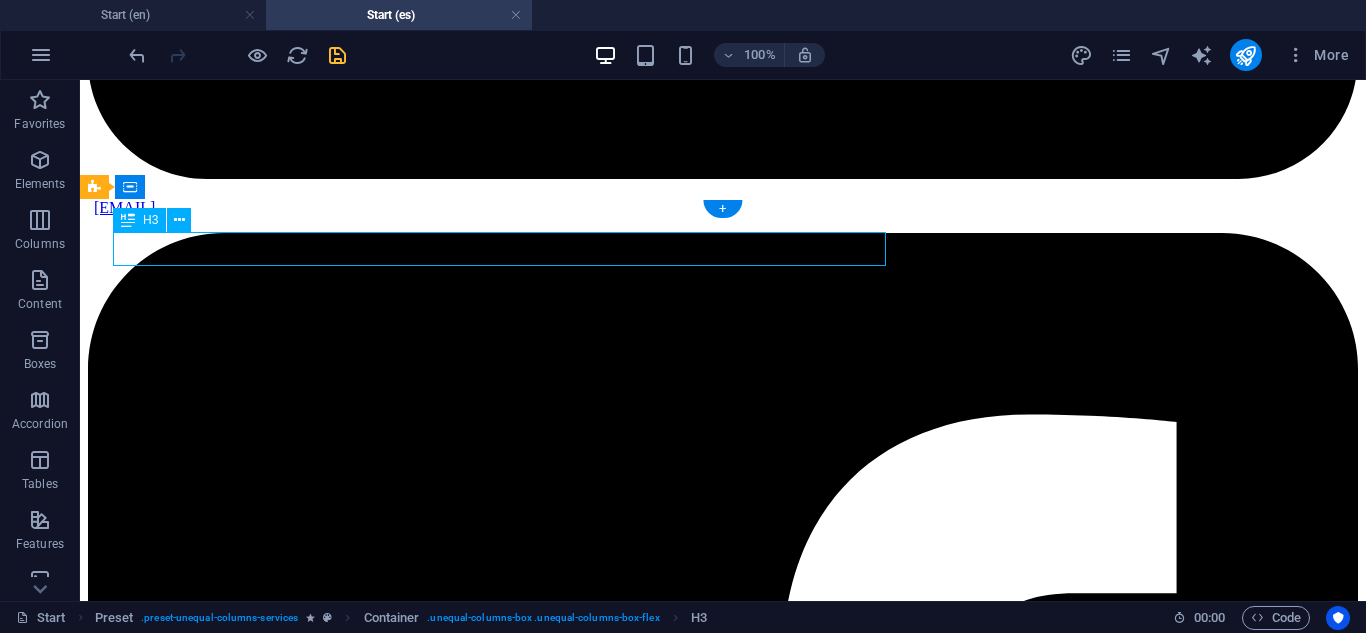 click on "Ignition Repair & Replacement" at bounding box center (723, 22736) 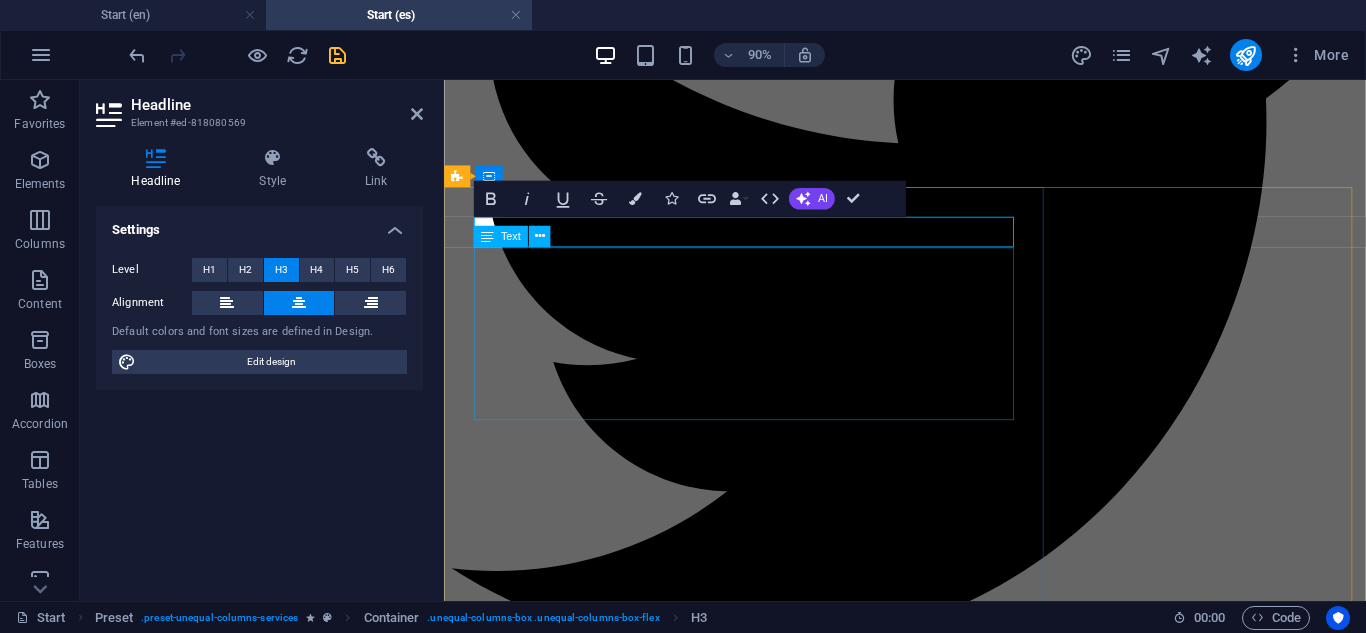 click on "Is your key stuck in the ignition, or does your car refuse to start? APNT Locksmith offers professional ignition repair and replacement services right where you are. Whether the issue is a worn-out ignition cylinder, a broken key inside, or an electrical fault, our skilled technicians diagnose and fix the problem on-site—saving you from costly dealership visits or towing. We work on most makes and models, including push-to-start systems and traditional keyed ignitions. From cleaning and rekeying to full ignition replacement, we’ll get you driving again safely and fast." at bounding box center (956, 18821) 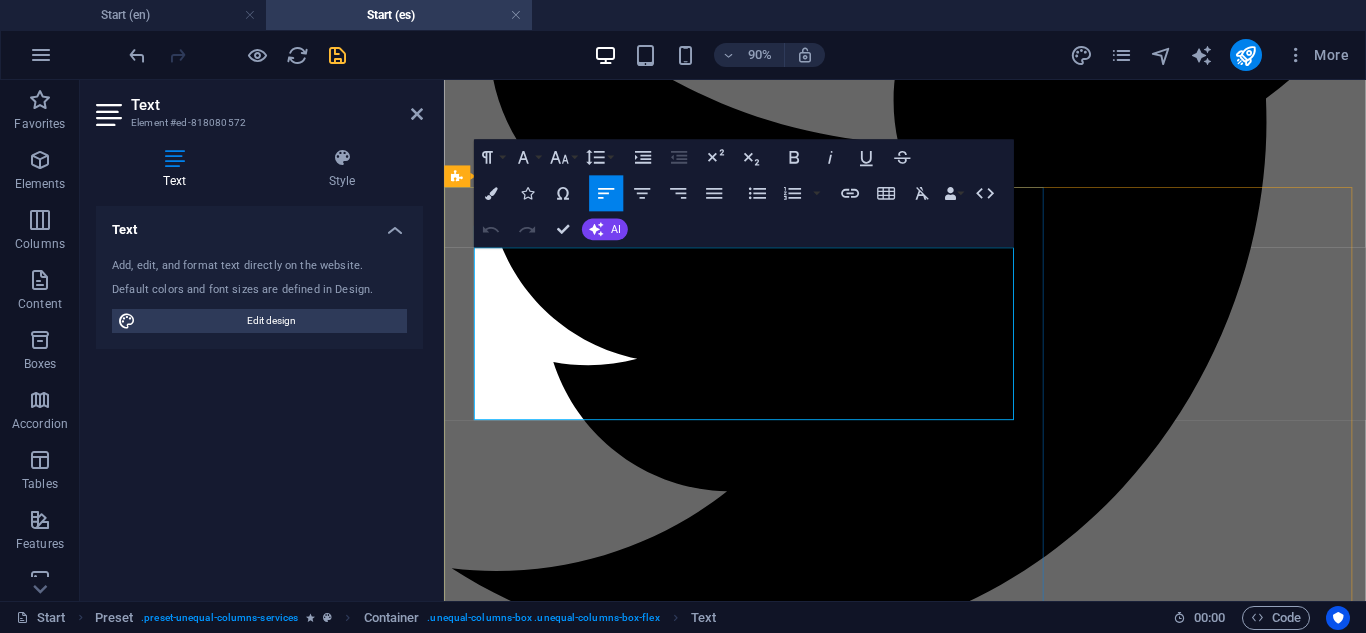 drag, startPoint x: 599, startPoint y: 449, endPoint x: 473, endPoint y: 282, distance: 209.20087 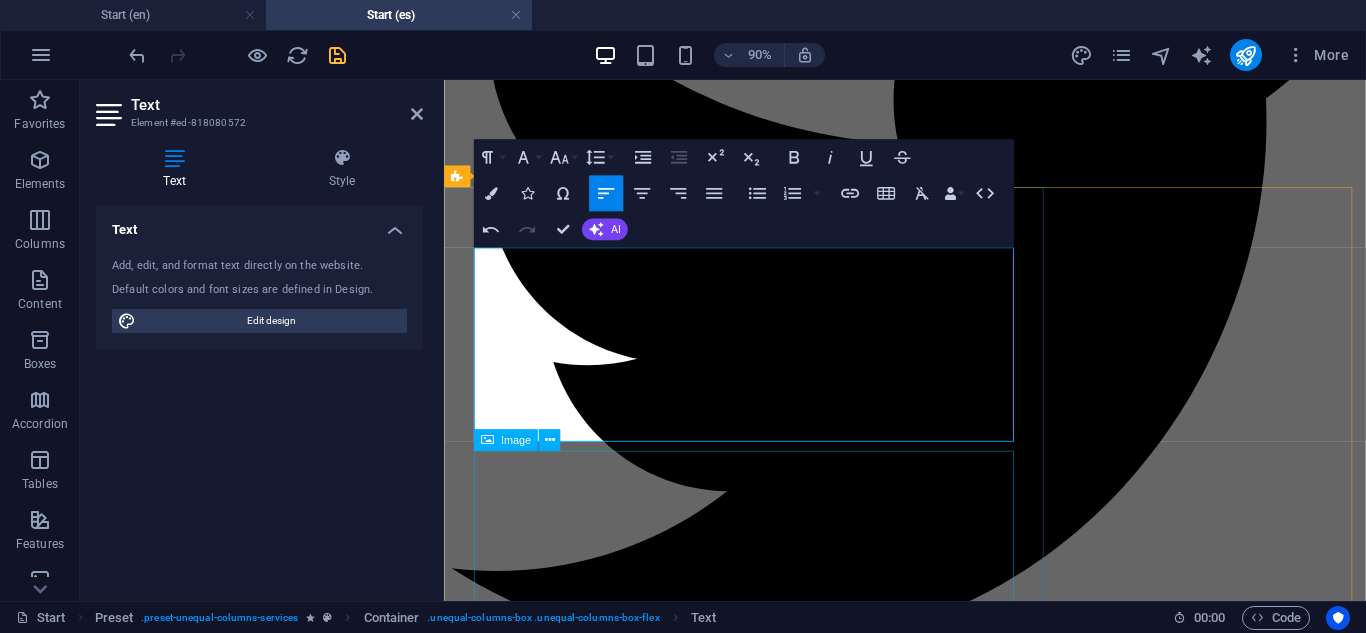 click at bounding box center [956, 19068] 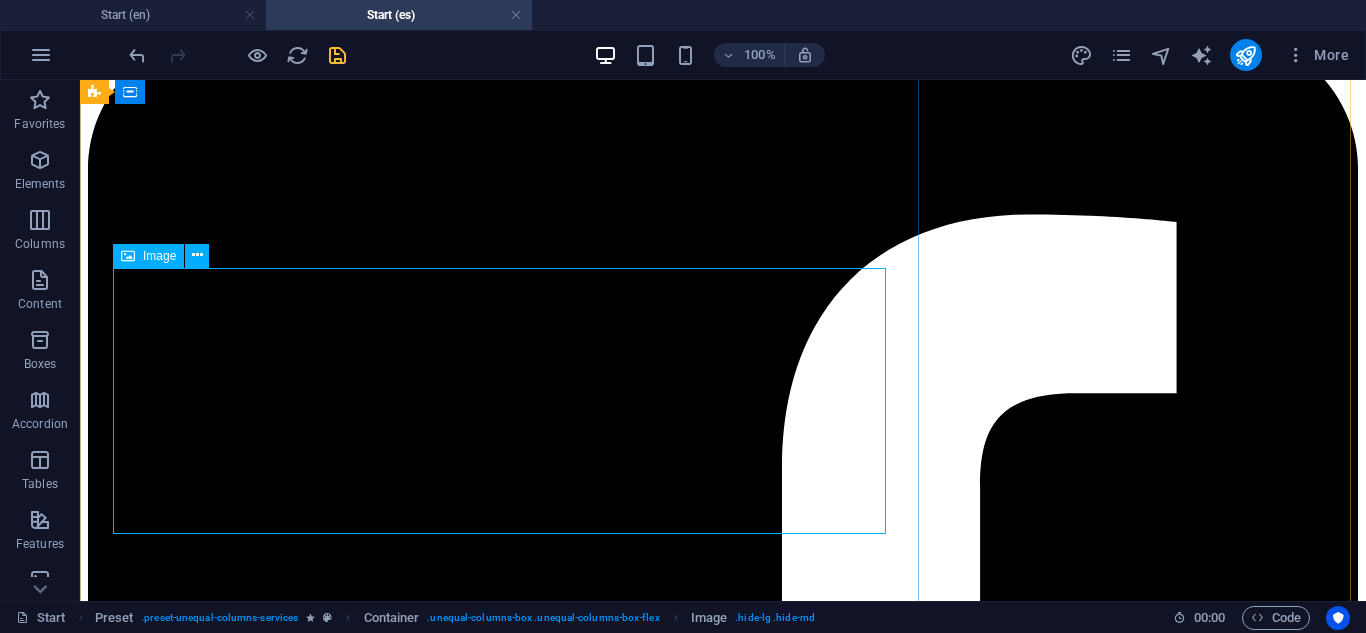 scroll, scrollTop: 4825, scrollLeft: 0, axis: vertical 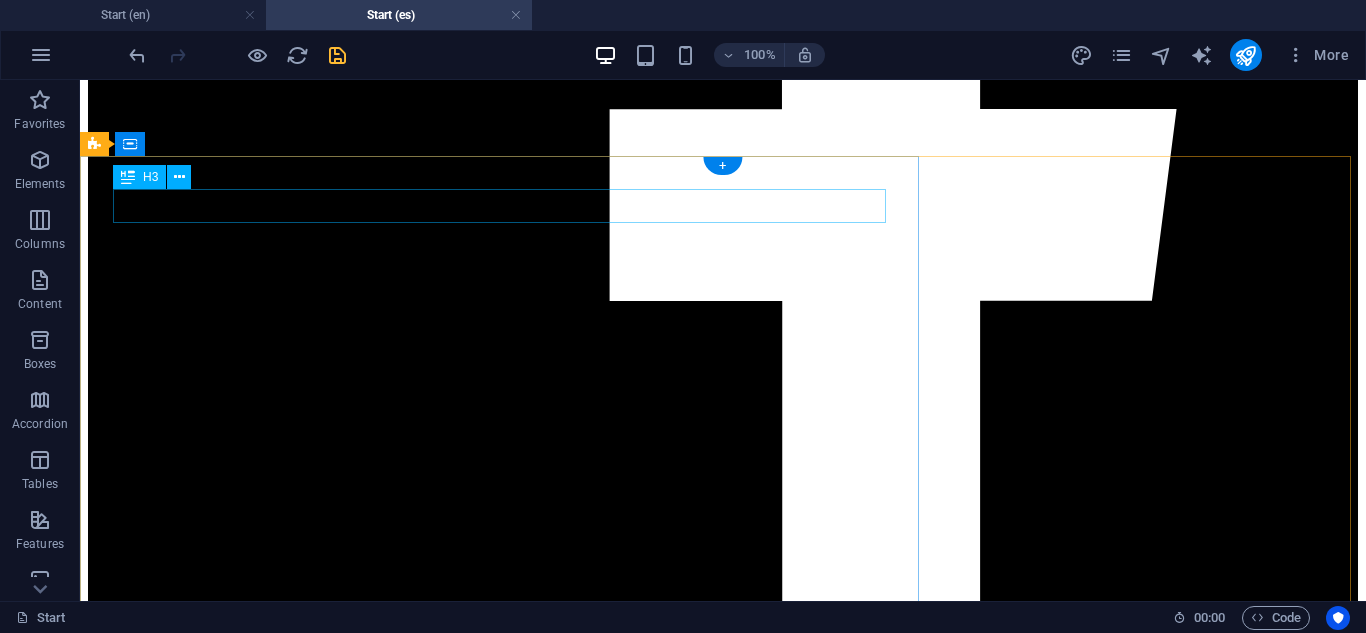click on "Emergency Car Lockout" at bounding box center (723, 23379) 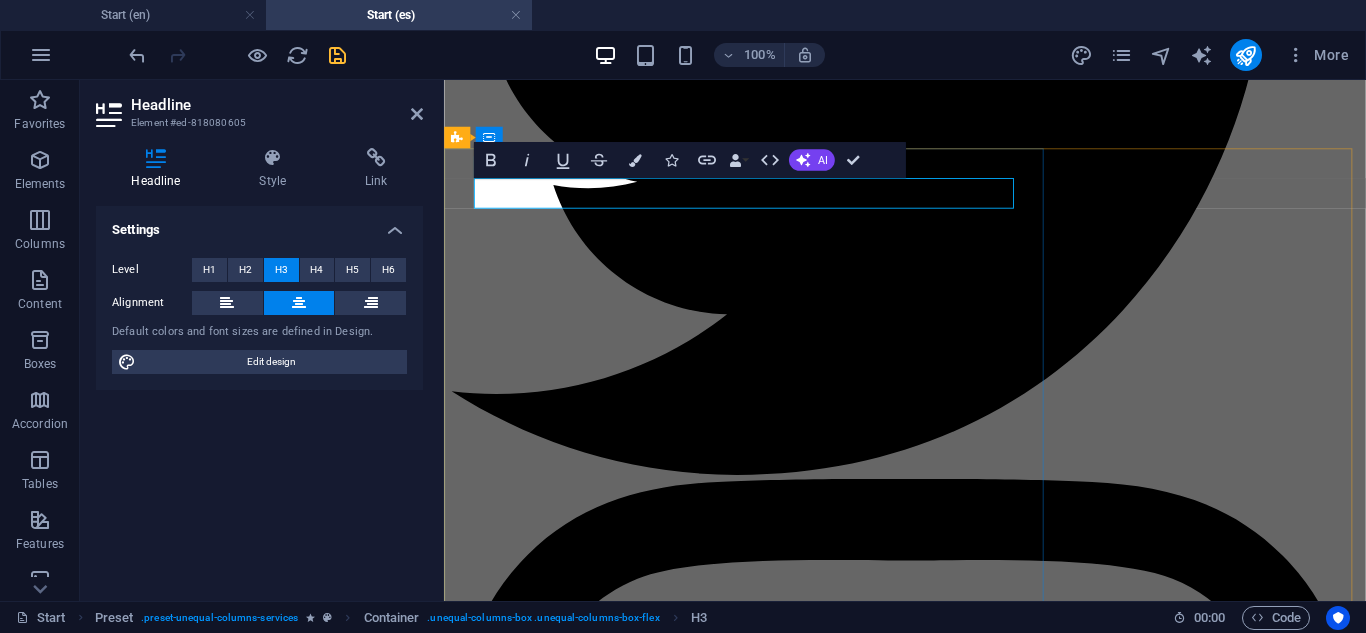 scroll, scrollTop: 5353, scrollLeft: 0, axis: vertical 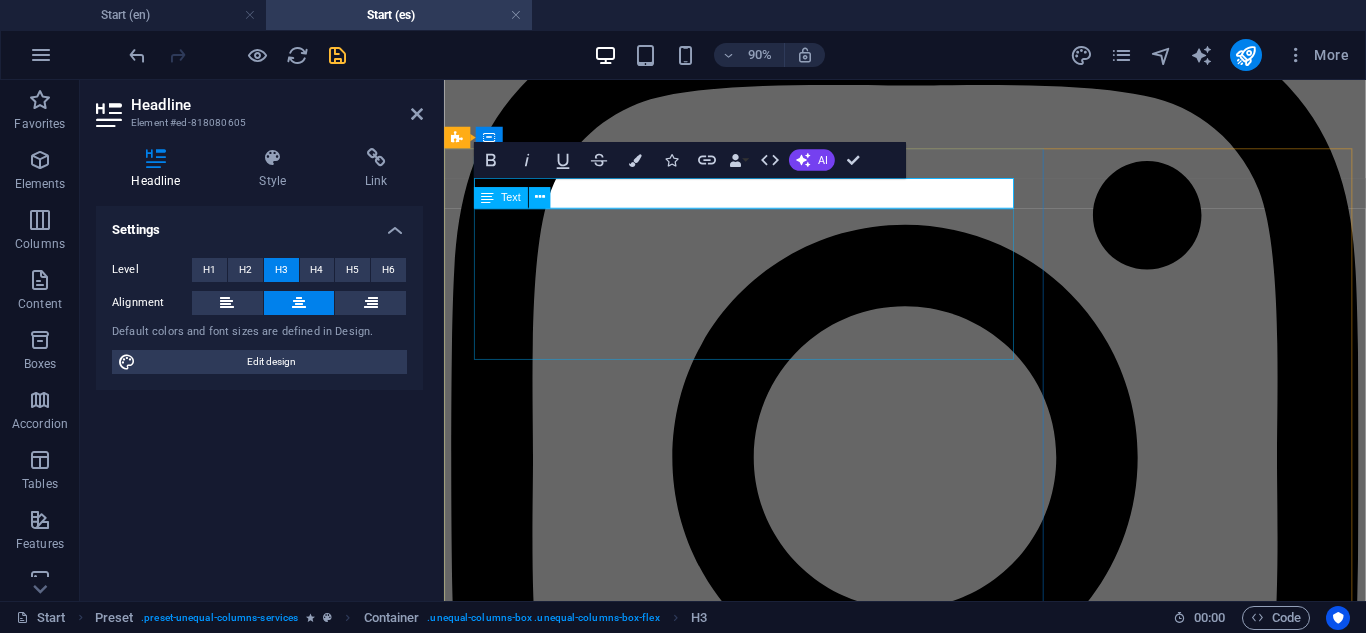 click on "Locked your keys inside the car or left them in the trunk? Don’t panic—APNT Locksmith provides fast, damage-free car lockout service any time, day or night. Our experienced mobile locksmiths are available 24/7 and can unlock your vehicle quickly without scratching, drilling, or damaging your locks or doors. Whether you're stuck at home, work, or on the road, we’ll dispatch a technician to your location immediately. Fast response times and professional tools mean you’ll be back on the road in no time. ¿Necesitas ayuda? Llama ahora" at bounding box center (956, 19455) 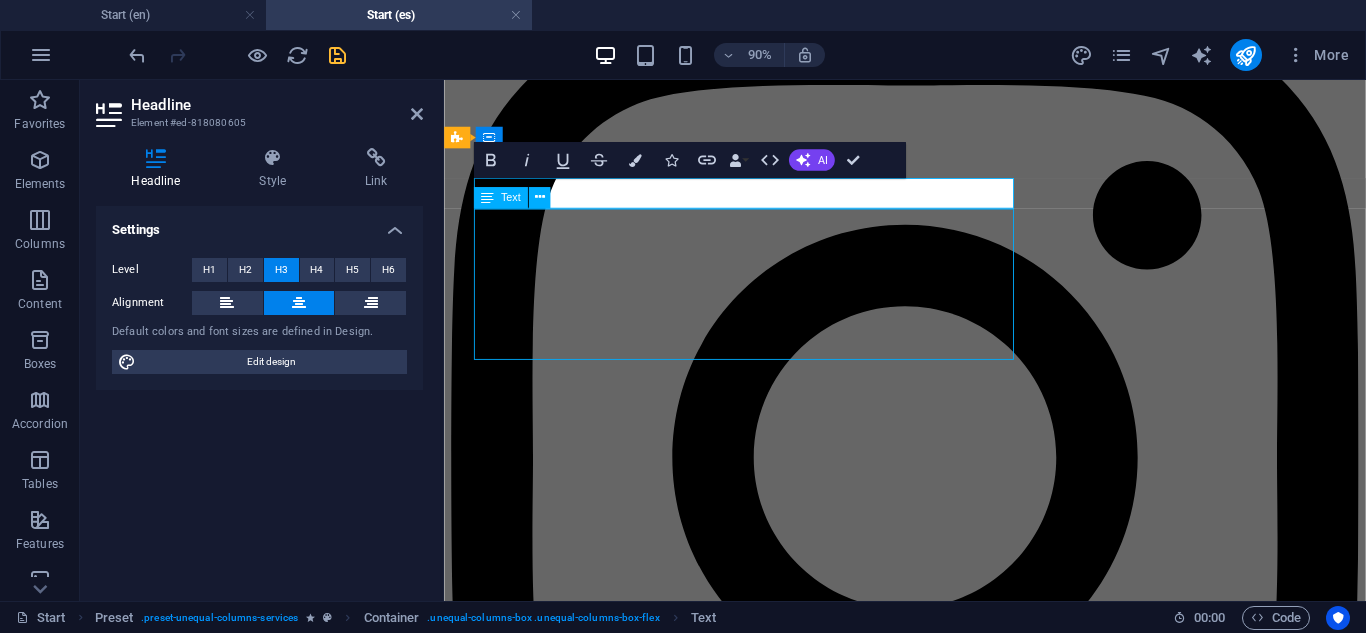 click on "Locked your keys inside the car or left them in the trunk? Don’t panic—APNT Locksmith provides fast, damage-free car lockout service any time, day or night. Our experienced mobile locksmiths are available 24/7 and can unlock your vehicle quickly without scratching, drilling, or damaging your locks or doors. Whether you're stuck at home, work, or on the road, we’ll dispatch a technician to your location immediately. Fast response times and professional tools mean you’ll be back on the road in no time. ¿Necesitas ayuda? Llama ahora" at bounding box center (956, 19455) 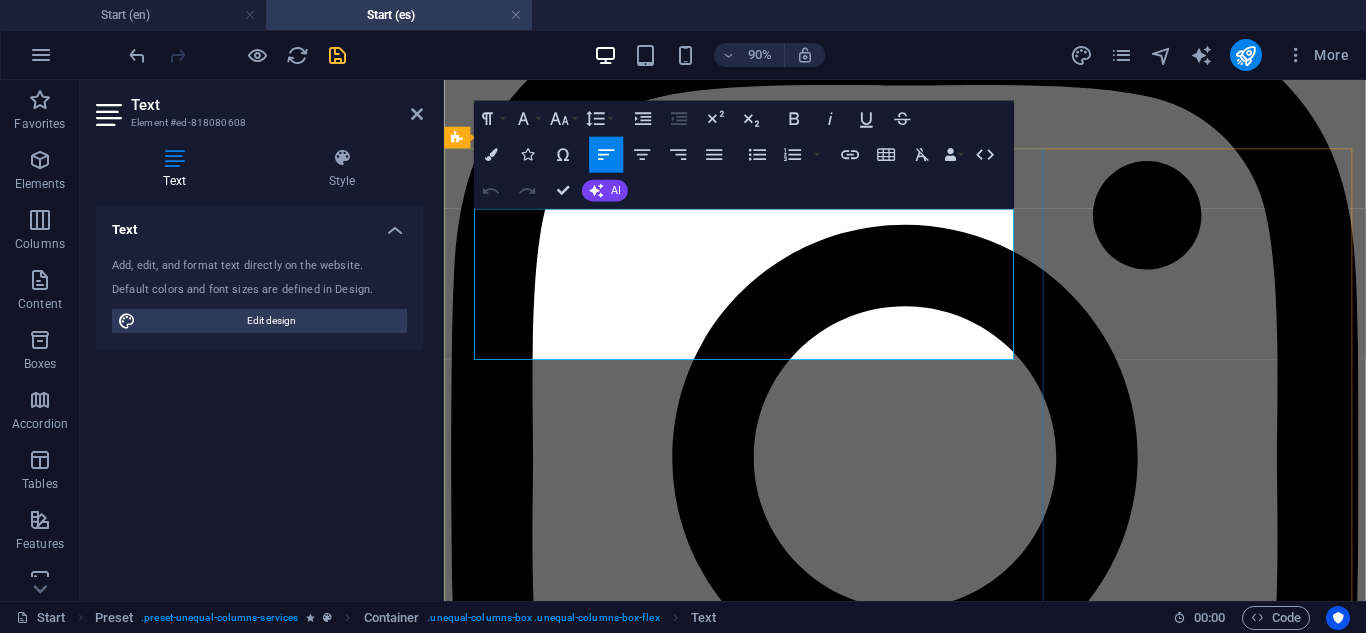 drag, startPoint x: 606, startPoint y: 374, endPoint x: 481, endPoint y: 237, distance: 185.45619 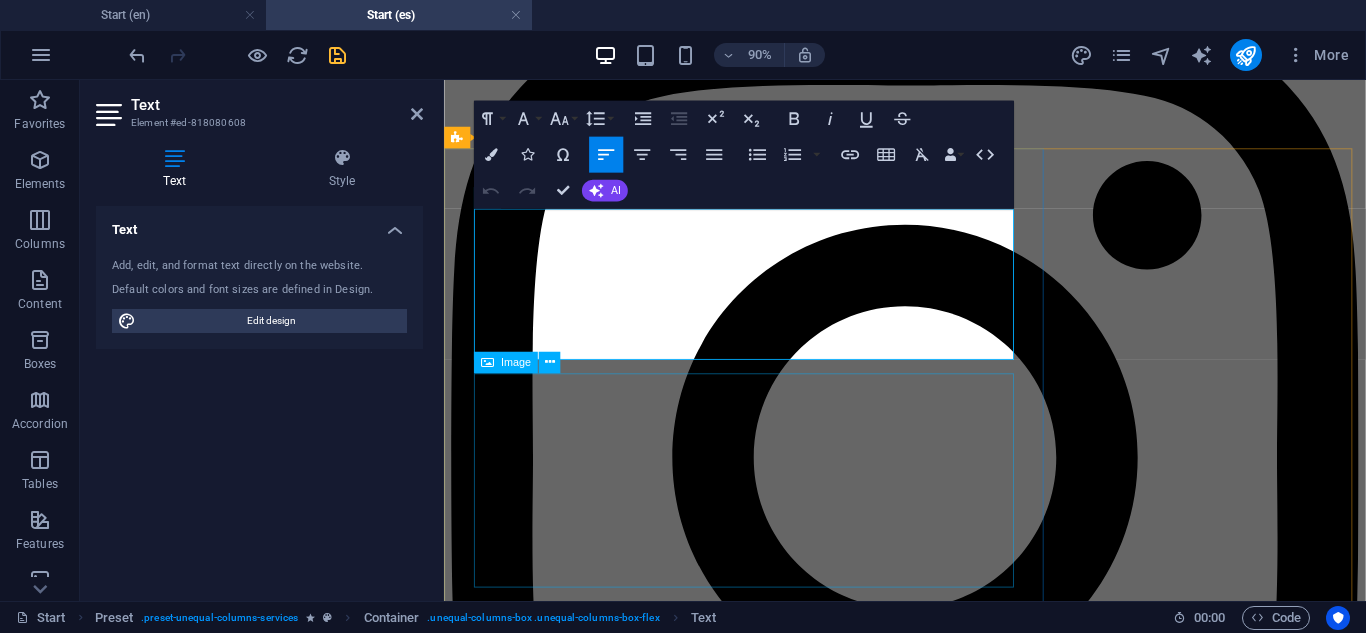click at bounding box center (956, 19652) 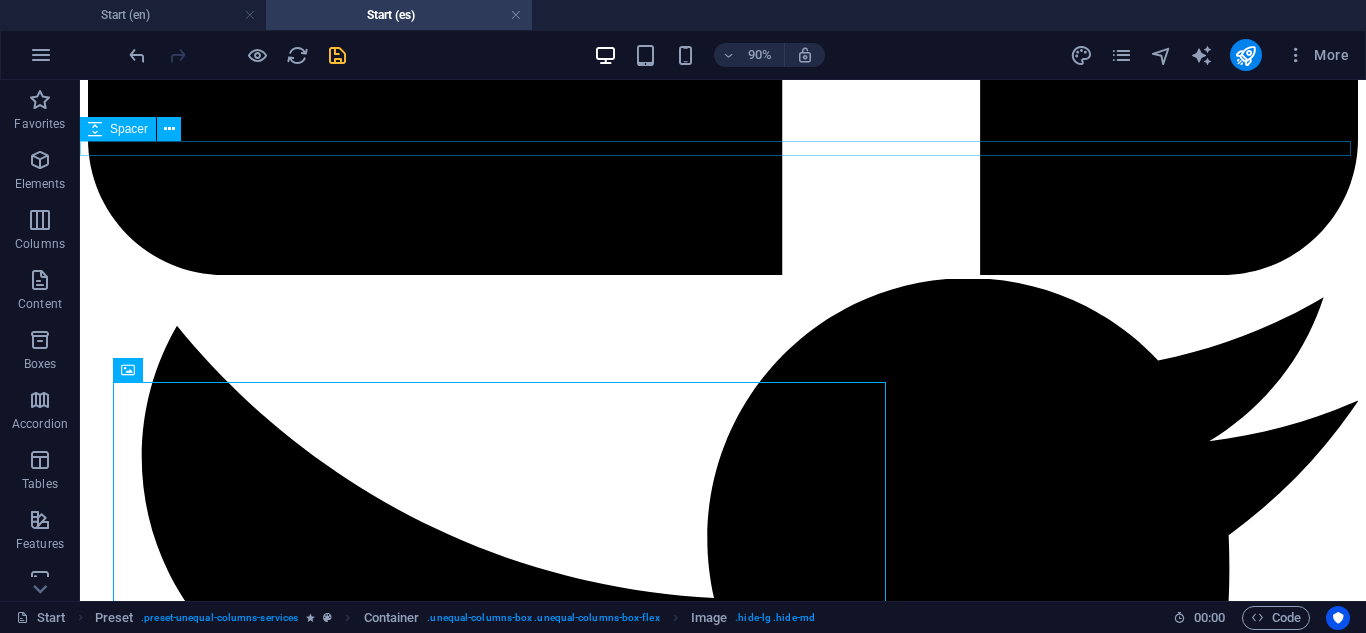 scroll, scrollTop: 4825, scrollLeft: 0, axis: vertical 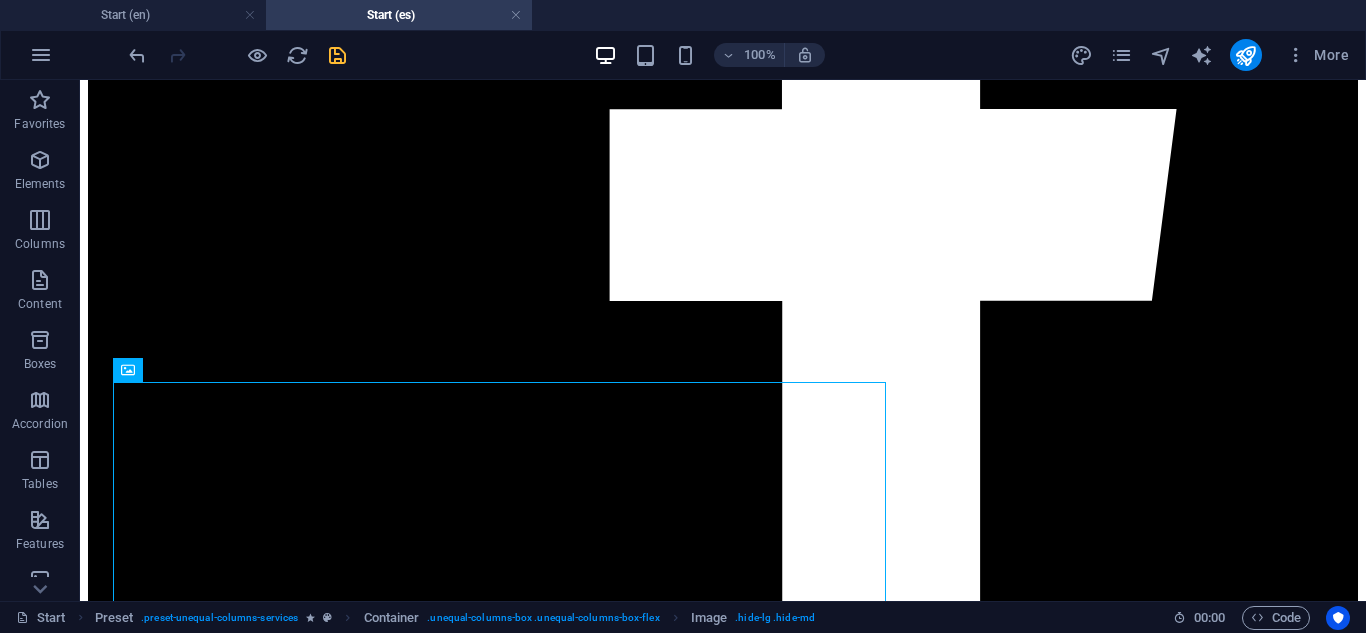 click at bounding box center (337, 55) 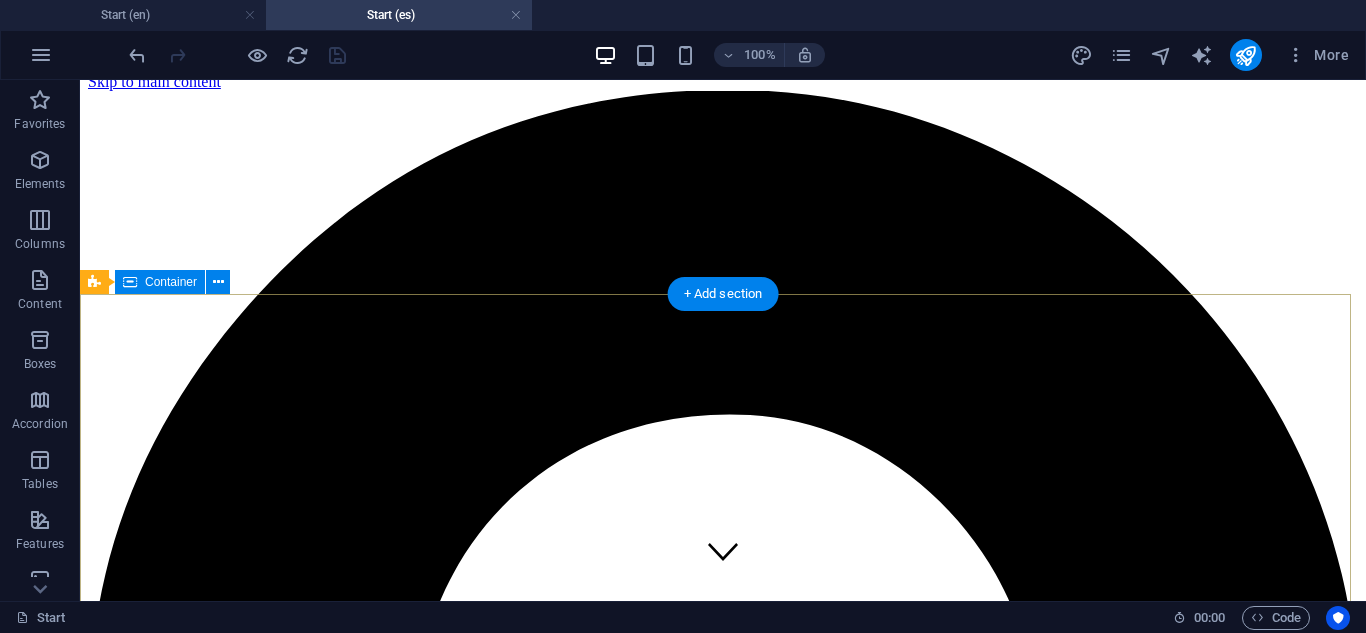 scroll, scrollTop: 0, scrollLeft: 0, axis: both 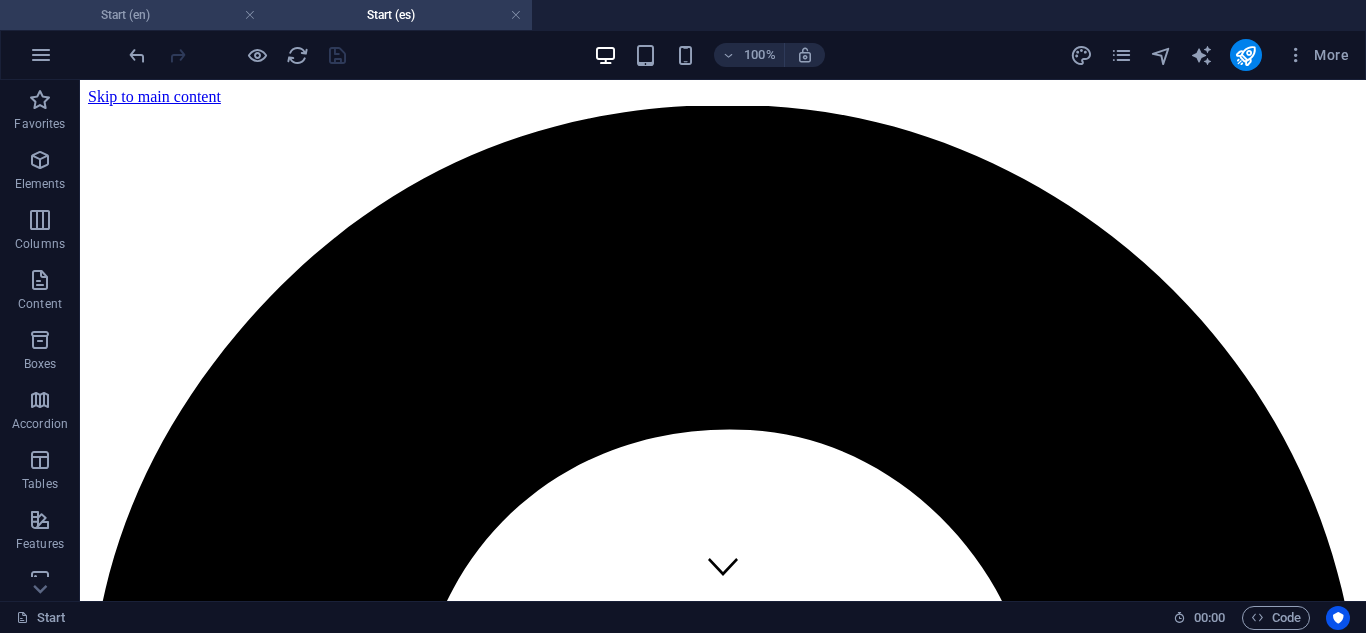 click on "Start (en)" at bounding box center (133, 15) 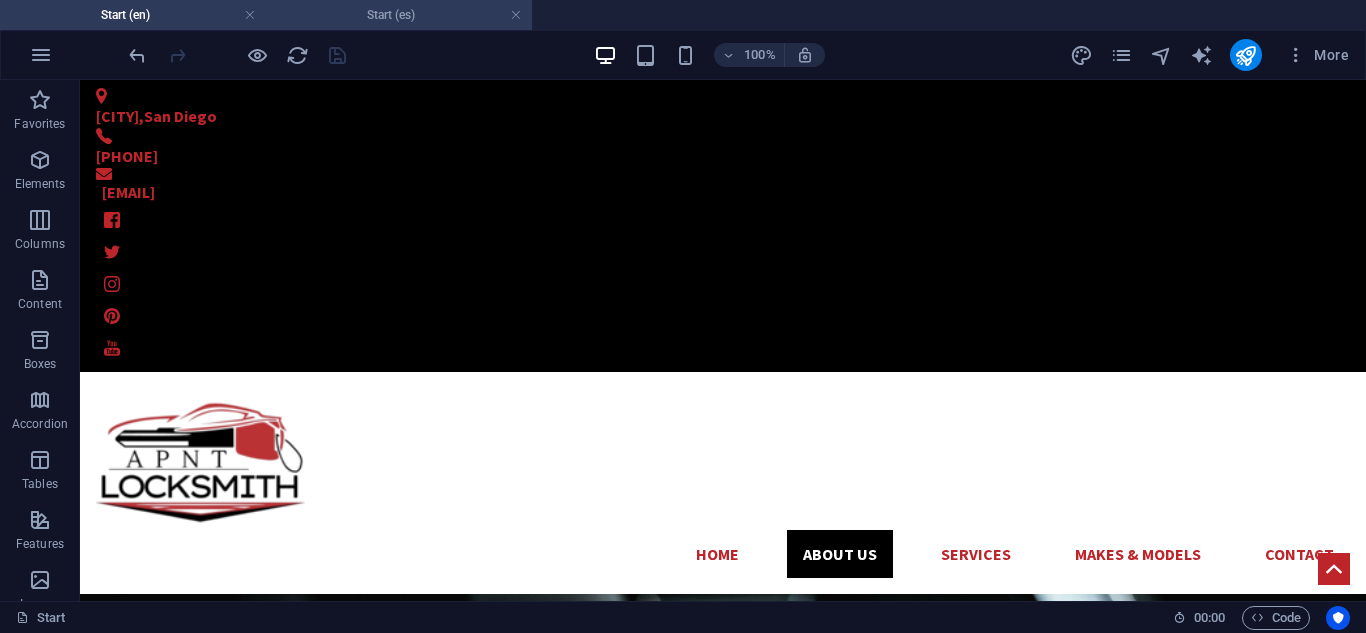 click on "Start (es)" at bounding box center (399, 15) 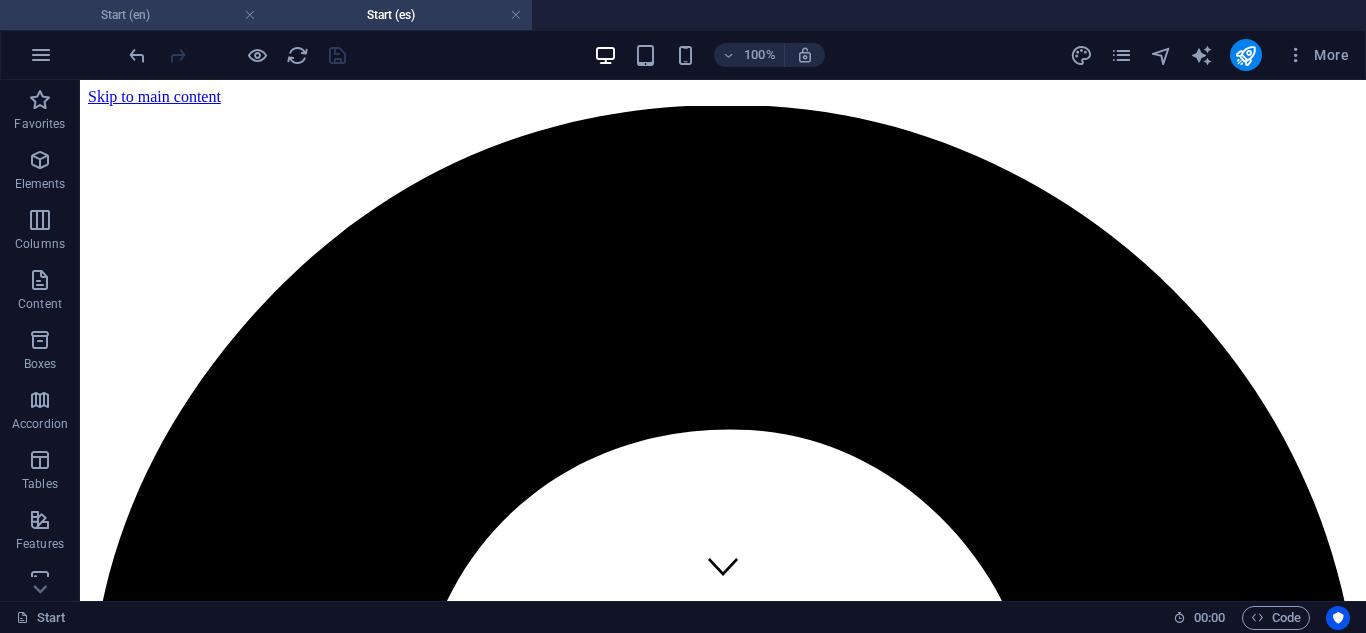 click on "Start (en)" at bounding box center [133, 15] 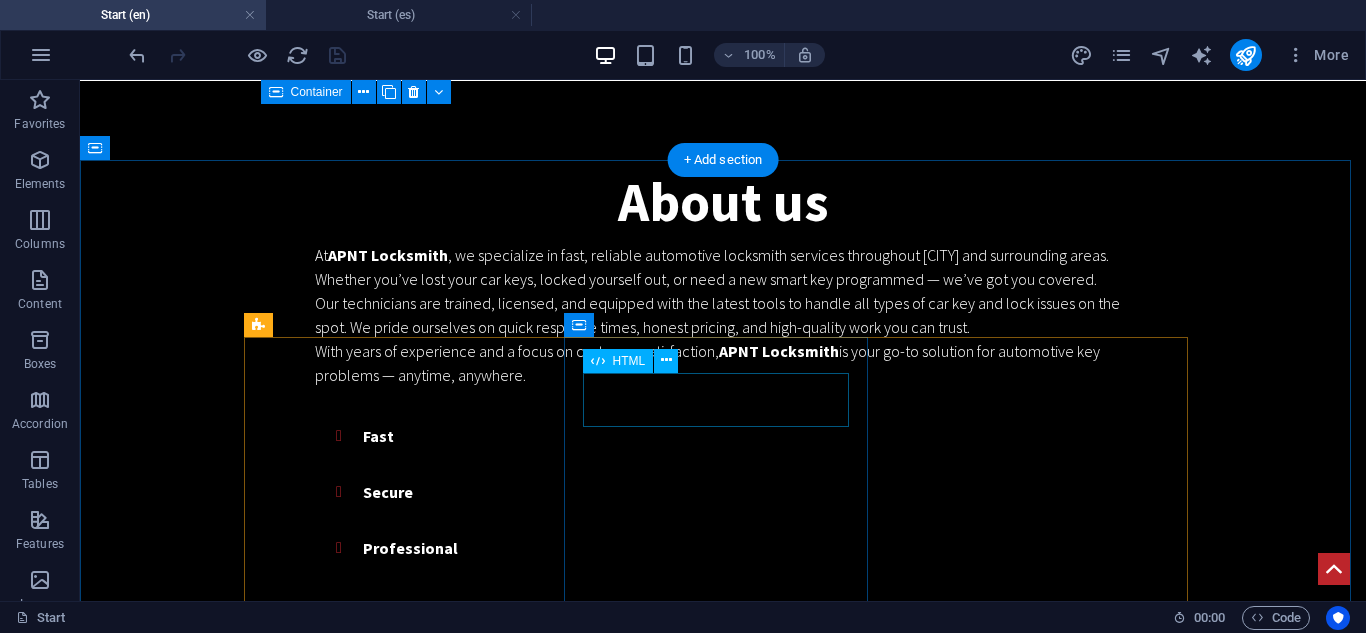 scroll, scrollTop: 1500, scrollLeft: 0, axis: vertical 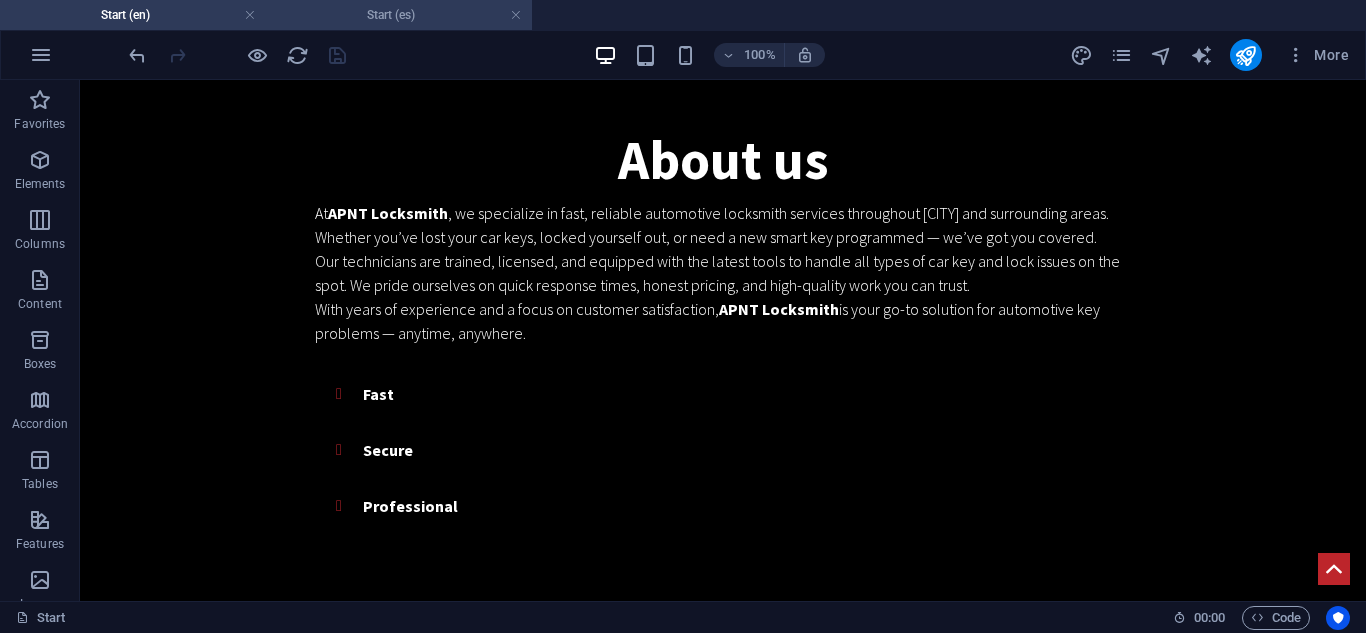 click on "Start (es)" at bounding box center [399, 15] 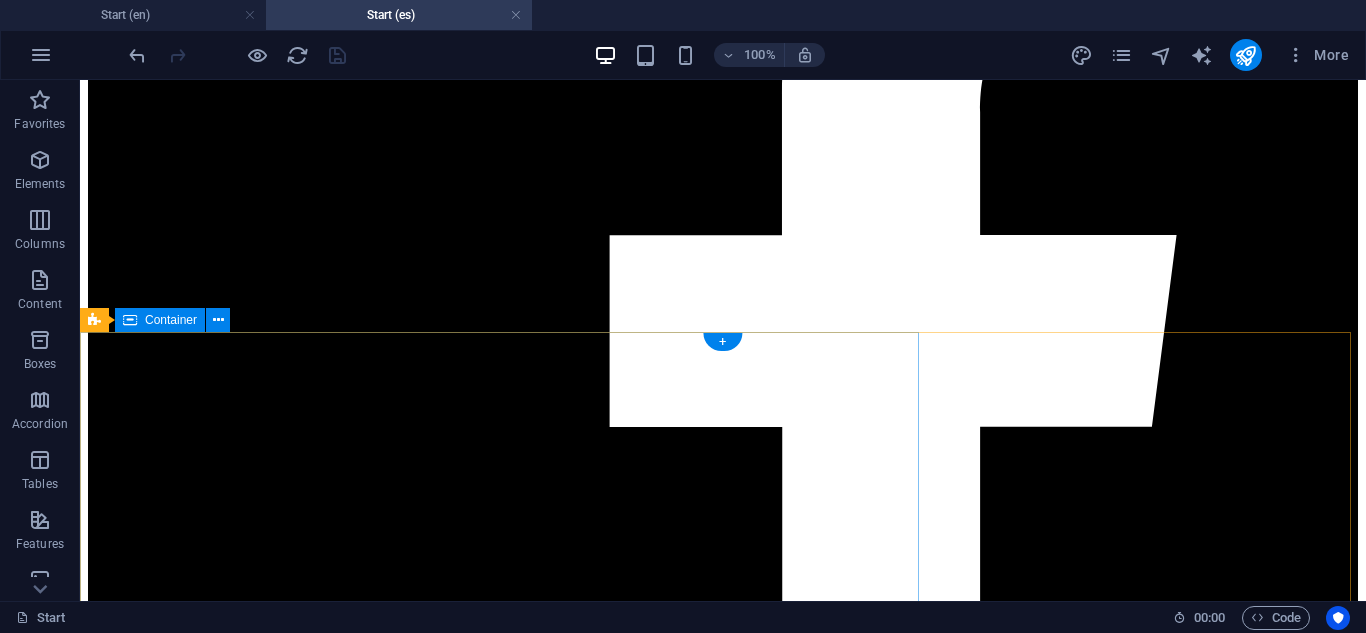 scroll, scrollTop: 4700, scrollLeft: 0, axis: vertical 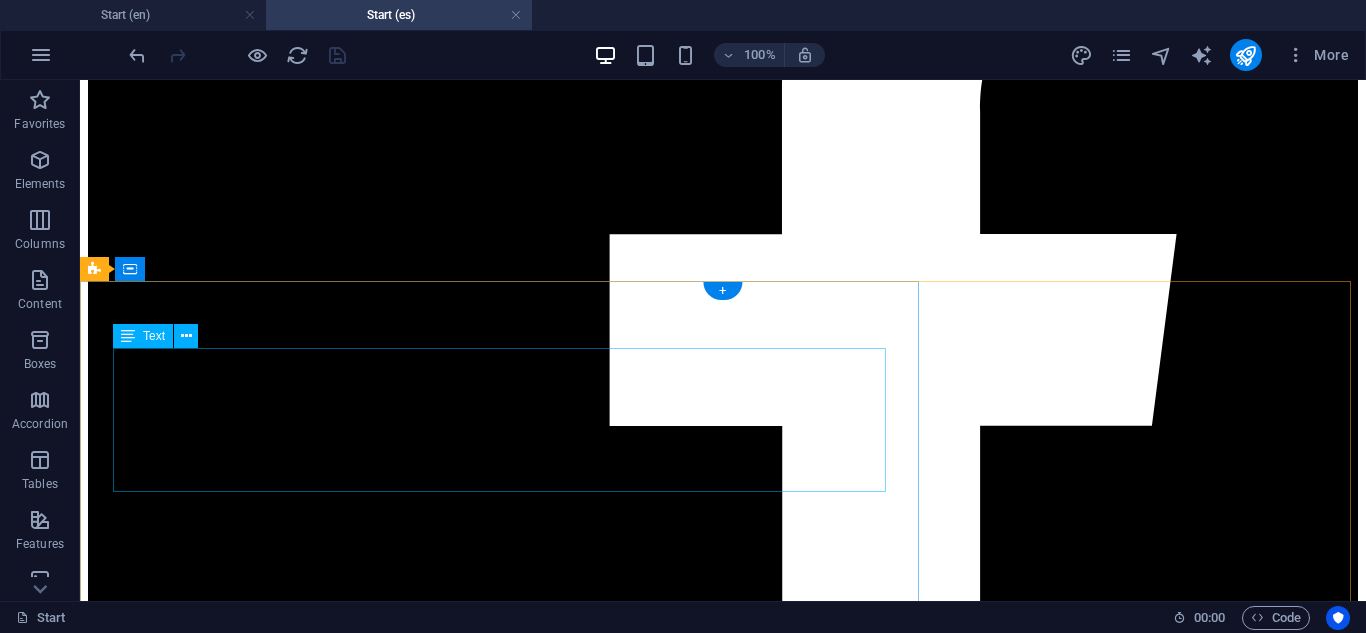 click on "Locked your keys inside the car or left them in the trunk? Don’t panic—APNT Locksmith provides fast, damage-free car lockout service any time, day or night. Our experienced mobile locksmiths are available 24/7 and can unlock your vehicle quickly without scratching, drilling, or damaging your locks or doors. Whether you're stuck at home, work, or on the road, we’ll dispatch a technician to your location immediately. Fast response times and professional tools mean you’ll be back on the road in no time. ¿Necesitas ayuda? Llama ahora" at bounding box center (723, 23561) 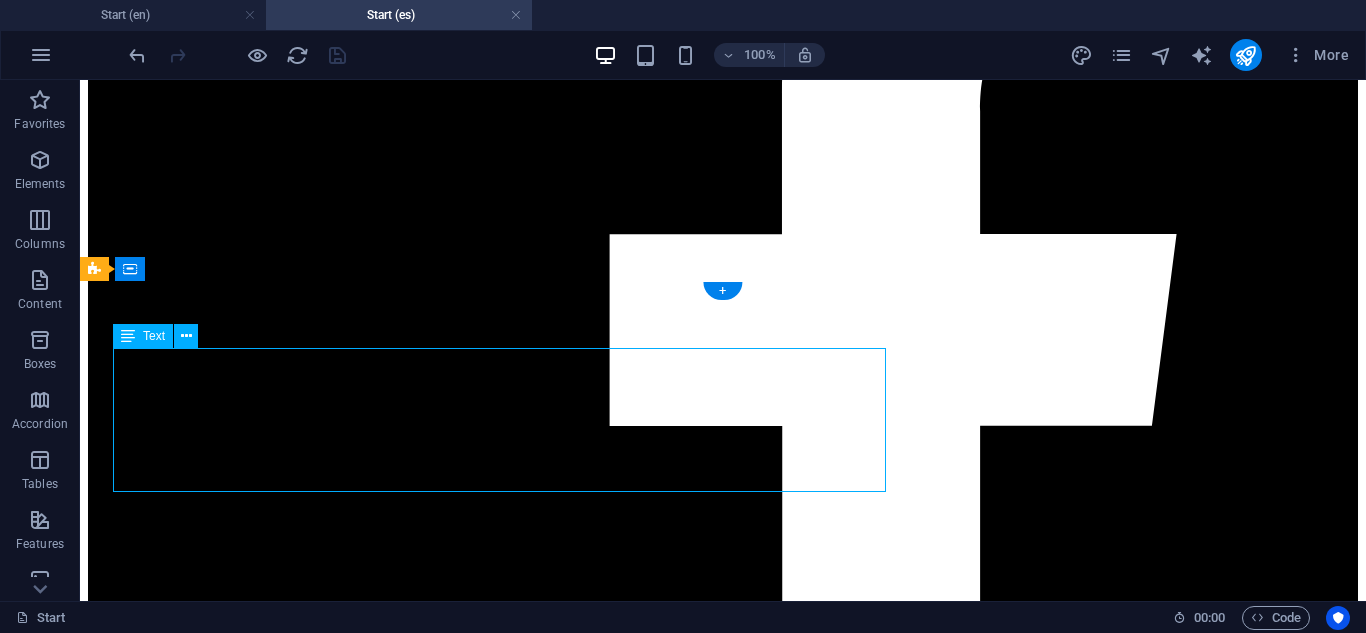 click on "Locked your keys inside the car or left them in the trunk? Don’t panic—APNT Locksmith provides fast, damage-free car lockout service any time, day or night. Our experienced mobile locksmiths are available 24/7 and can unlock your vehicle quickly without scratching, drilling, or damaging your locks or doors. Whether you're stuck at home, work, or on the road, we’ll dispatch a technician to your location immediately. Fast response times and professional tools mean you’ll be back on the road in no time. ¿Necesitas ayuda? Llama ahora" at bounding box center [723, 23561] 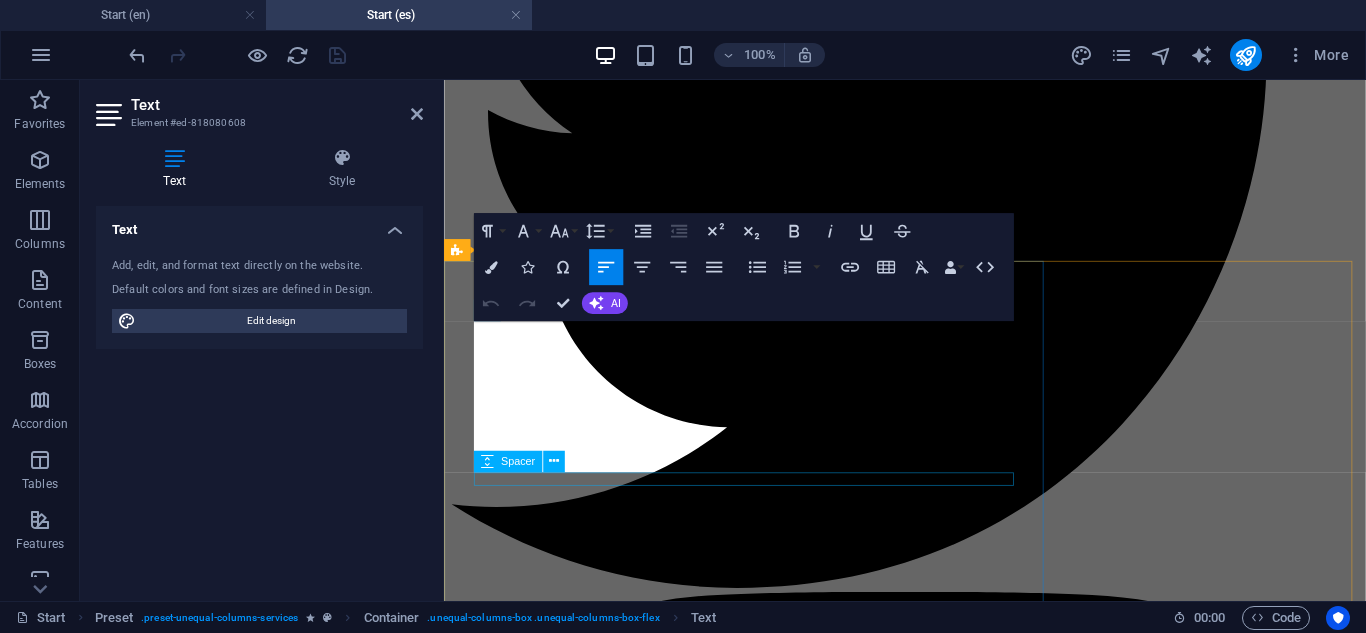 scroll, scrollTop: 5228, scrollLeft: 0, axis: vertical 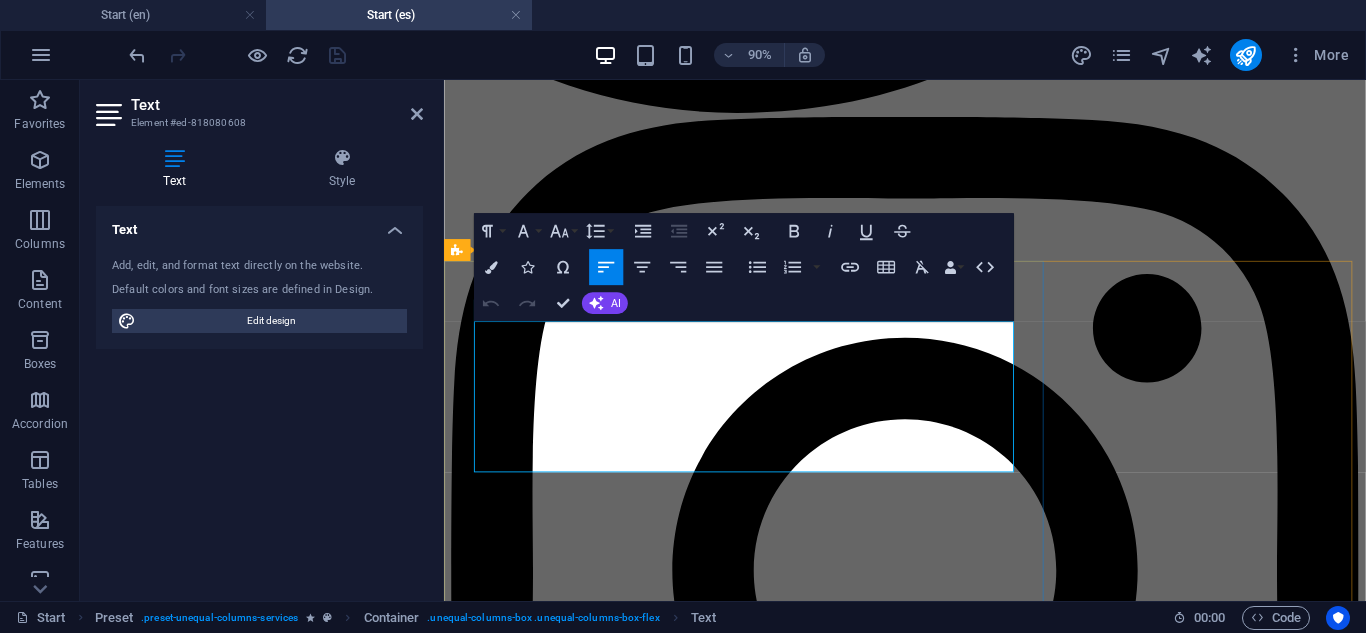 drag, startPoint x: 596, startPoint y: 499, endPoint x: 455, endPoint y: 311, distance: 235 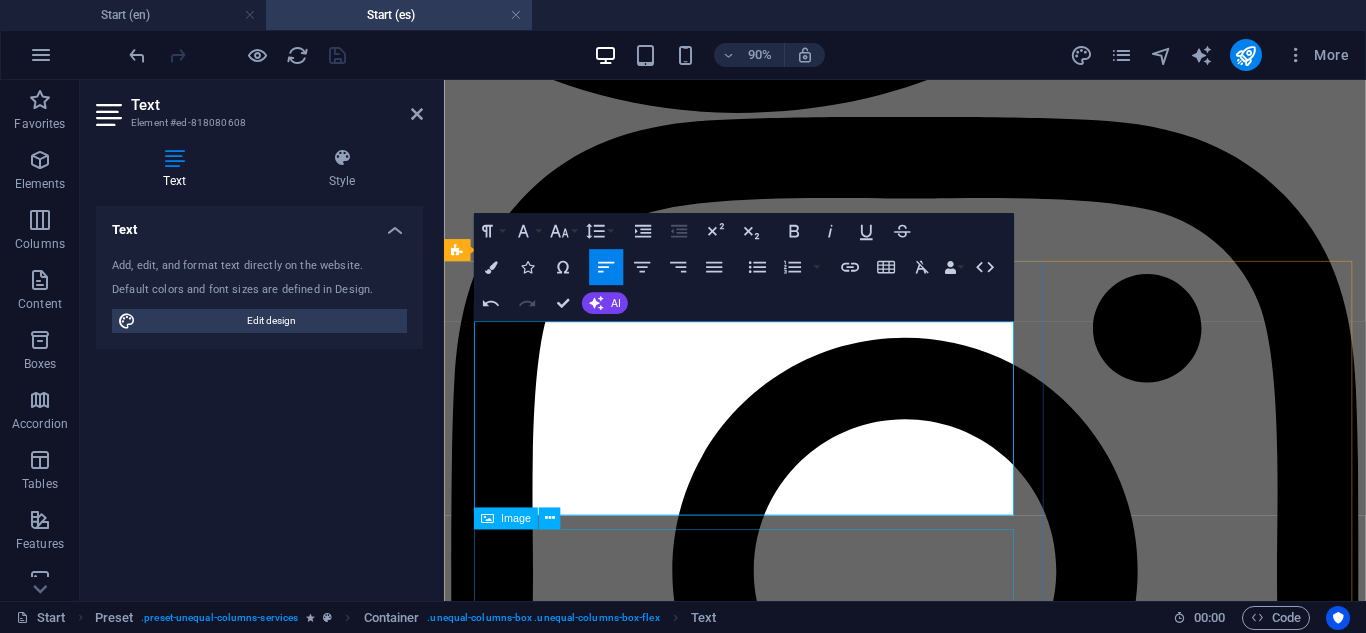 click at bounding box center [956, 19827] 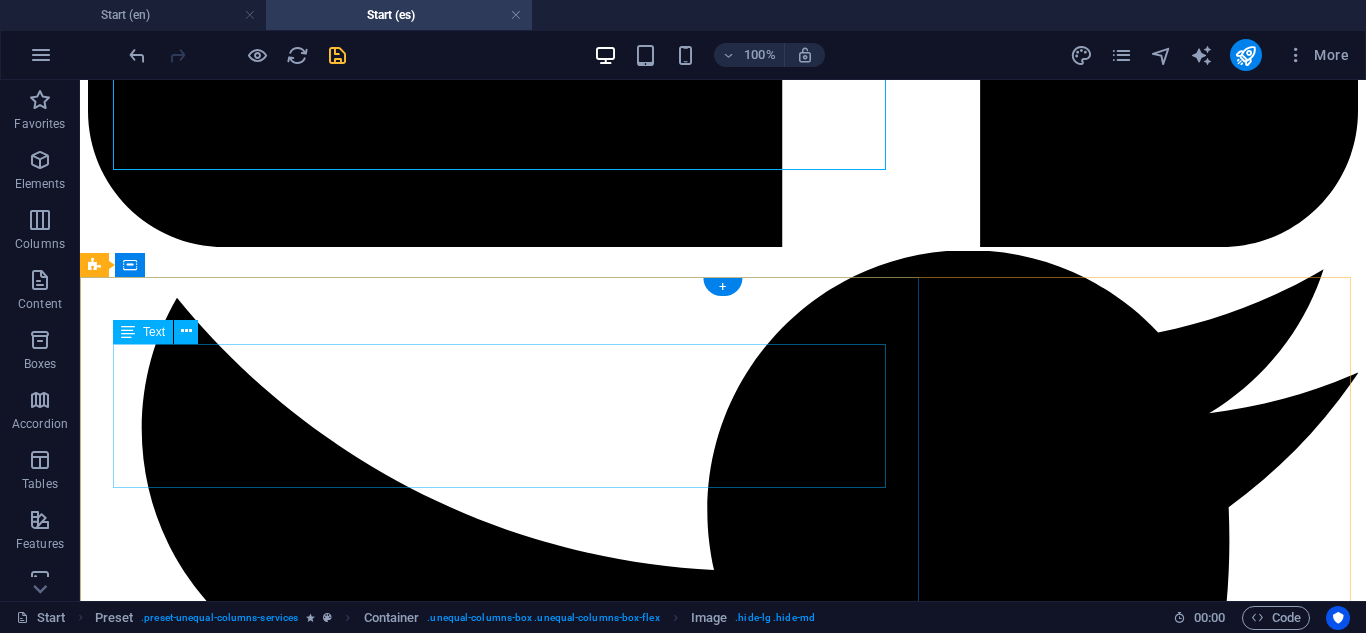 scroll, scrollTop: 5400, scrollLeft: 0, axis: vertical 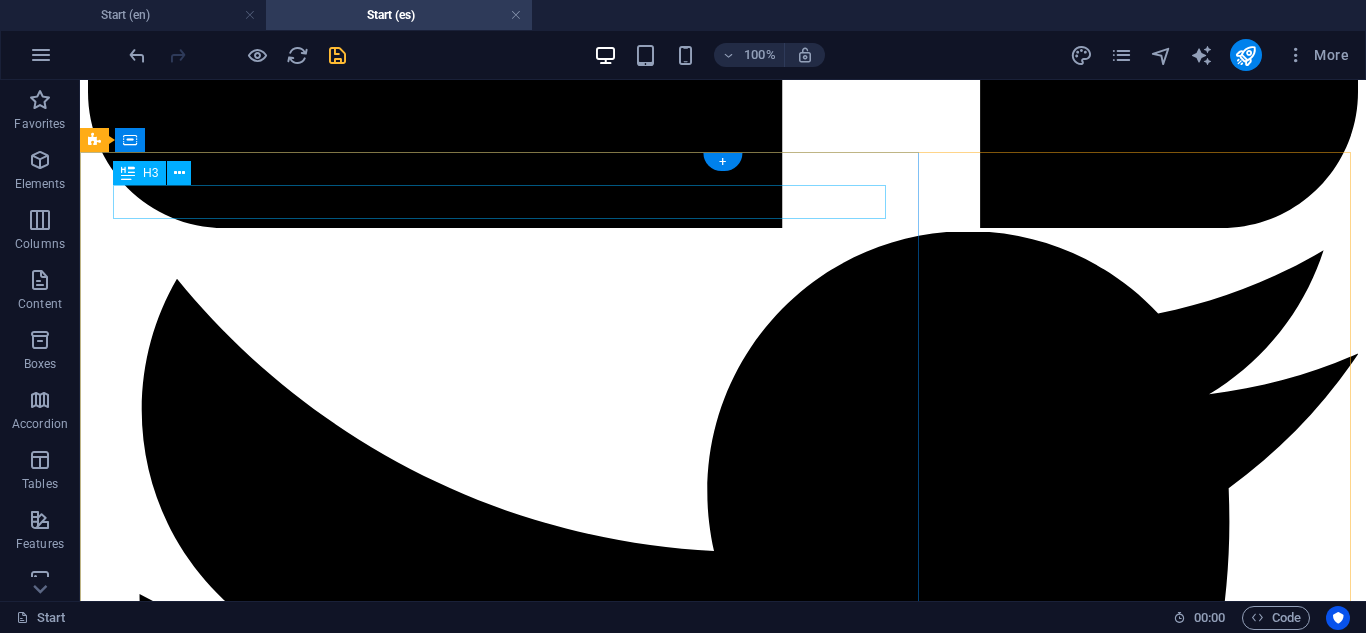click on "Broken Key Extraction" at bounding box center (723, 24005) 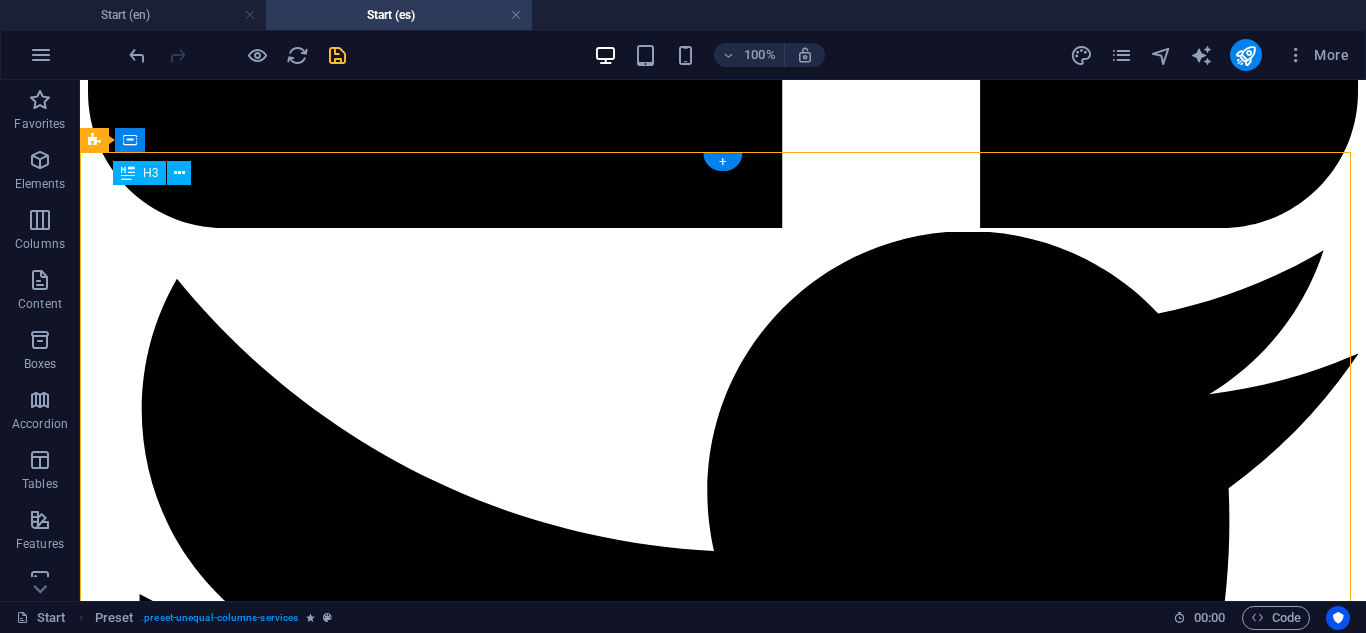 click on "Broken Key Extraction" at bounding box center (723, 24005) 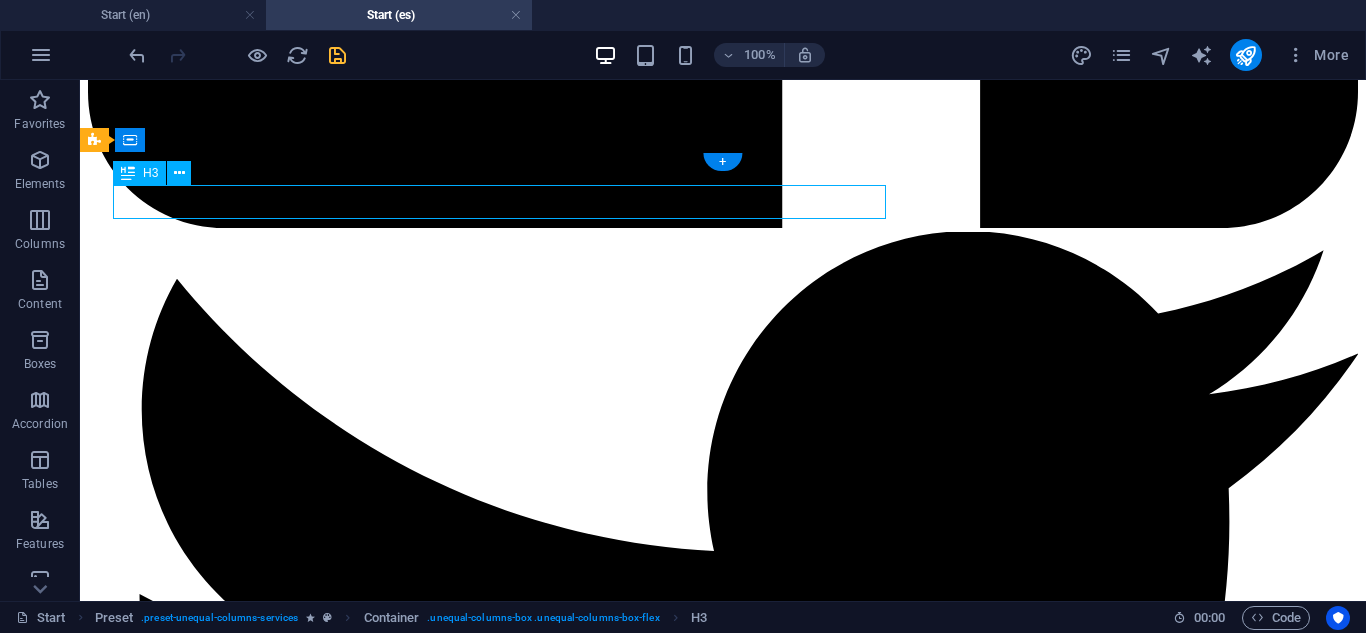 click on "Broken Key Extraction" at bounding box center (723, 24005) 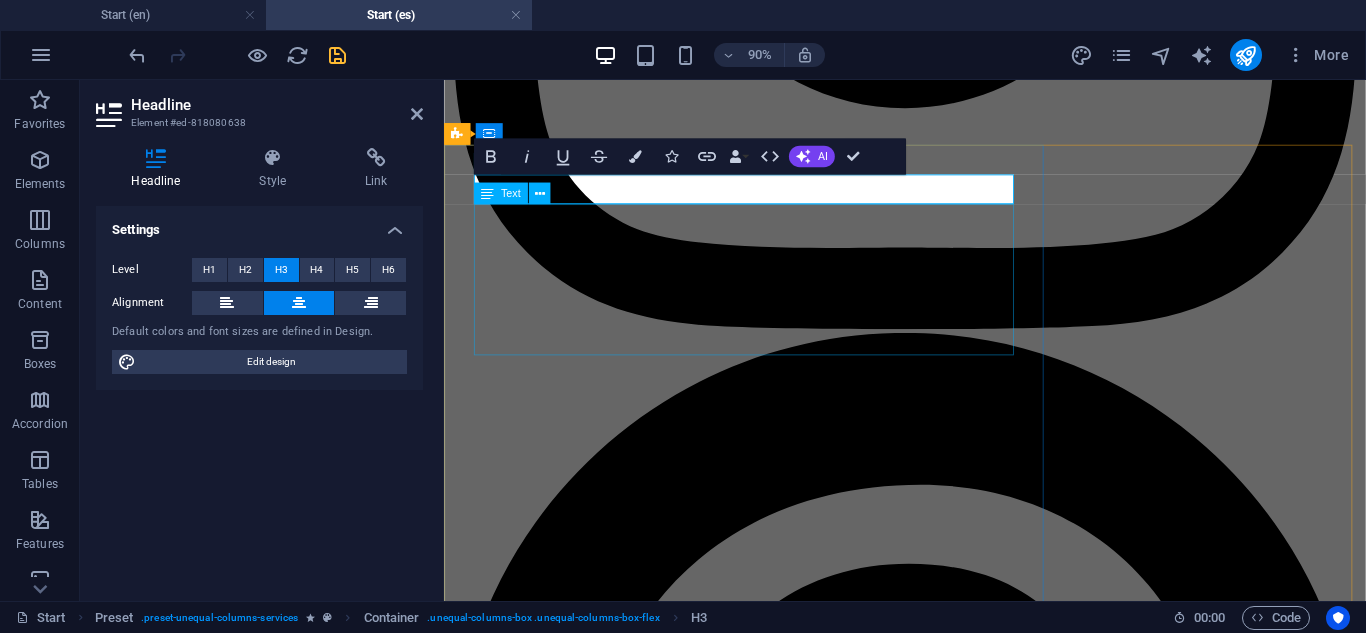click on "When a key snaps off inside your car’s door or ignition, it takes more than pliers to fix the problem. APNT Locksmith offers specialized broken key extraction using precision tools designed to remove key fragments cleanly, without damaging your lock or ignition system. Whether it's a clean break or a piece stuck deep inside, our technicians are trained to handle even the toughest extractions on-site. We don’t force it—we remove it professionally. After extraction, we can also cut a new key on the spot if needed, saving you time, money, and stress." at bounding box center [956, 20099] 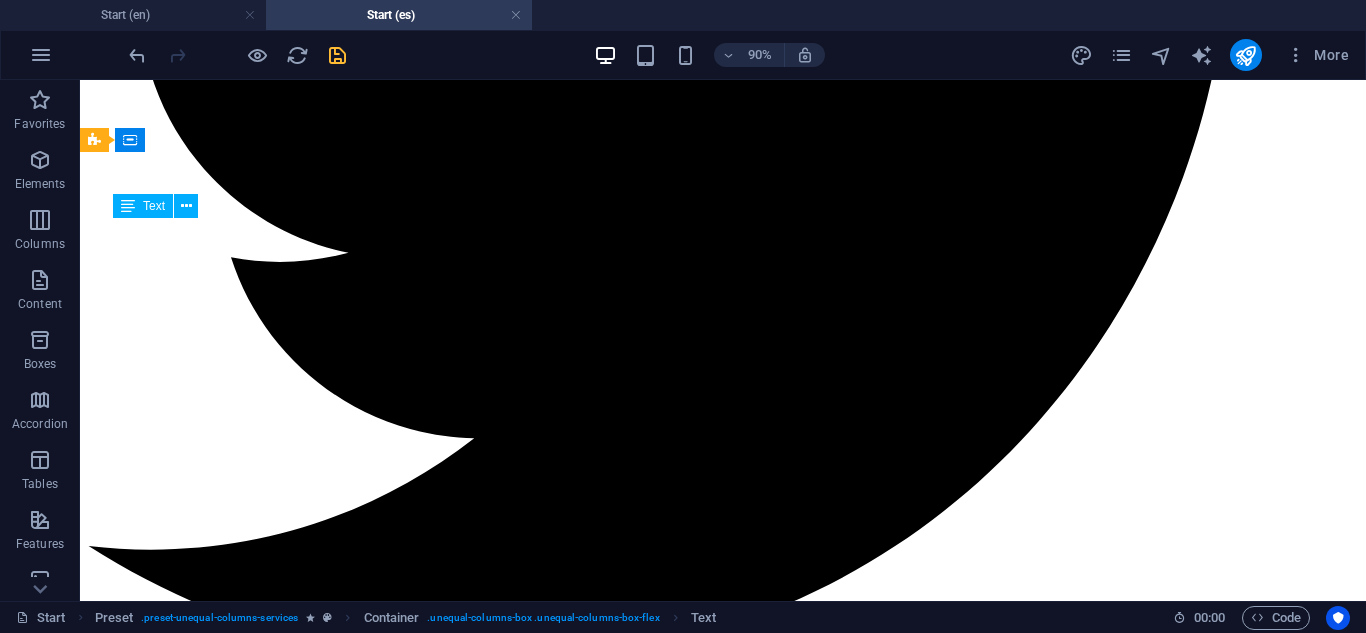 scroll, scrollTop: 5400, scrollLeft: 0, axis: vertical 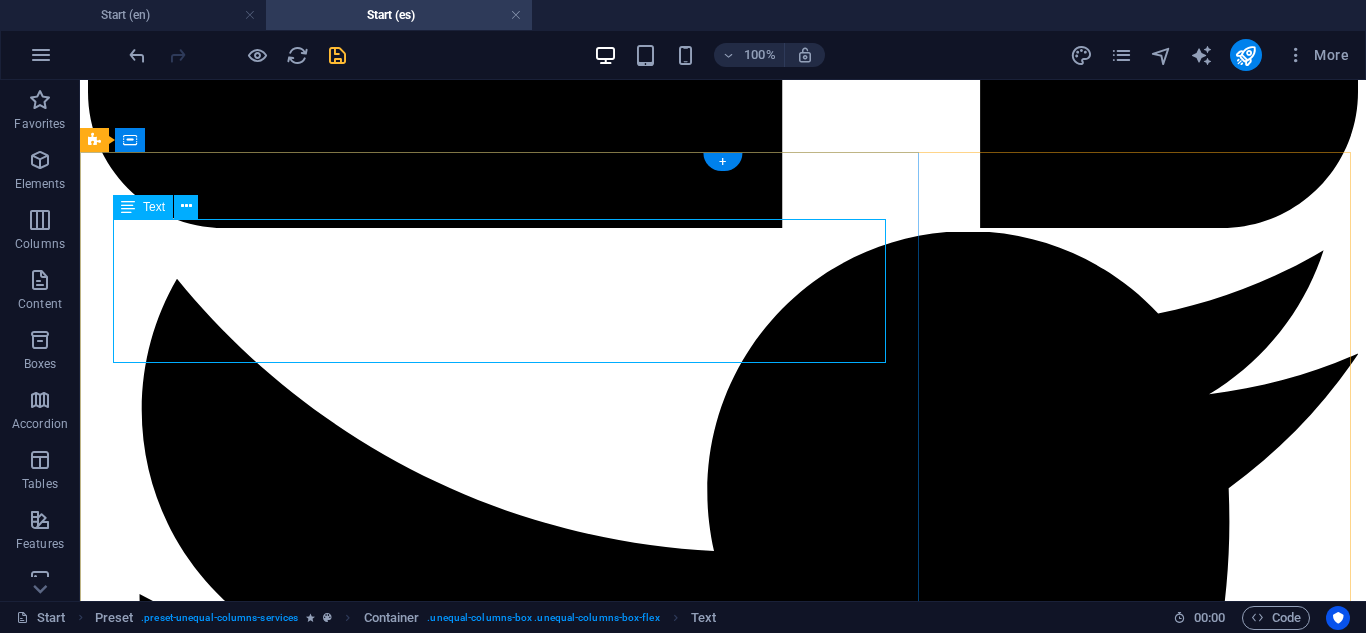 click on "When a key snaps off inside your car’s door or ignition, it takes more than pliers to fix the problem. APNT Locksmith offers specialized broken key extraction using precision tools designed to remove key fragments cleanly, without damaging your lock or ignition system. Whether it's a clean break or a piece stuck deep inside, our technicians are trained to handle even the toughest extractions on-site. We don’t force it—we remove it professionally. After extraction, we can also cut a new key on the spot if needed, saving you time, money, and stress." at bounding box center (723, 24070) 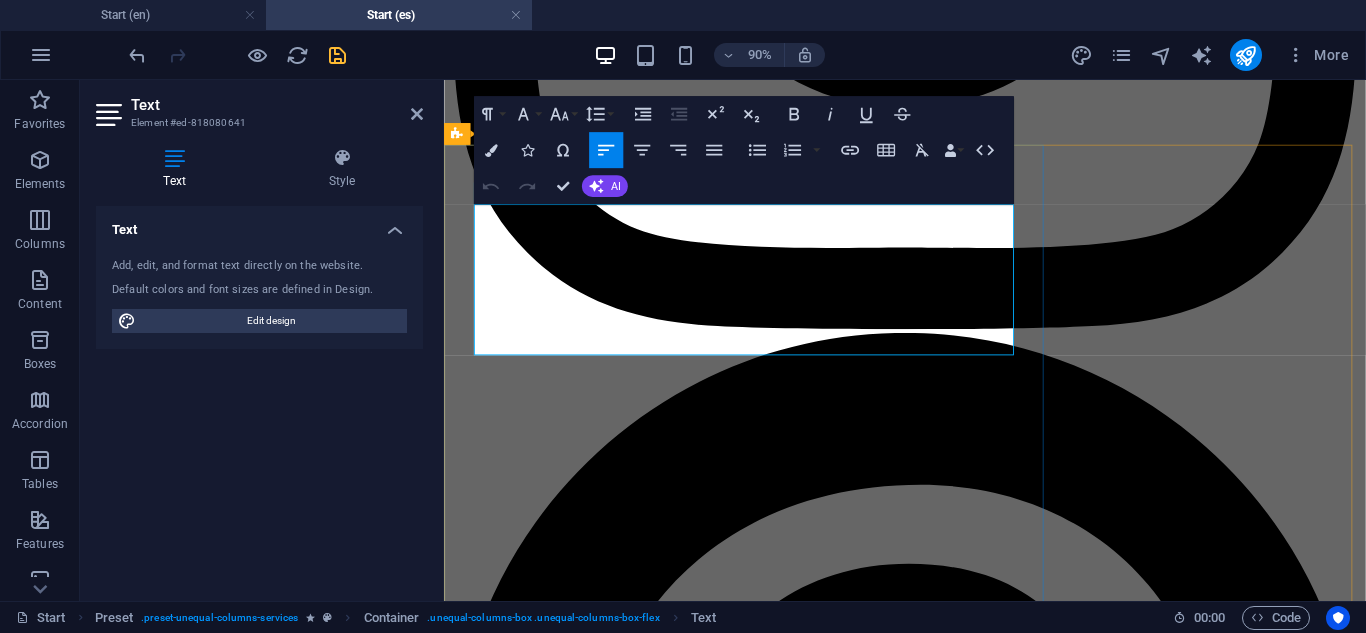 drag, startPoint x: 543, startPoint y: 377, endPoint x: 469, endPoint y: 222, distance: 171.75854 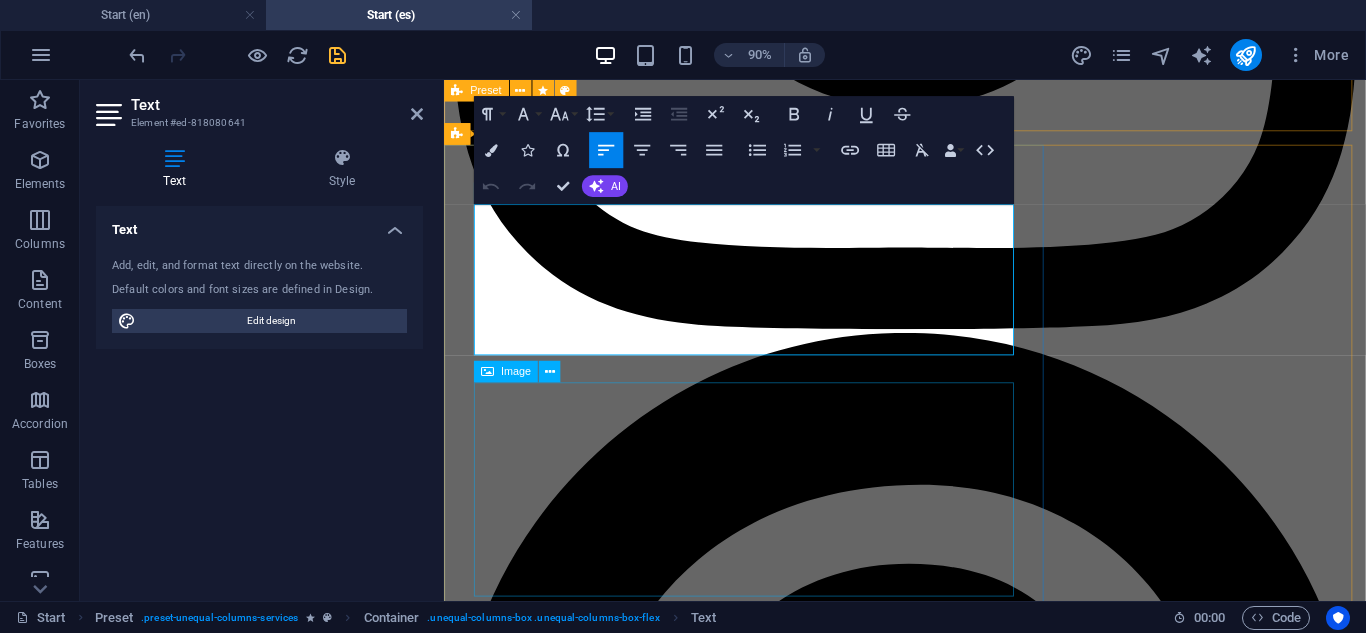 drag, startPoint x: 783, startPoint y: 484, endPoint x: 1112, endPoint y: 444, distance: 331.4227 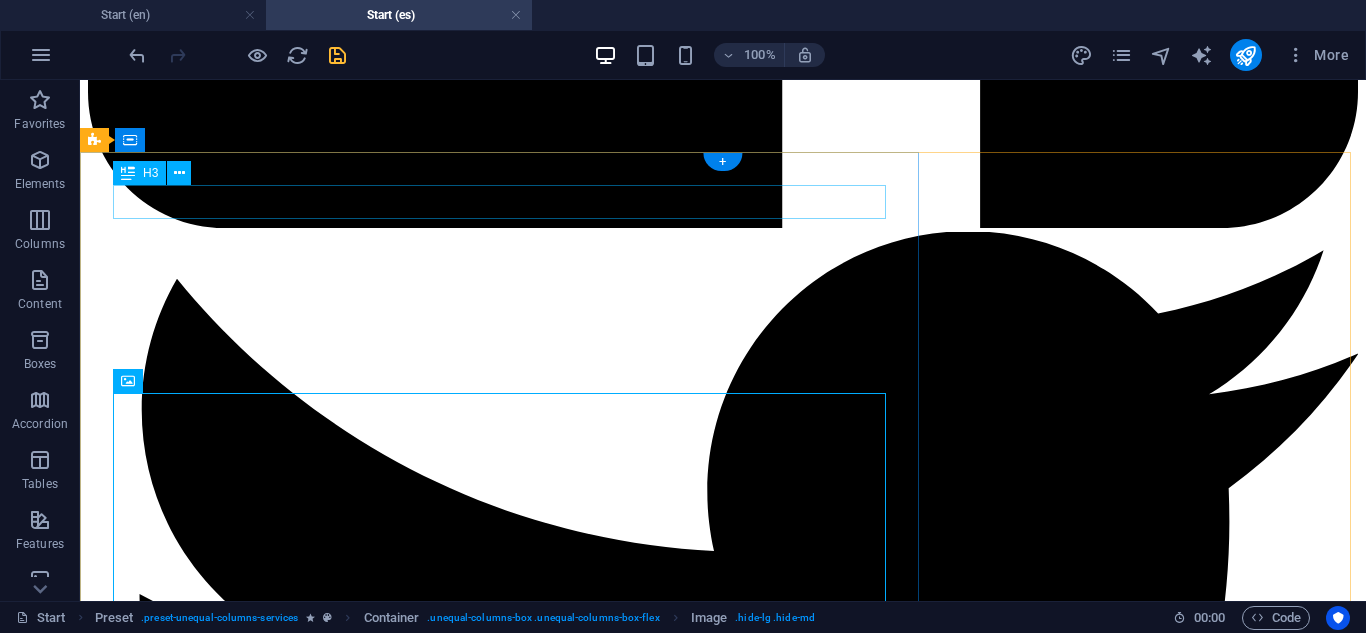 click on "Broken Key Extraction" at bounding box center (723, 24005) 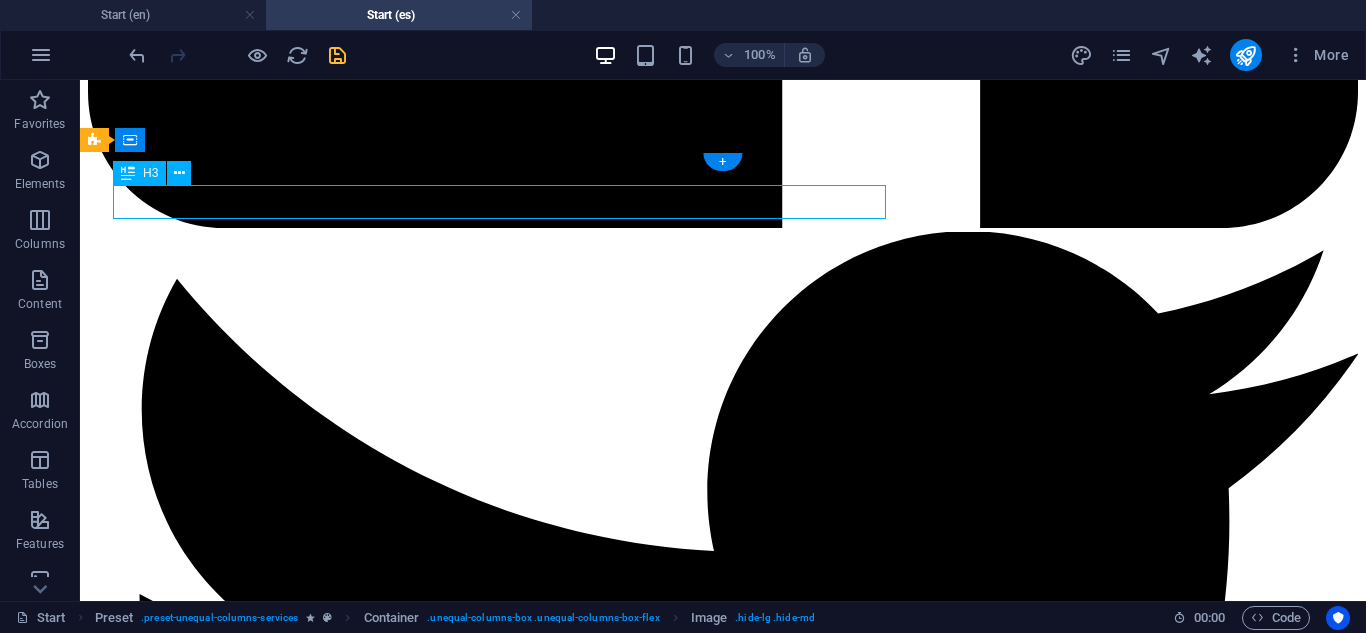 click on "Broken Key Extraction" at bounding box center (723, 24005) 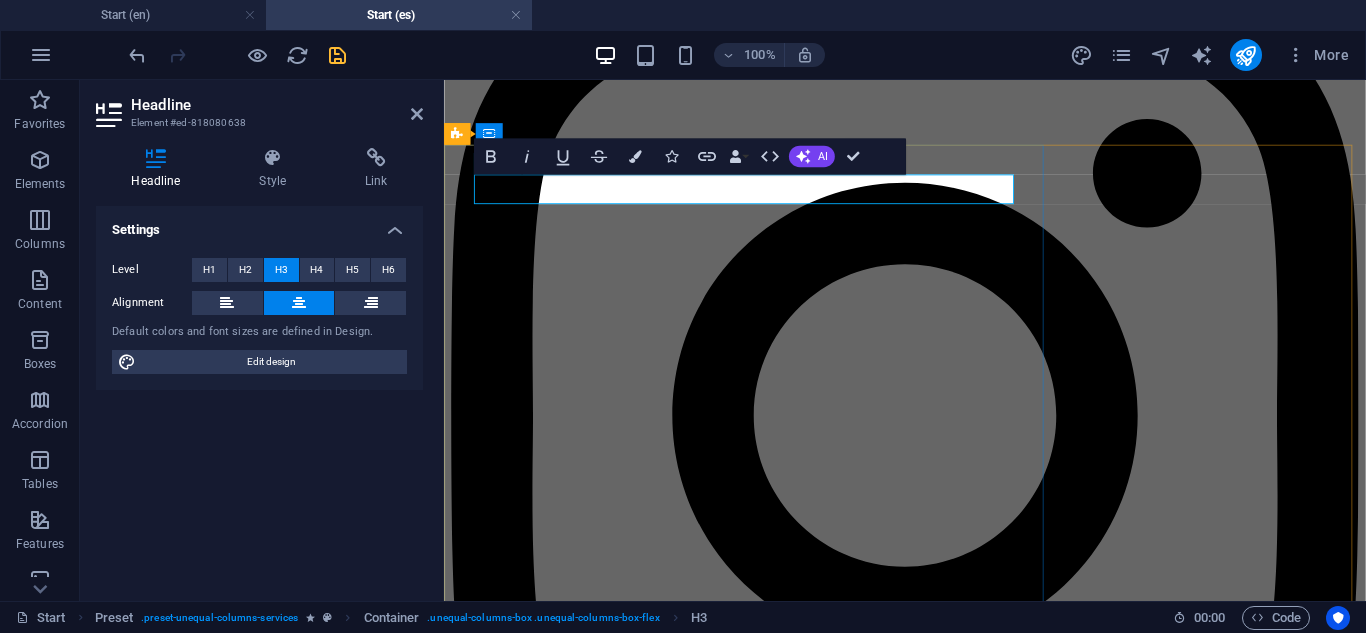 scroll, scrollTop: 6000, scrollLeft: 0, axis: vertical 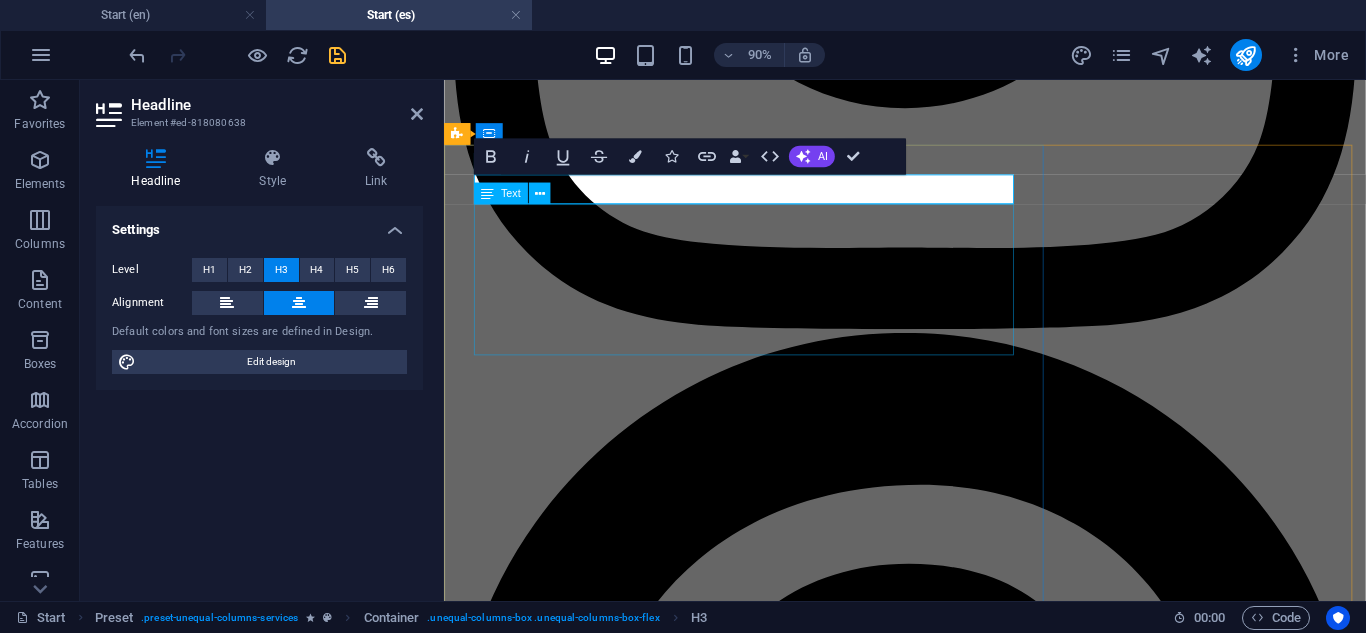 click on "When a key snaps off inside your car’s door or ignition, it takes more than pliers to fix the problem. APNT Locksmith offers specialized broken key extraction using precision tools designed to remove key fragments cleanly, without damaging your lock or ignition system. Whether it's a clean break or a piece stuck deep inside, our technicians are trained to handle even the toughest extractions on-site. We don’t force it—we remove it professionally. After extraction, we can also cut a new key on the spot if needed, saving you time, money, and stress." at bounding box center [956, 20099] 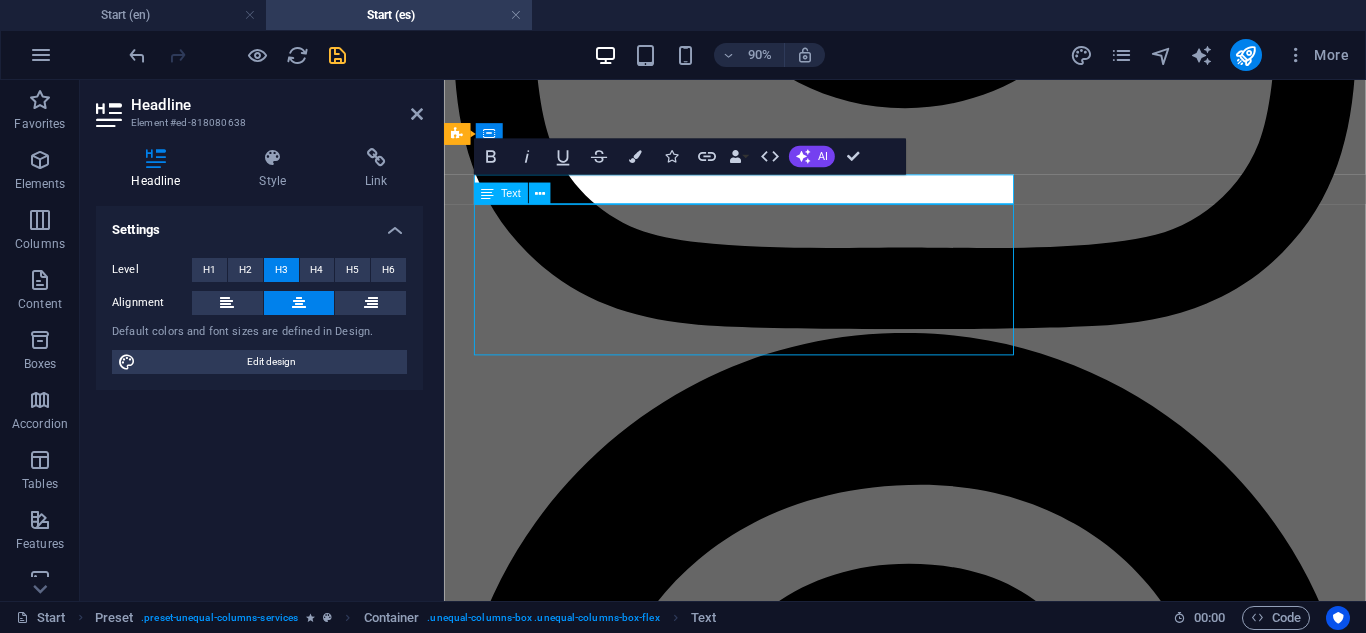 click on "When a key snaps off inside your car’s door or ignition, it takes more than pliers to fix the problem. APNT Locksmith offers specialized broken key extraction using precision tools designed to remove key fragments cleanly, without damaging your lock or ignition system. Whether it's a clean break or a piece stuck deep inside, our technicians are trained to handle even the toughest extractions on-site. We don’t force it—we remove it professionally. After extraction, we can also cut a new key on the spot if needed, saving you time, money, and stress." at bounding box center [956, 20099] 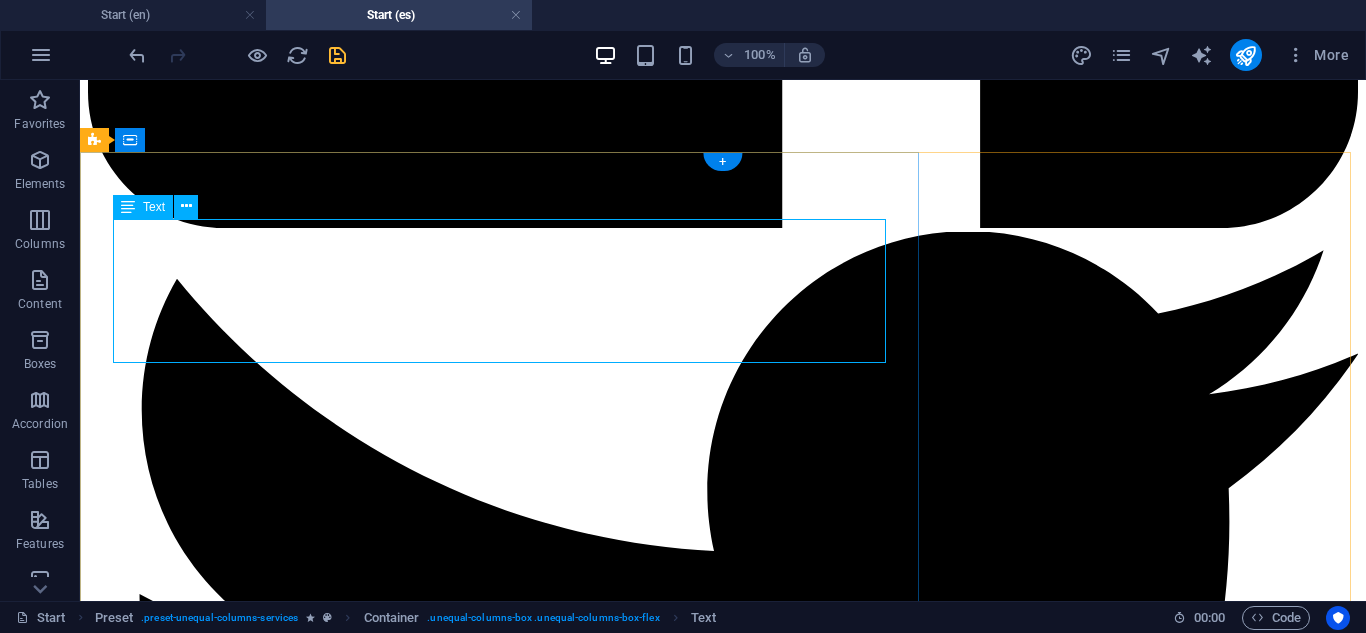 click on "When a key snaps off inside your car’s door or ignition, it takes more than pliers to fix the problem. APNT Locksmith offers specialized broken key extraction using precision tools designed to remove key fragments cleanly, without damaging your lock or ignition system. Whether it's a clean break or a piece stuck deep inside, our technicians are trained to handle even the toughest extractions on-site. We don’t force it—we remove it professionally. After extraction, we can also cut a new key on the spot if needed, saving you time, money, and stress." at bounding box center [723, 24070] 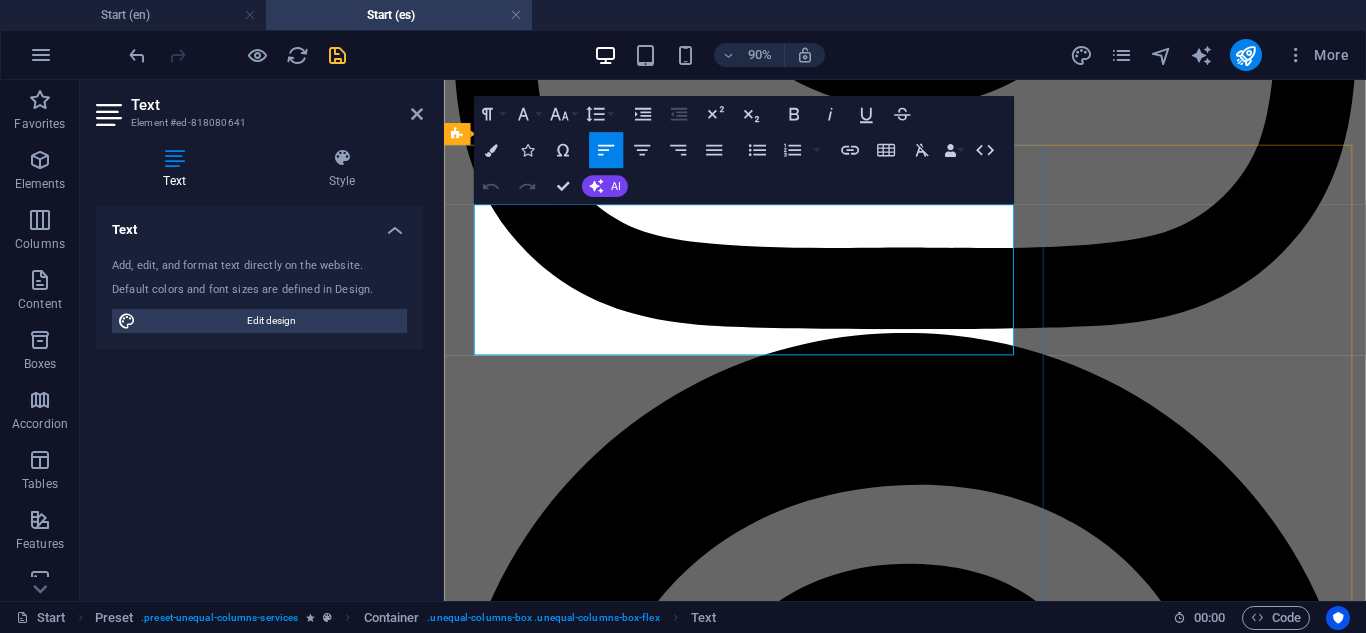 drag, startPoint x: 543, startPoint y: 345, endPoint x: 463, endPoint y: 233, distance: 137.6372 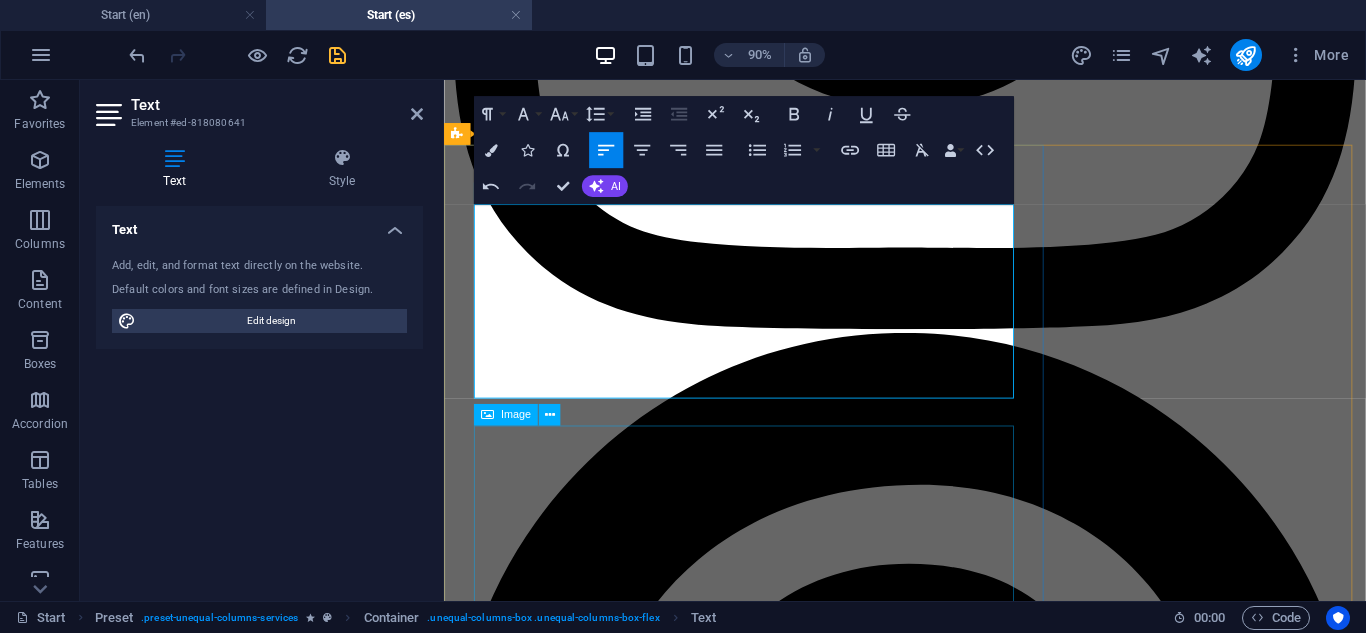 click at bounding box center (956, 20361) 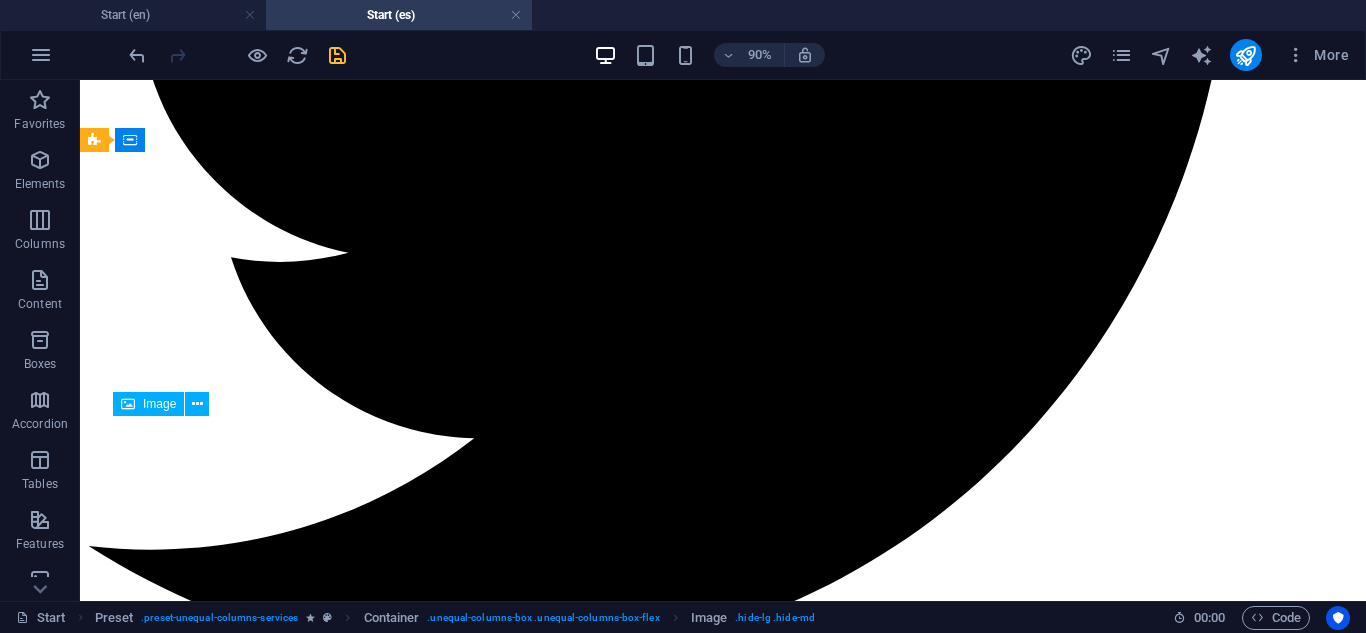 scroll, scrollTop: 5400, scrollLeft: 0, axis: vertical 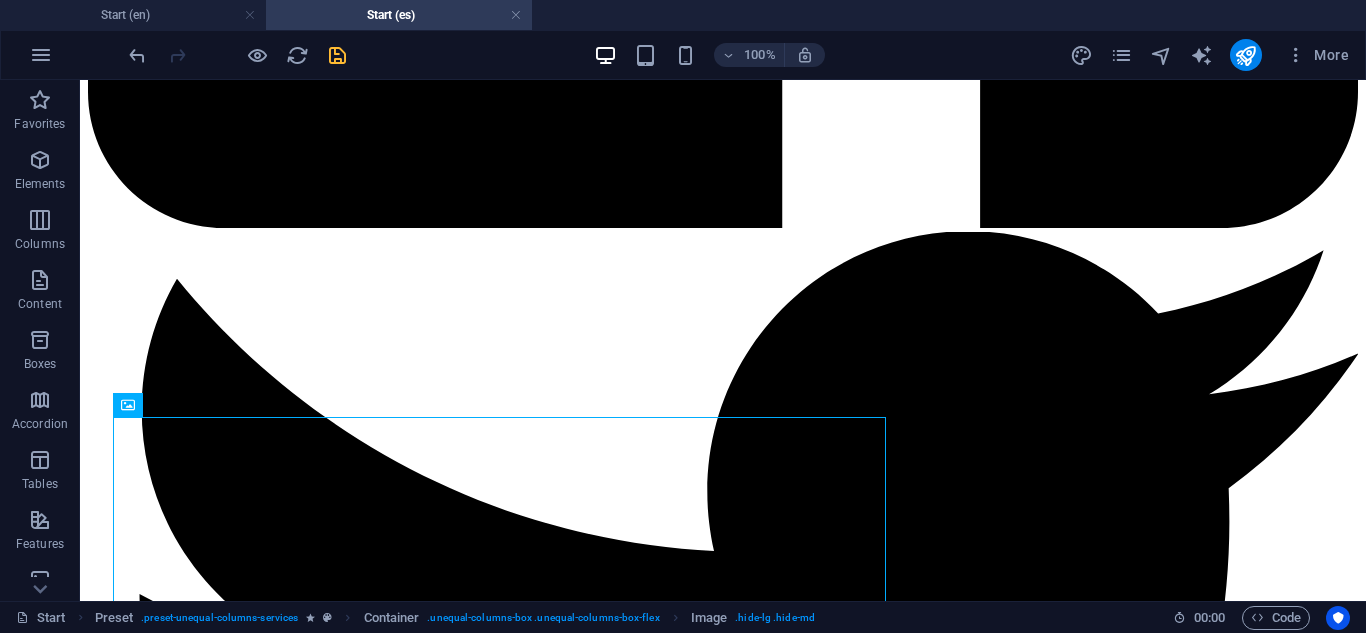 click on "100% More" at bounding box center [741, 55] 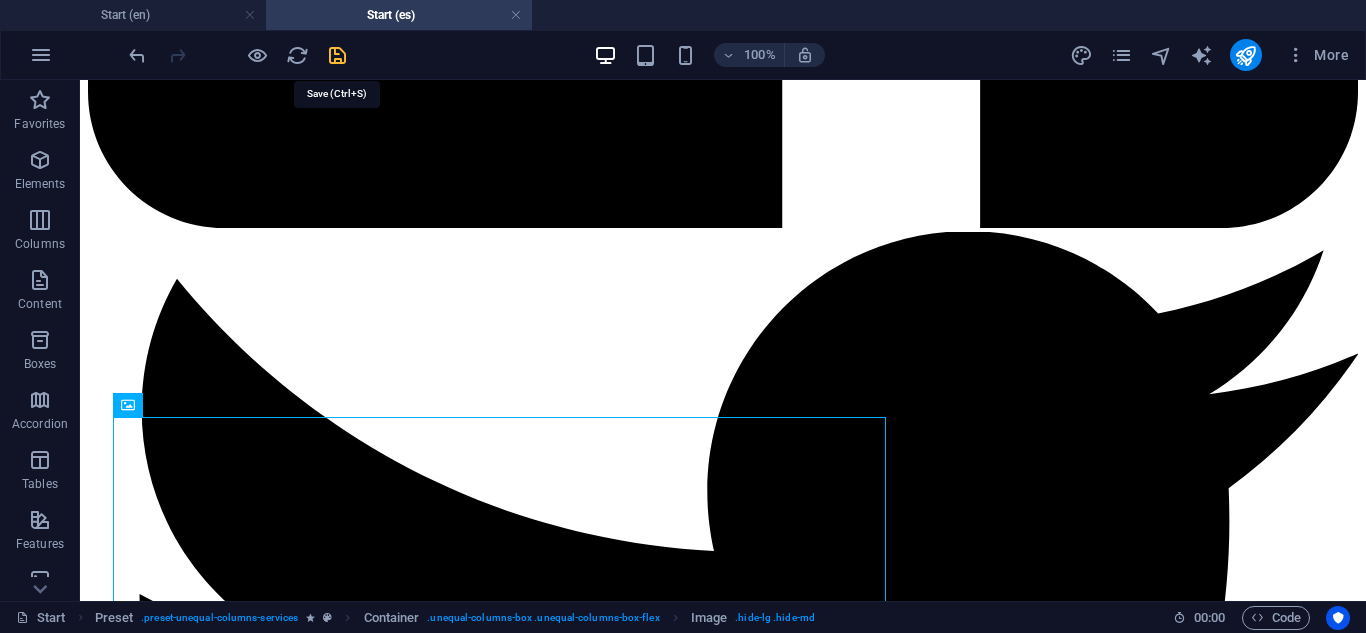 click at bounding box center (337, 55) 